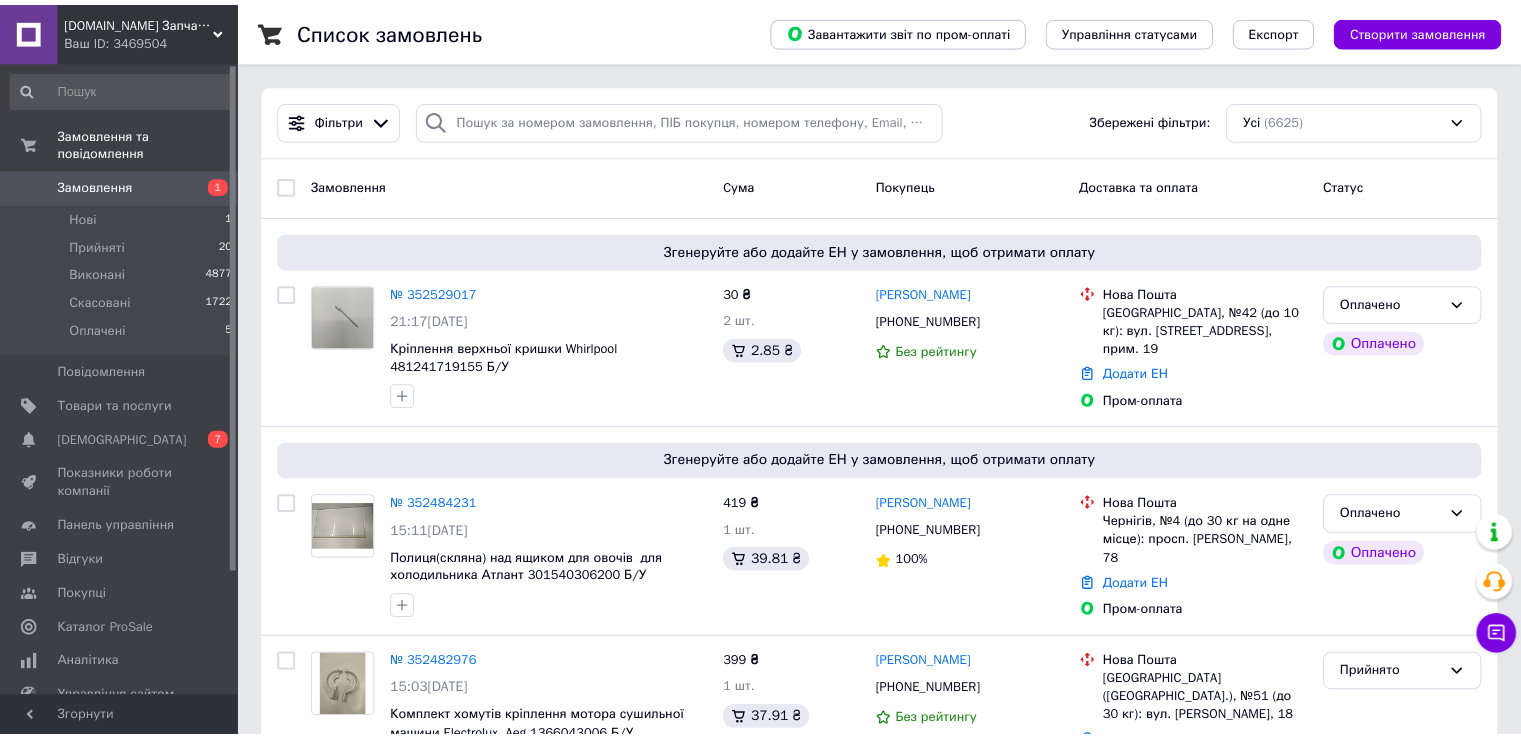 scroll, scrollTop: 0, scrollLeft: 0, axis: both 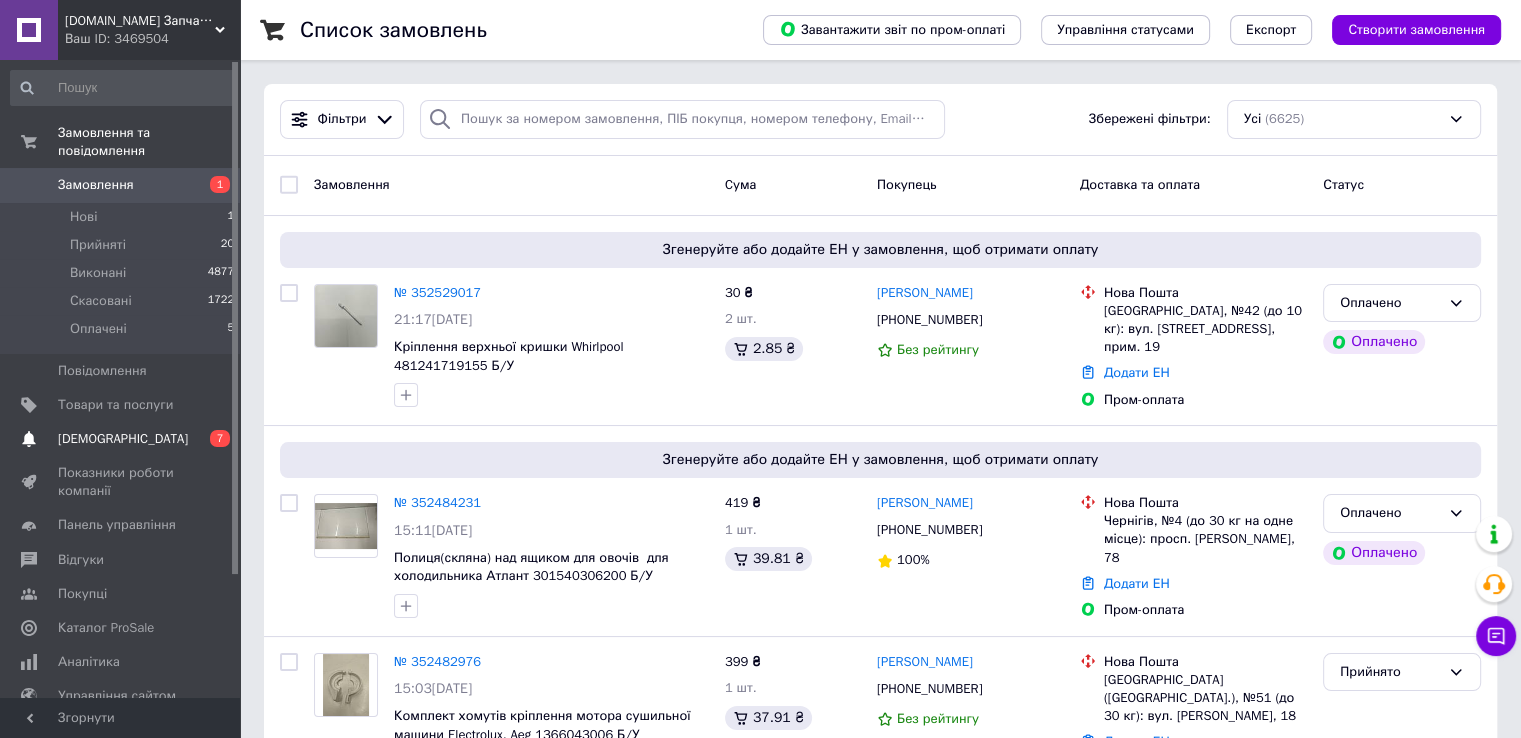 click on "[DEMOGRAPHIC_DATA]" at bounding box center [121, 439] 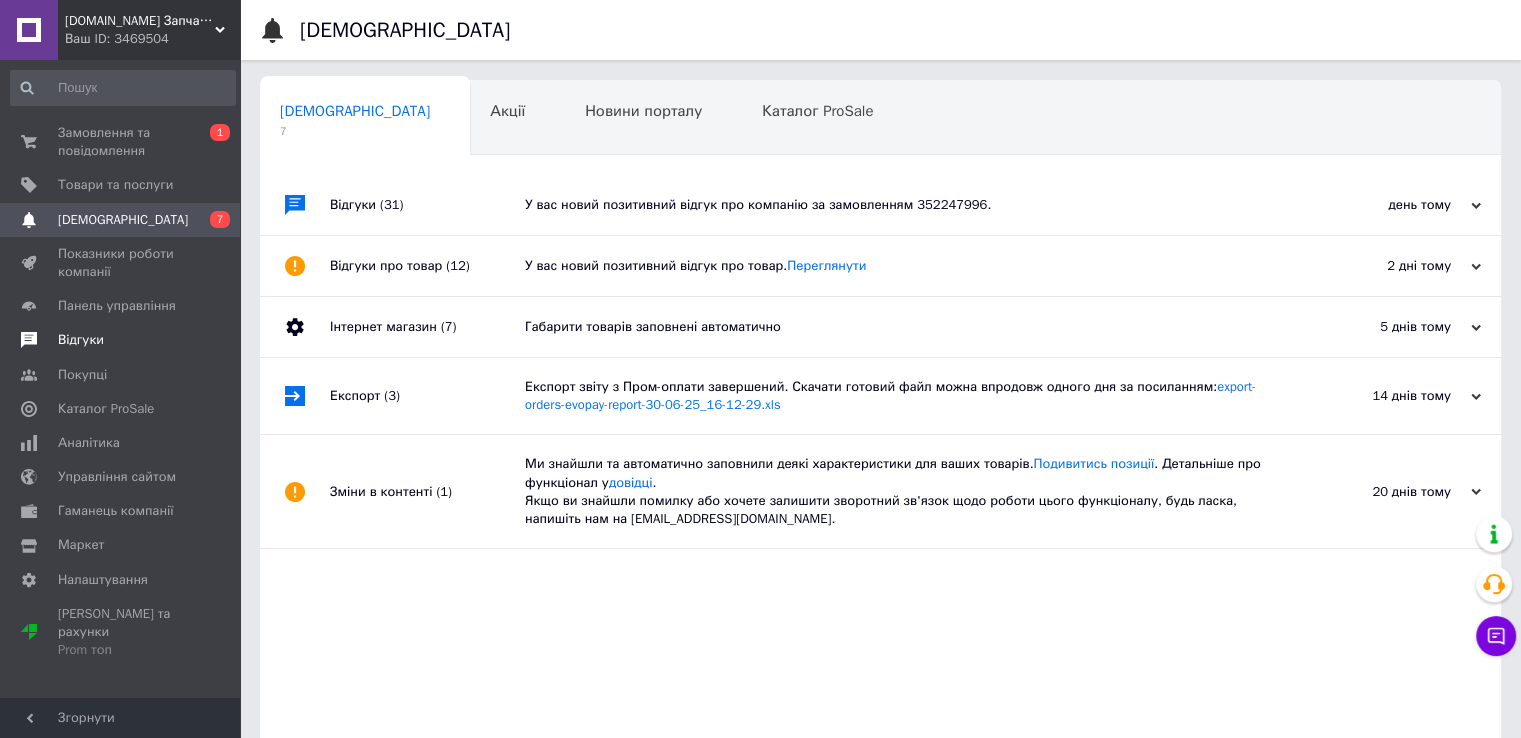 click on "Відгуки" at bounding box center (81, 340) 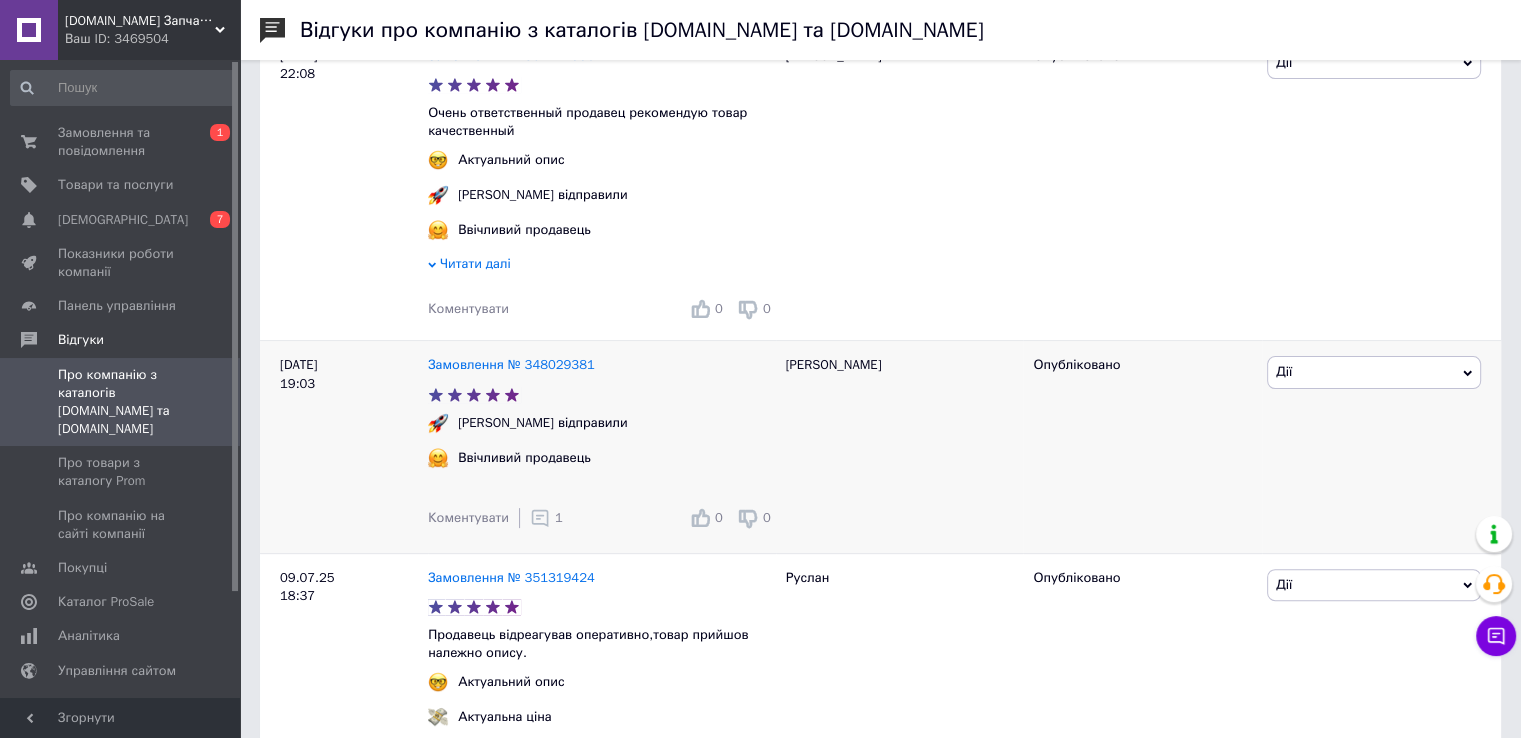 click 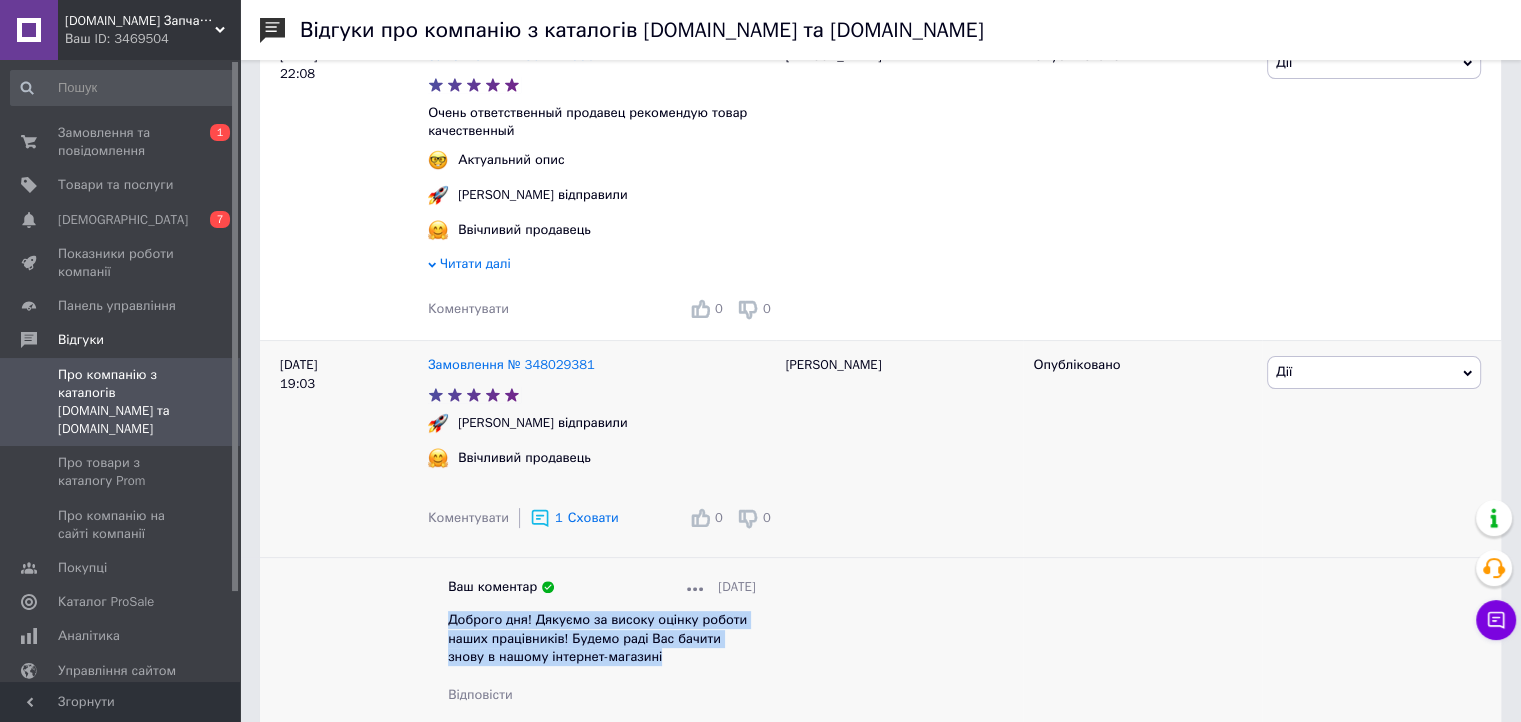 drag, startPoint x: 451, startPoint y: 630, endPoint x: 638, endPoint y: 667, distance: 190.62529 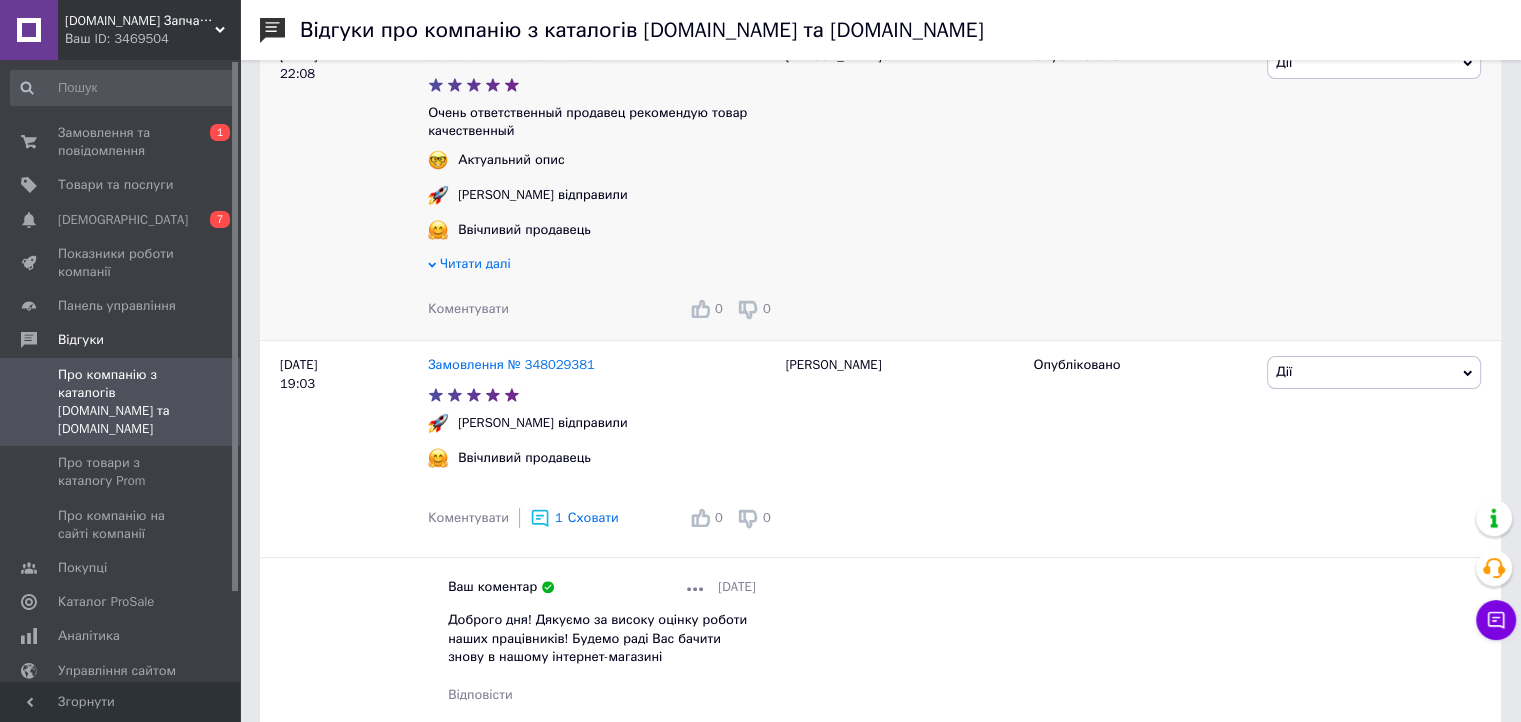 click on "Коментувати 0 0" at bounding box center (602, 309) 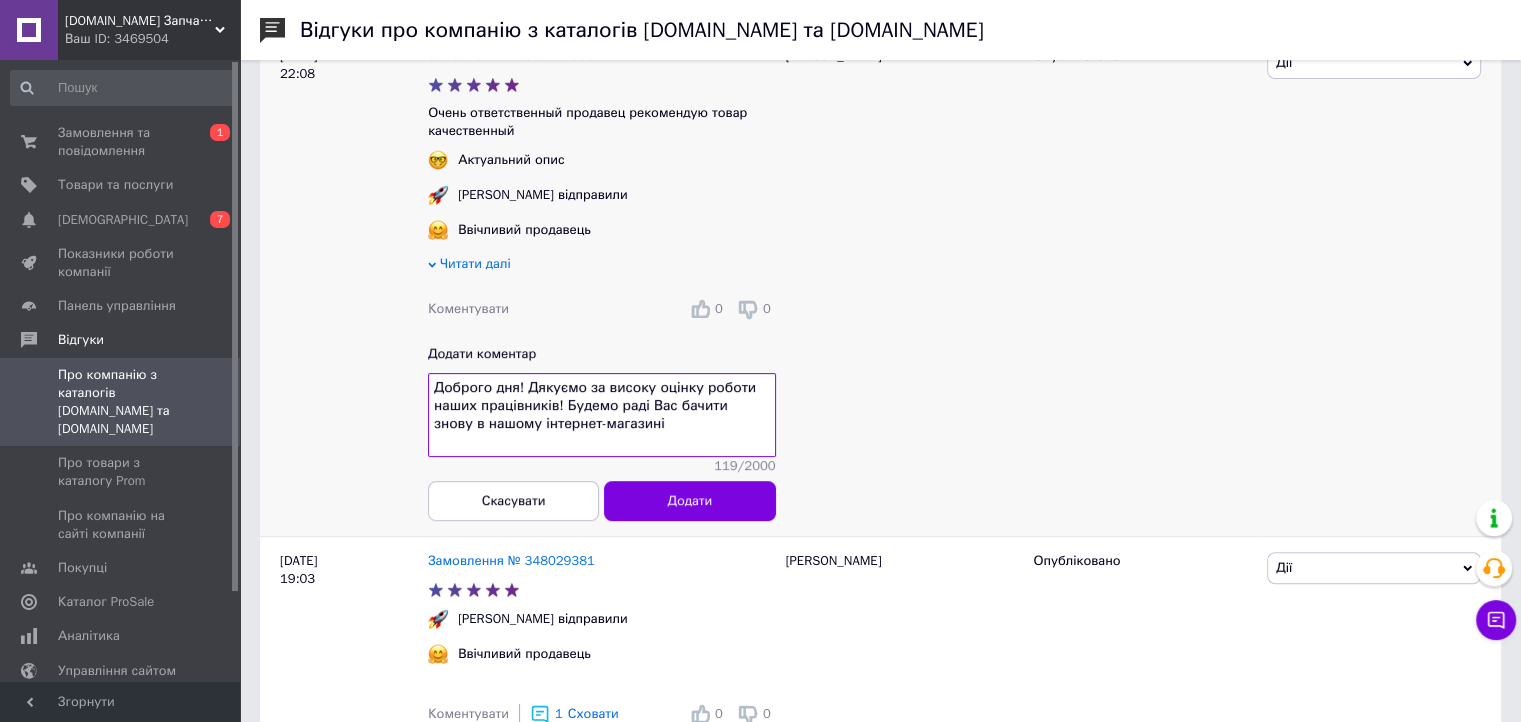 type on "Доброго дня! Дякуємо за високу оцінку роботи наших працівників! Будемо раді Вас бачити знову в нашому інтернет-магазині" 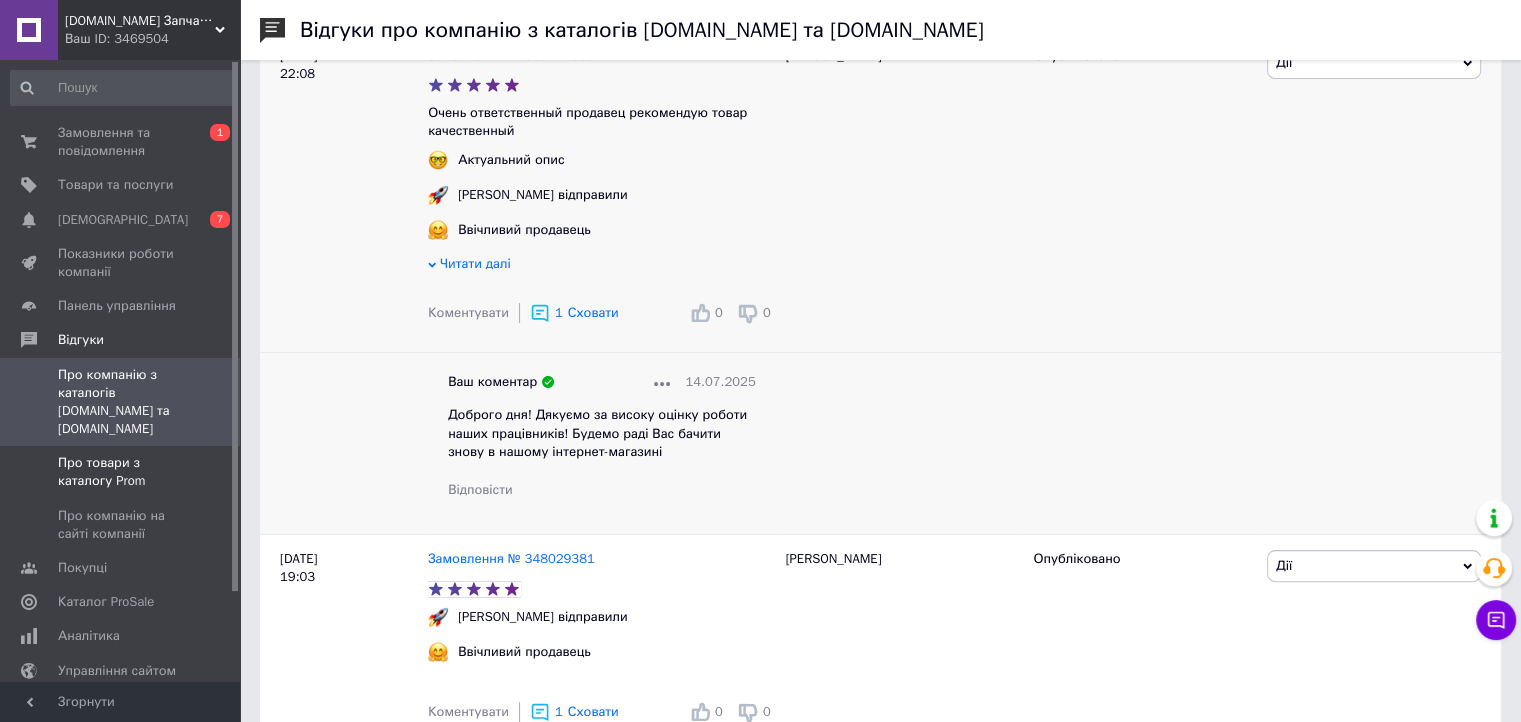 click on "Про товари з каталогу Prom" at bounding box center [121, 472] 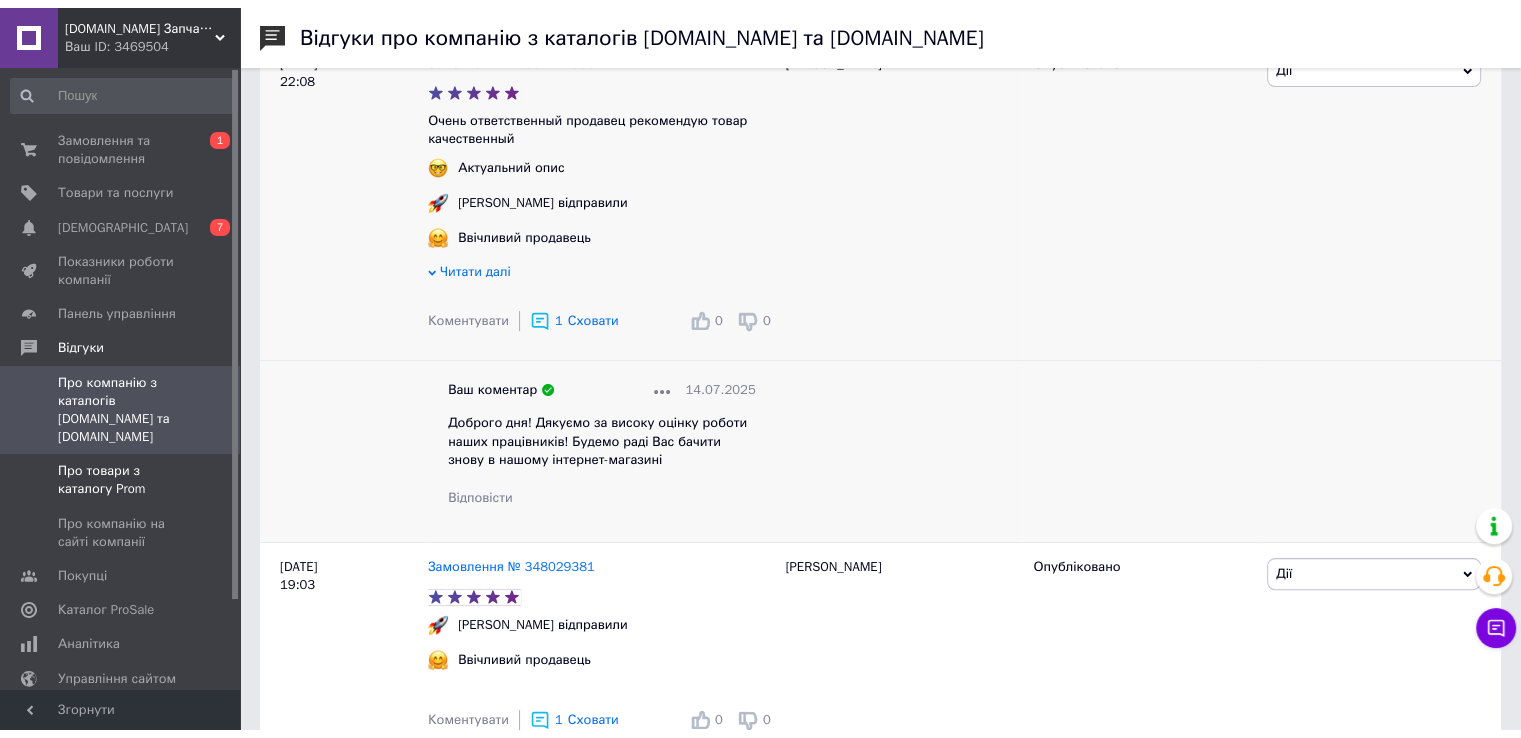 scroll, scrollTop: 0, scrollLeft: 0, axis: both 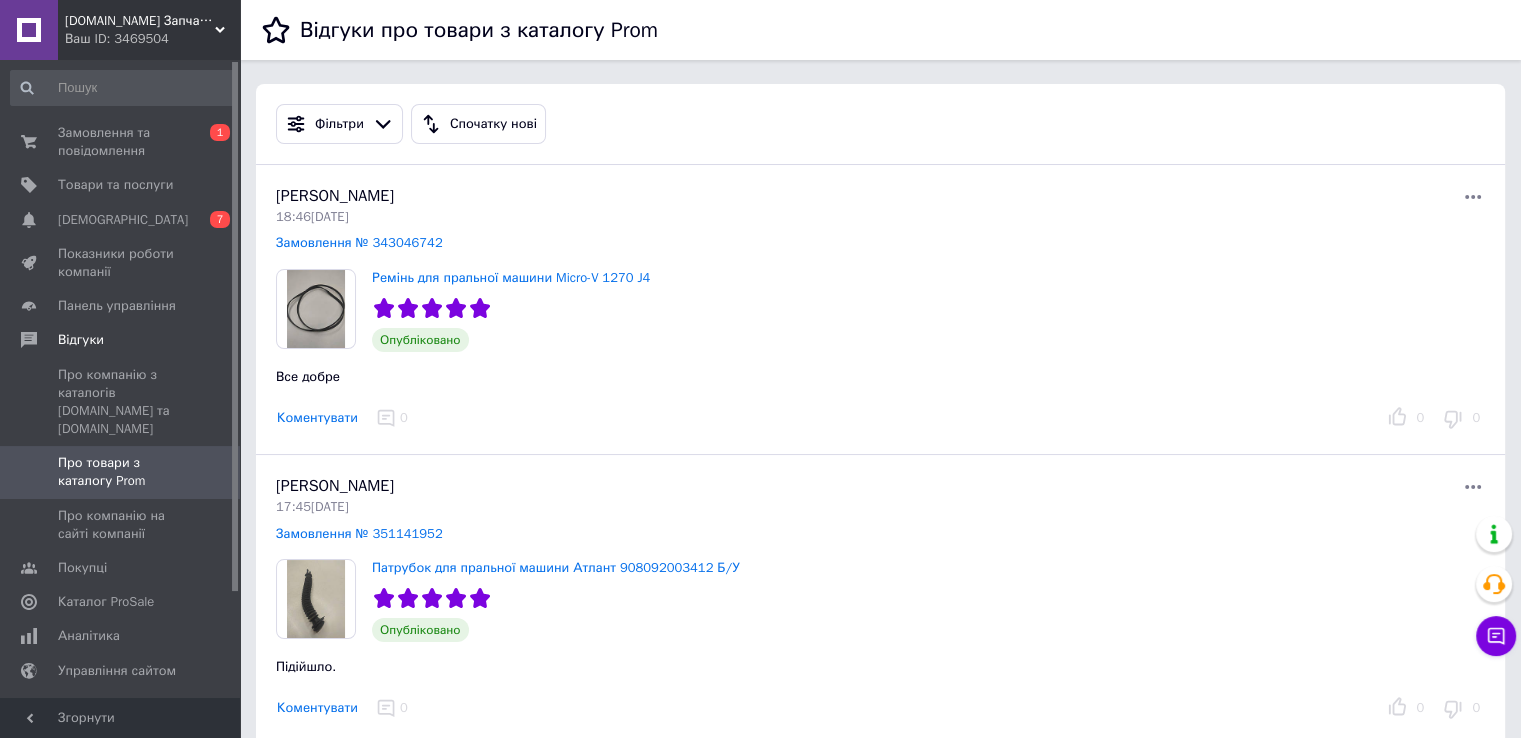 click on "Коментувати" at bounding box center (317, 418) 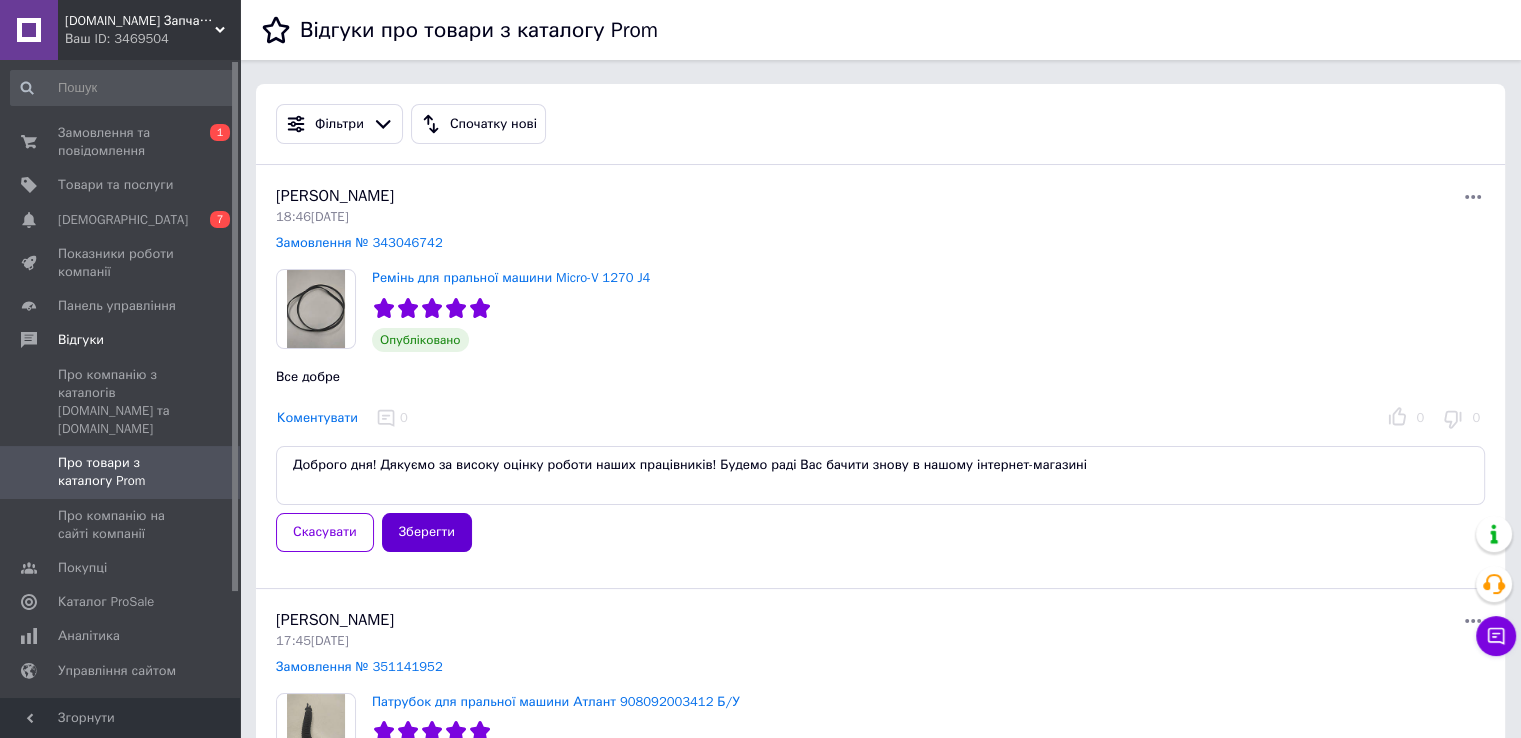 type on "Доброго дня! Дякуємо за високу оцінку роботи наших працівників! Будемо раді Вас бачити знову в нашому інтернет-магазині" 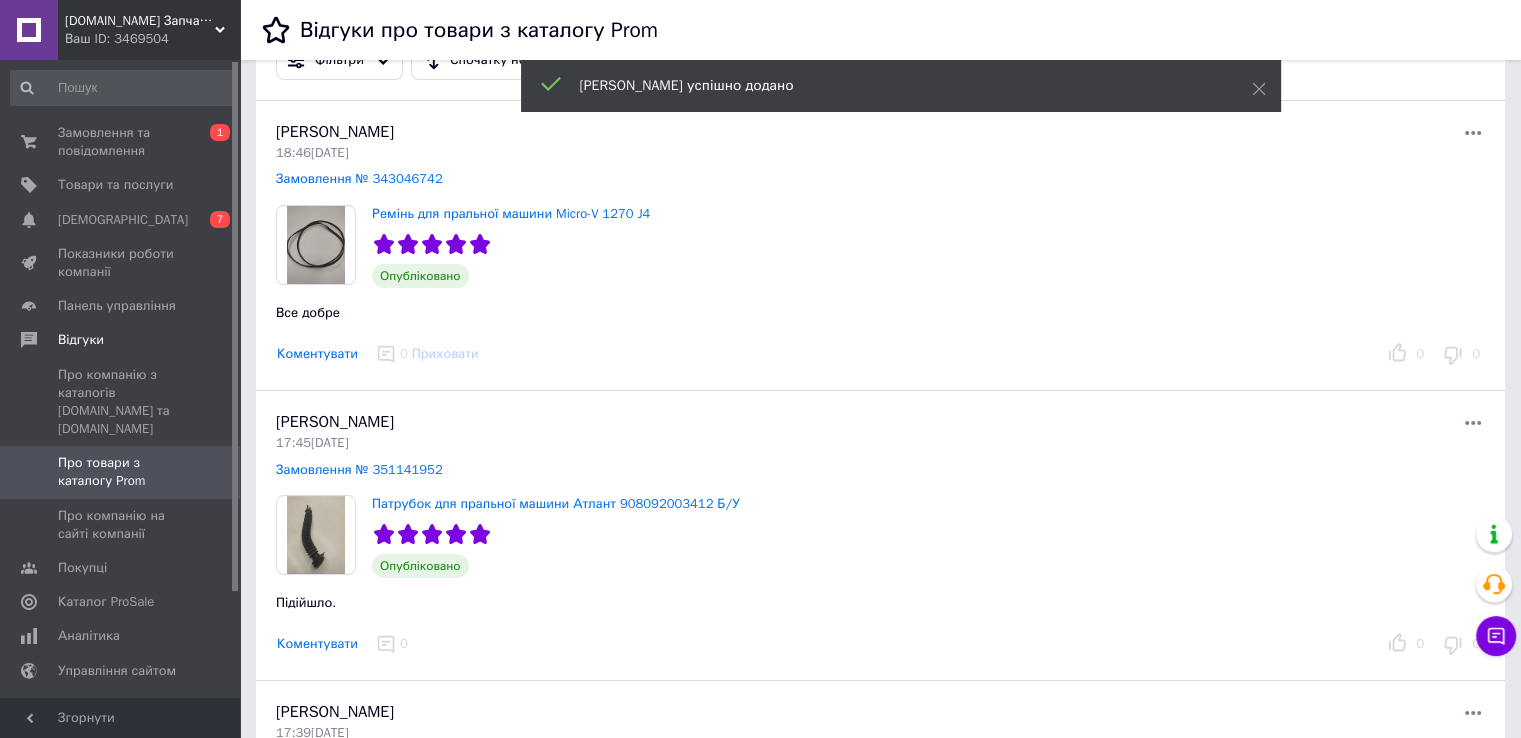 scroll, scrollTop: 100, scrollLeft: 0, axis: vertical 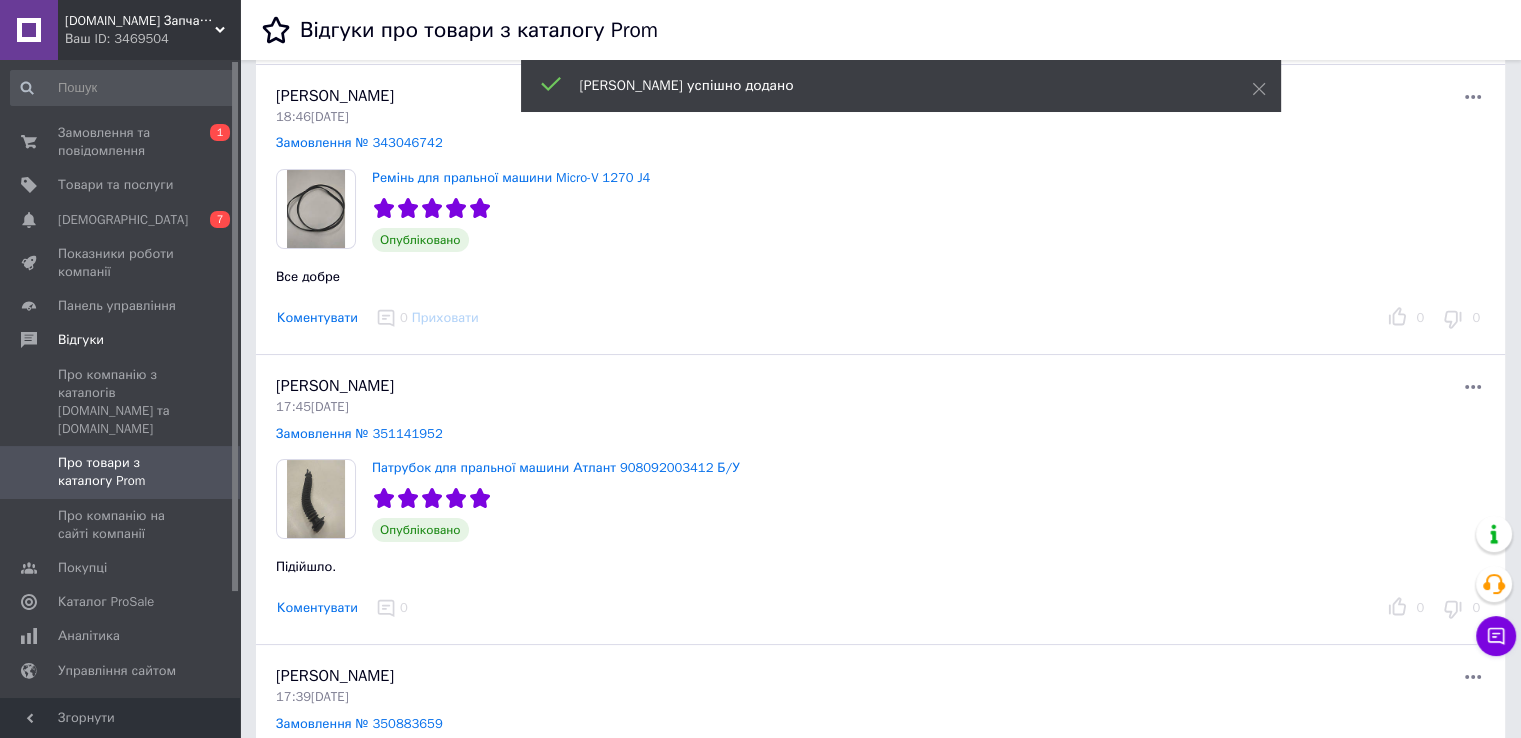 click on "Коментувати" at bounding box center [317, 608] 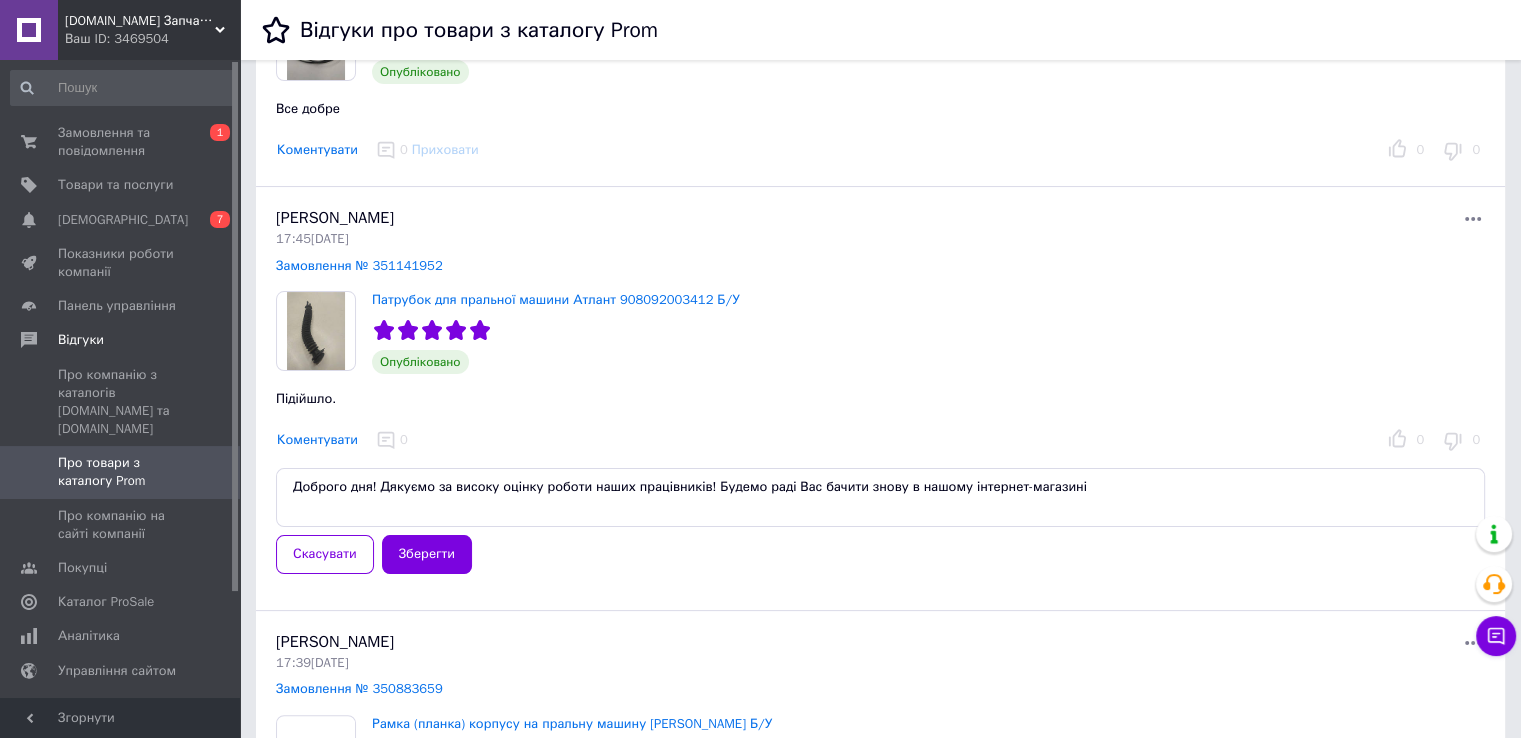 scroll, scrollTop: 300, scrollLeft: 0, axis: vertical 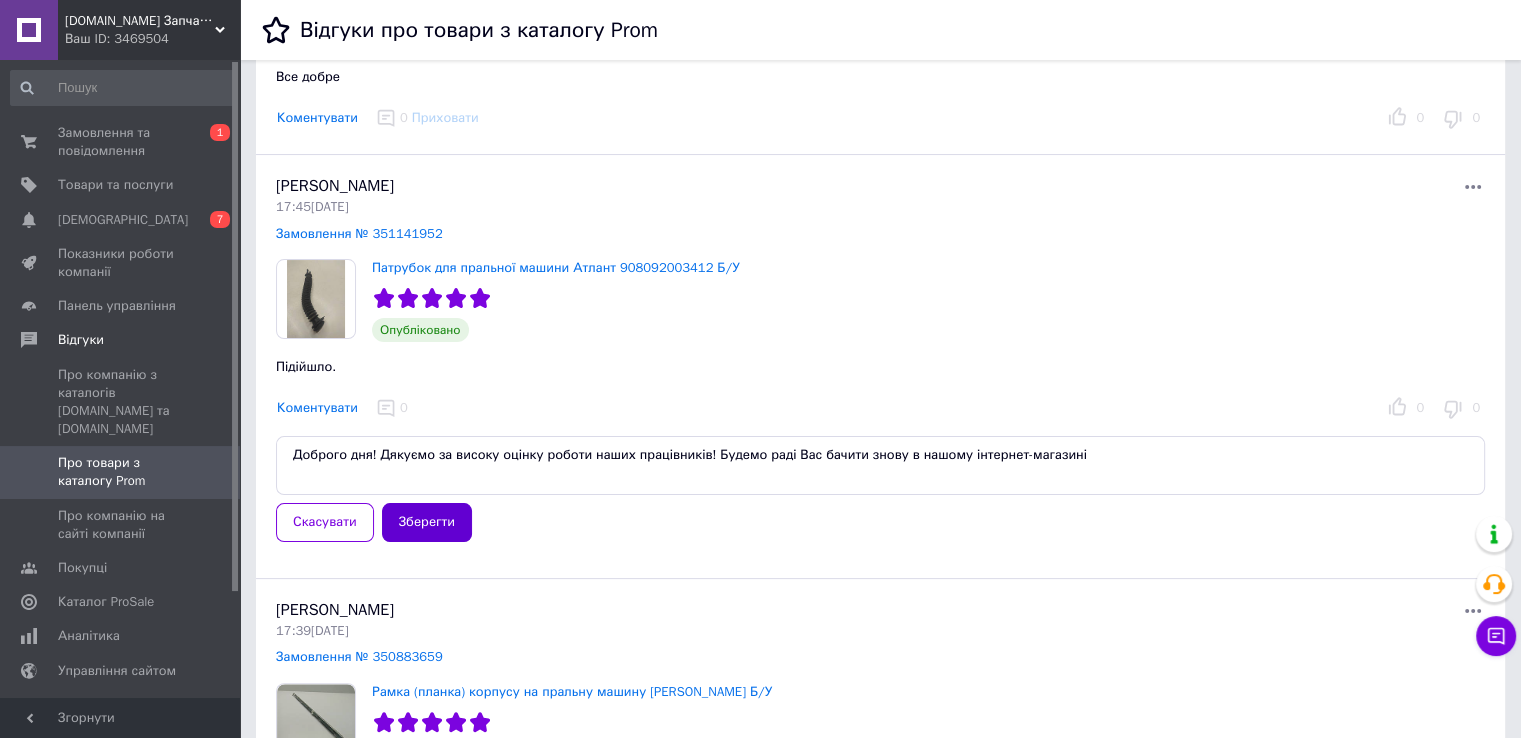 type on "Доброго дня! Дякуємо за високу оцінку роботи наших працівників! Будемо раді Вас бачити знову в нашому інтернет-магазині" 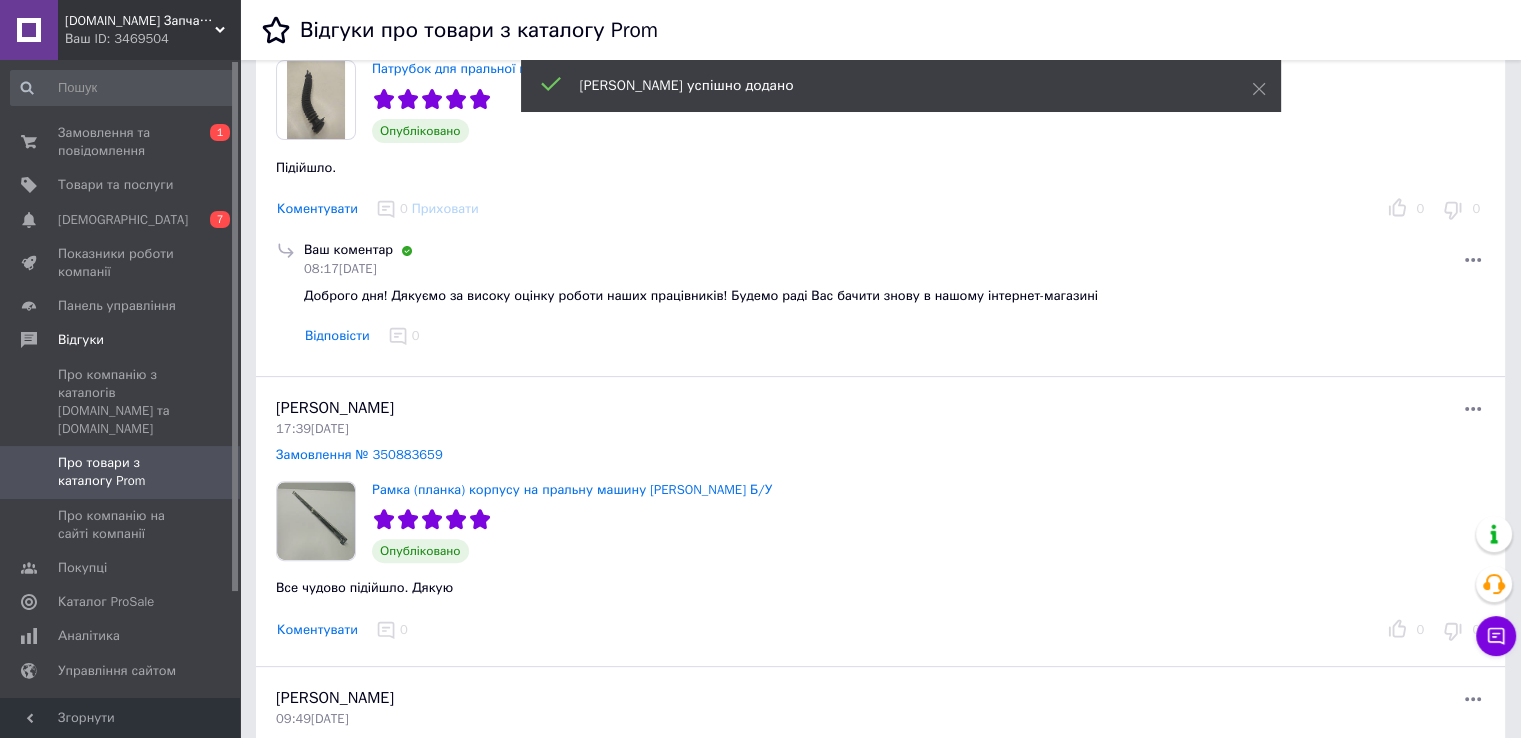 scroll, scrollTop: 500, scrollLeft: 0, axis: vertical 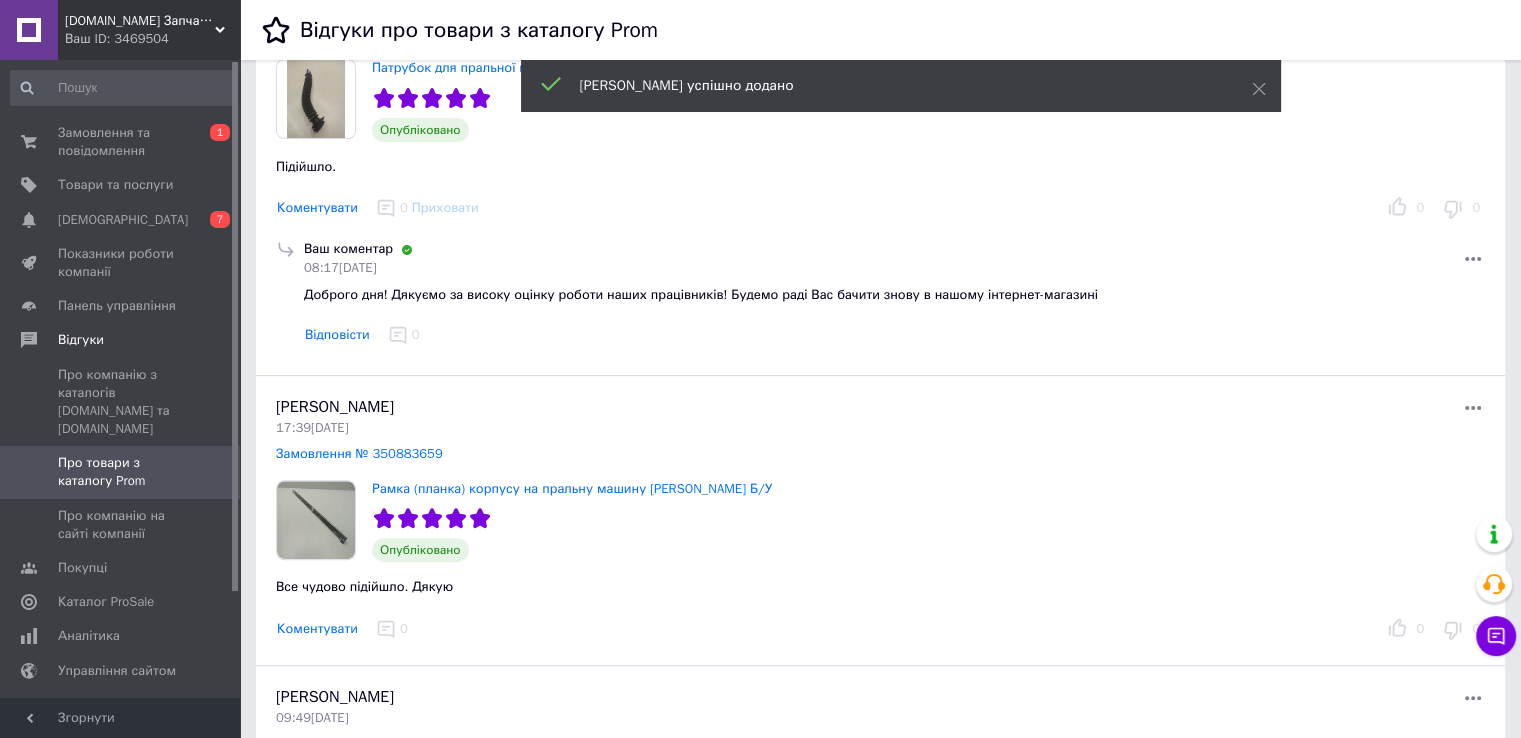 click on "Коментувати" at bounding box center [317, 629] 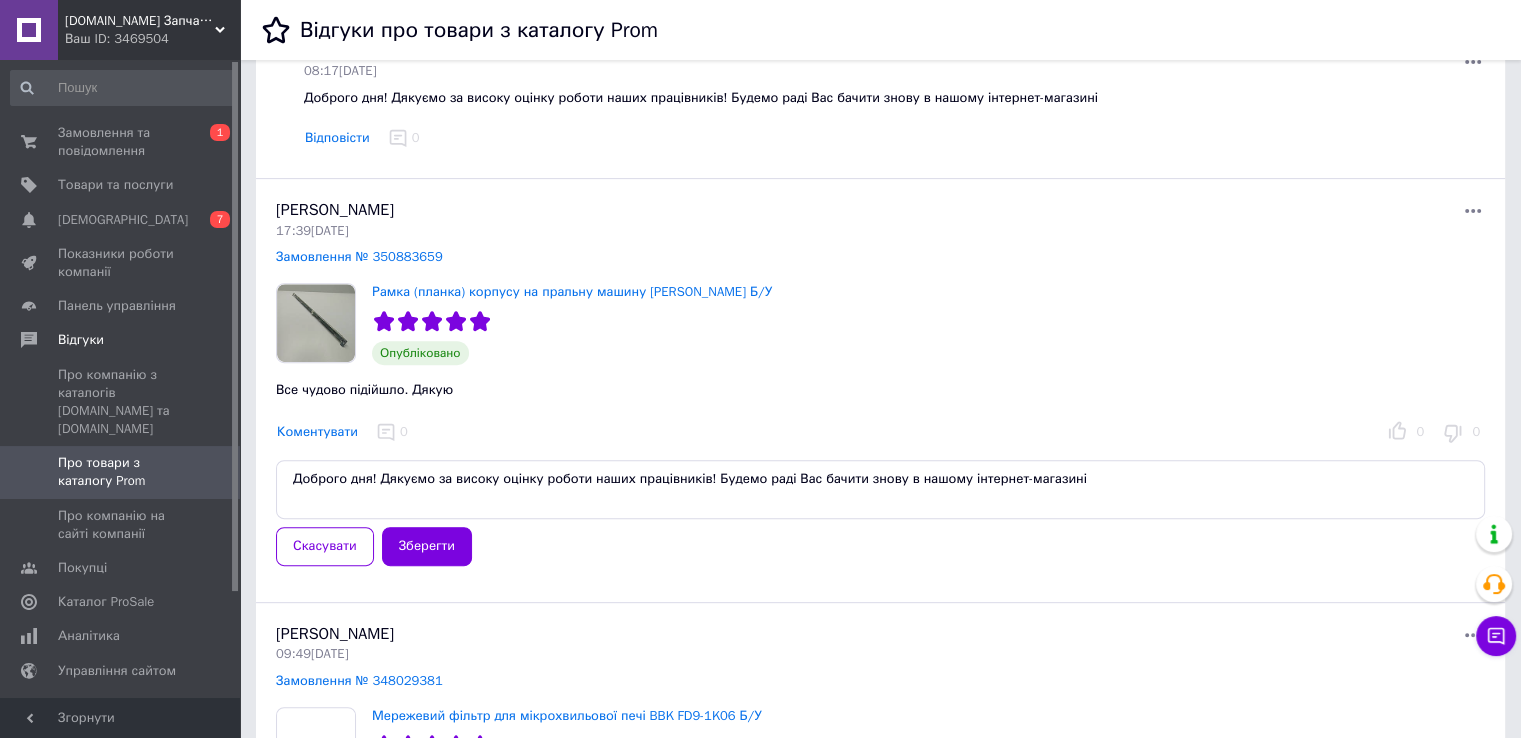 scroll, scrollTop: 700, scrollLeft: 0, axis: vertical 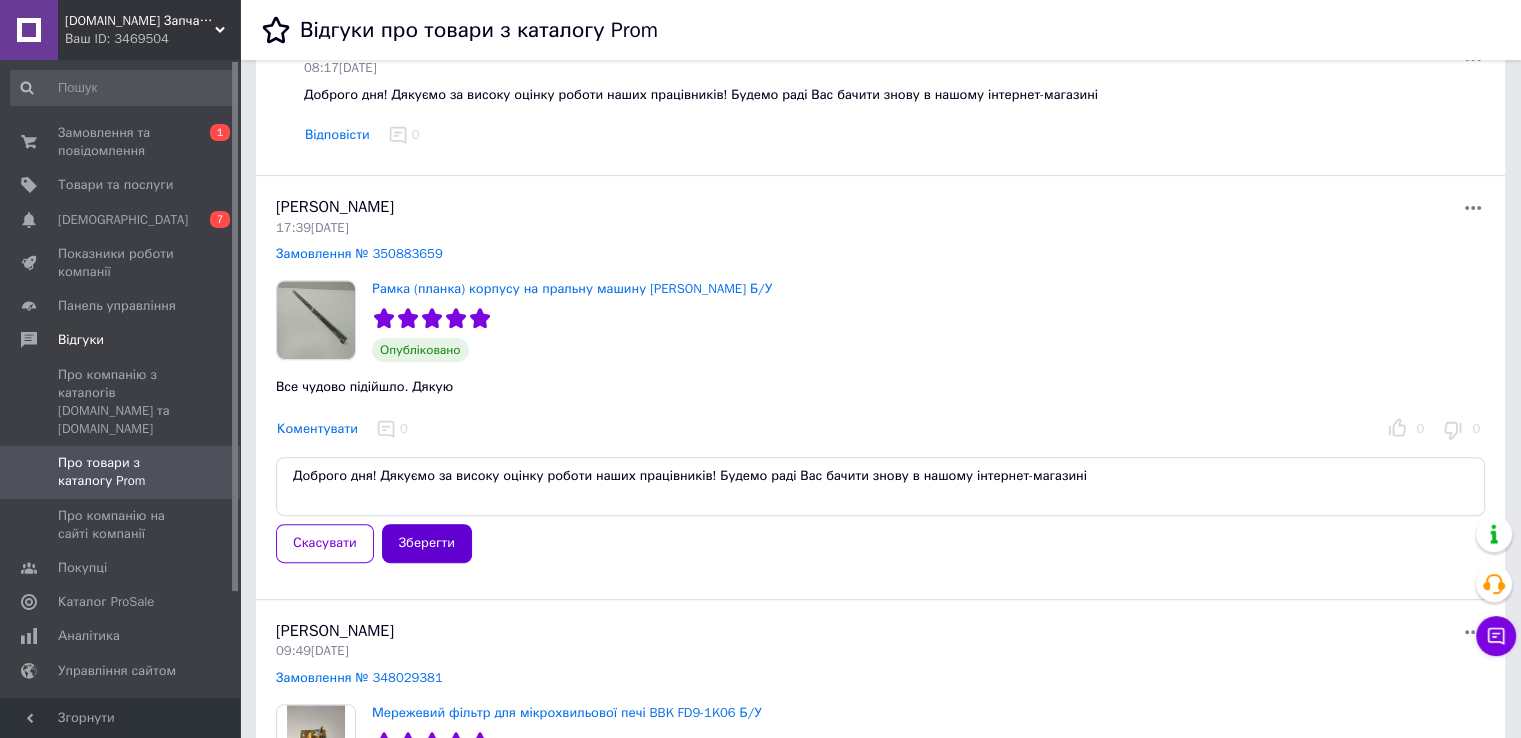 type on "Доброго дня! Дякуємо за високу оцінку роботи наших працівників! Будемо раді Вас бачити знову в нашому інтернет-магазині" 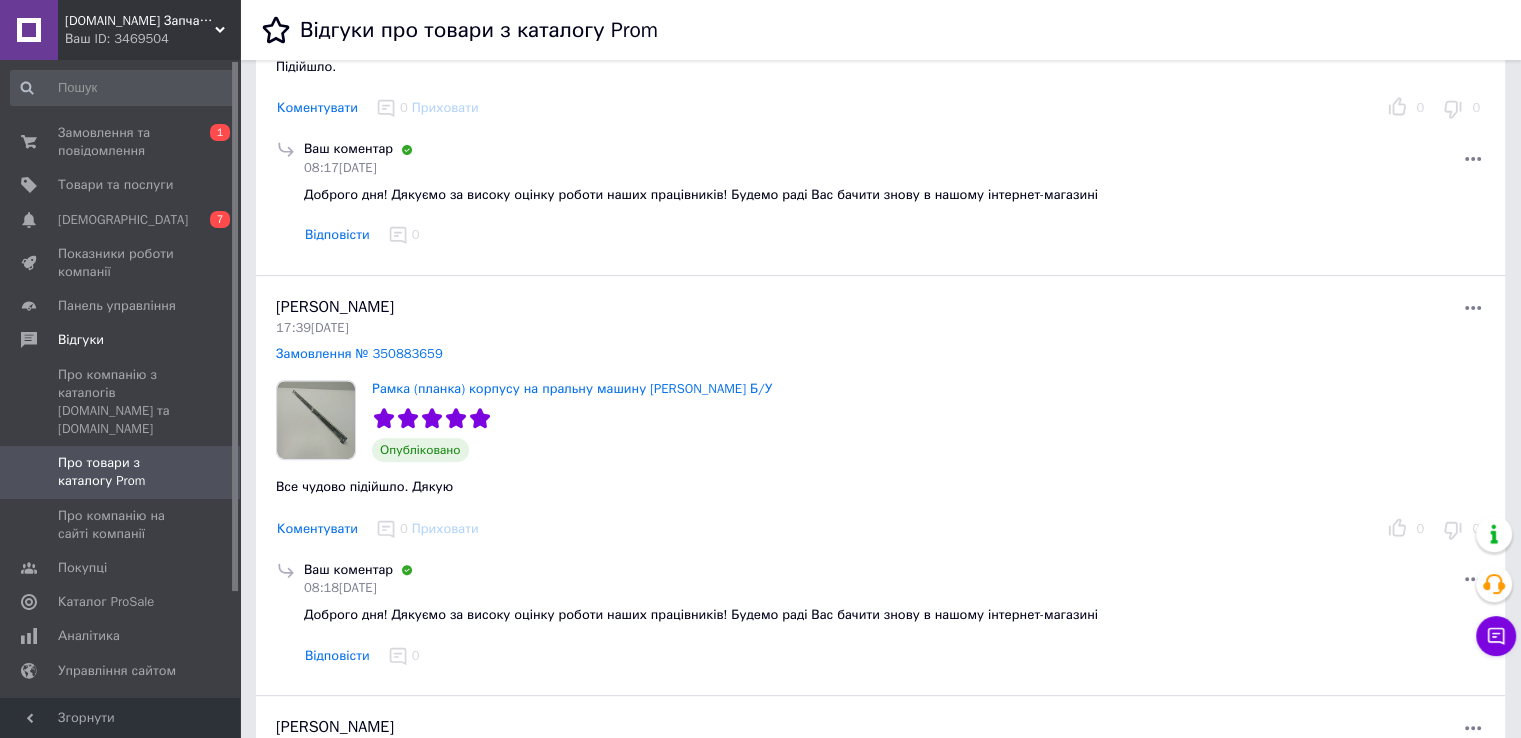 scroll, scrollTop: 400, scrollLeft: 0, axis: vertical 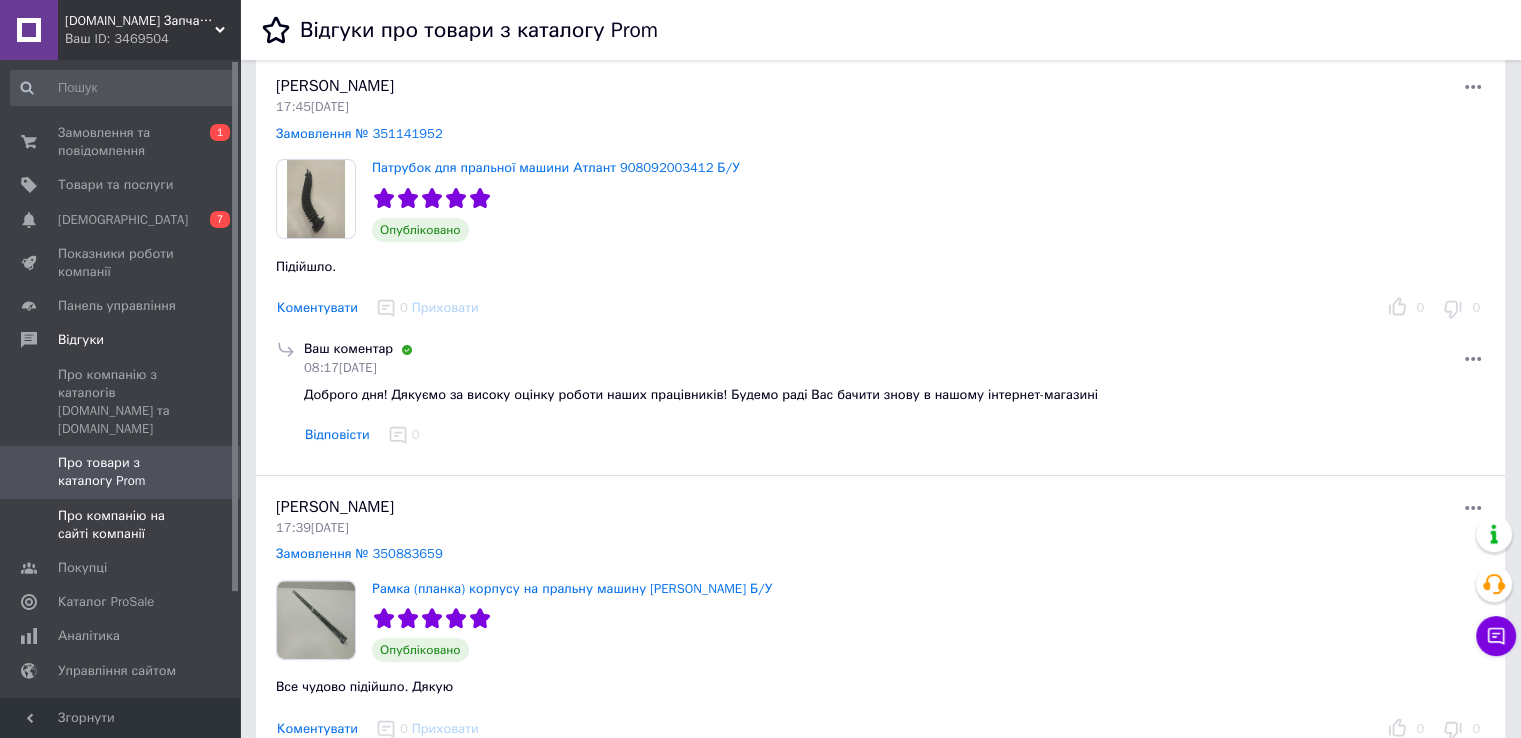 click on "Про компанію на сайті компанії" at bounding box center [121, 525] 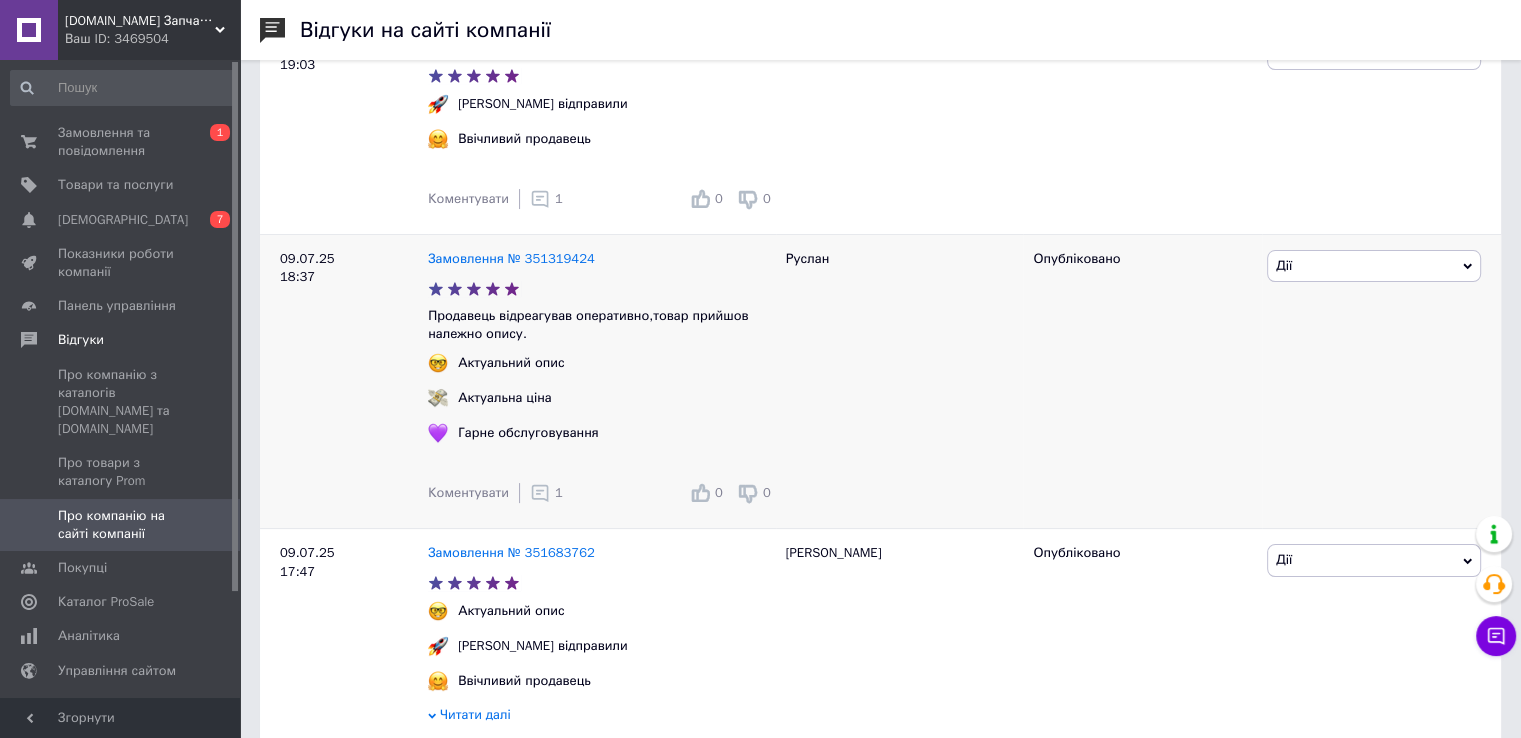 scroll, scrollTop: 300, scrollLeft: 0, axis: vertical 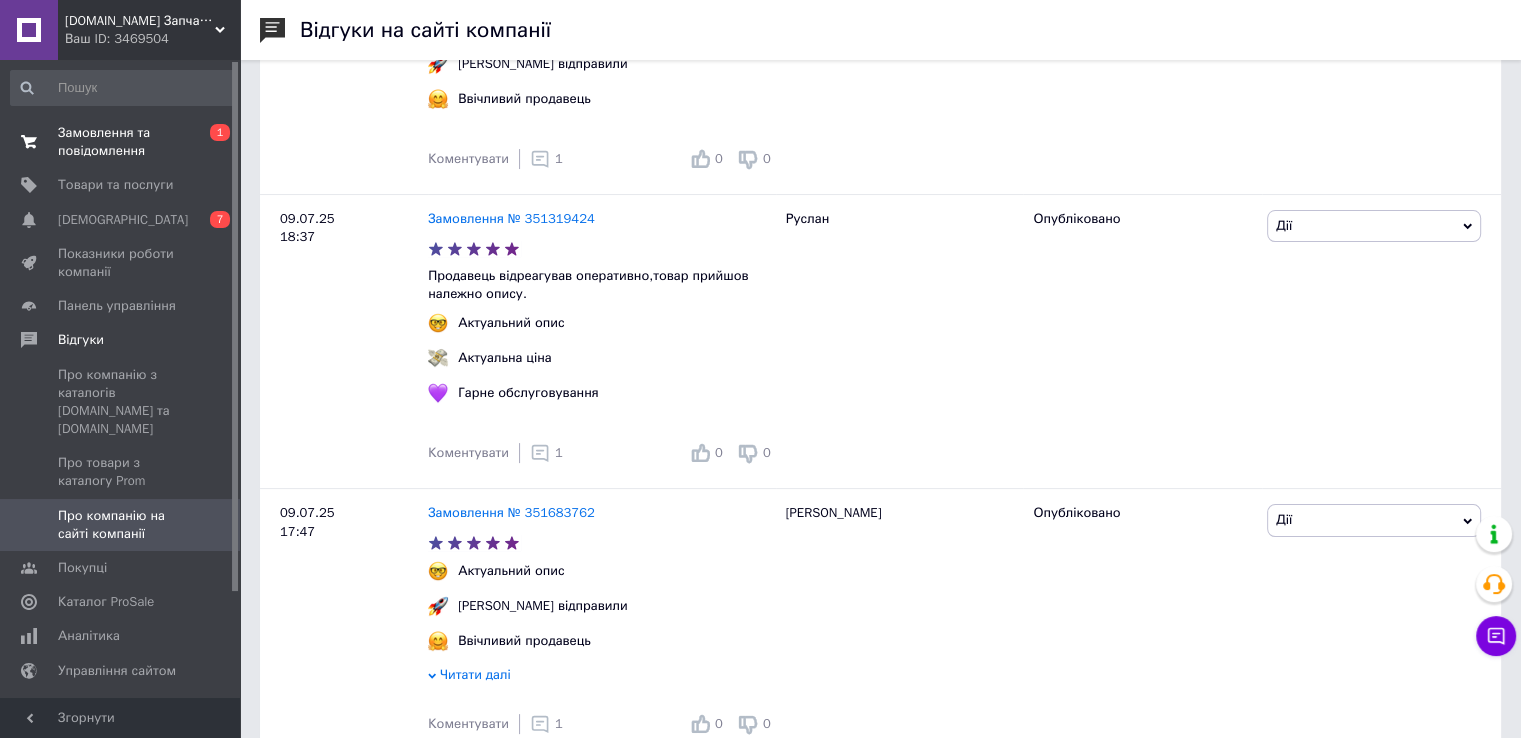 click on "Замовлення та повідомлення" at bounding box center (121, 142) 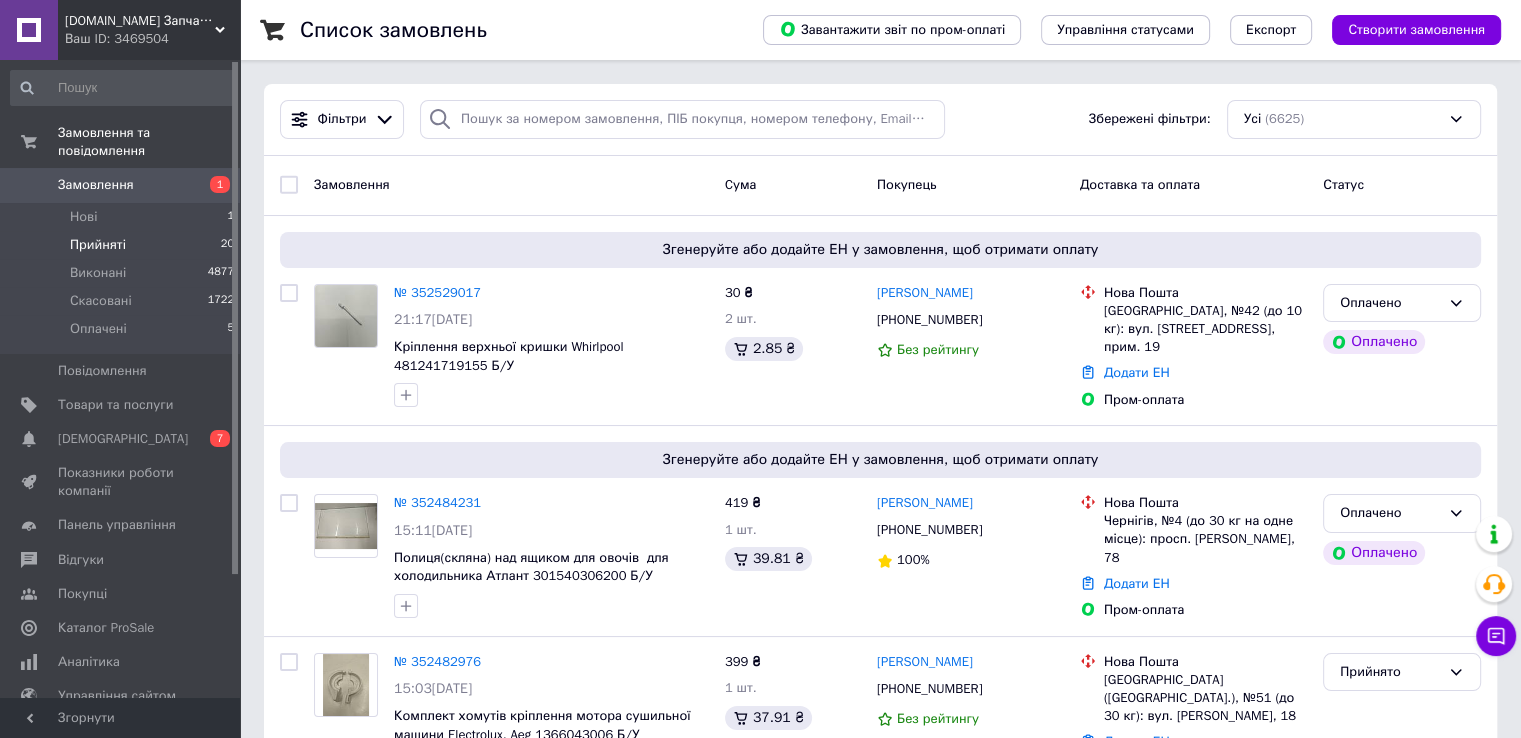 click on "Прийняті" at bounding box center [98, 245] 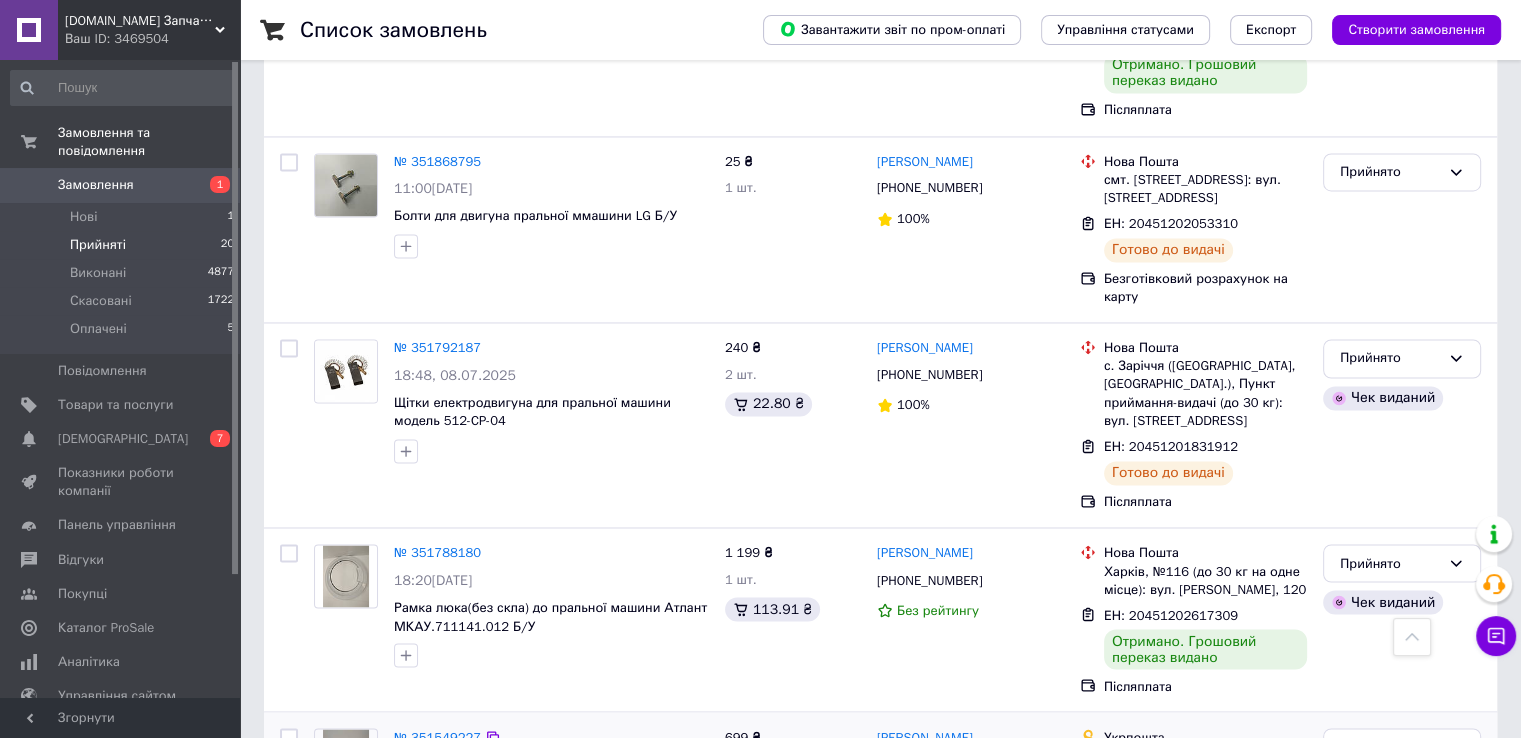scroll, scrollTop: 3274, scrollLeft: 0, axis: vertical 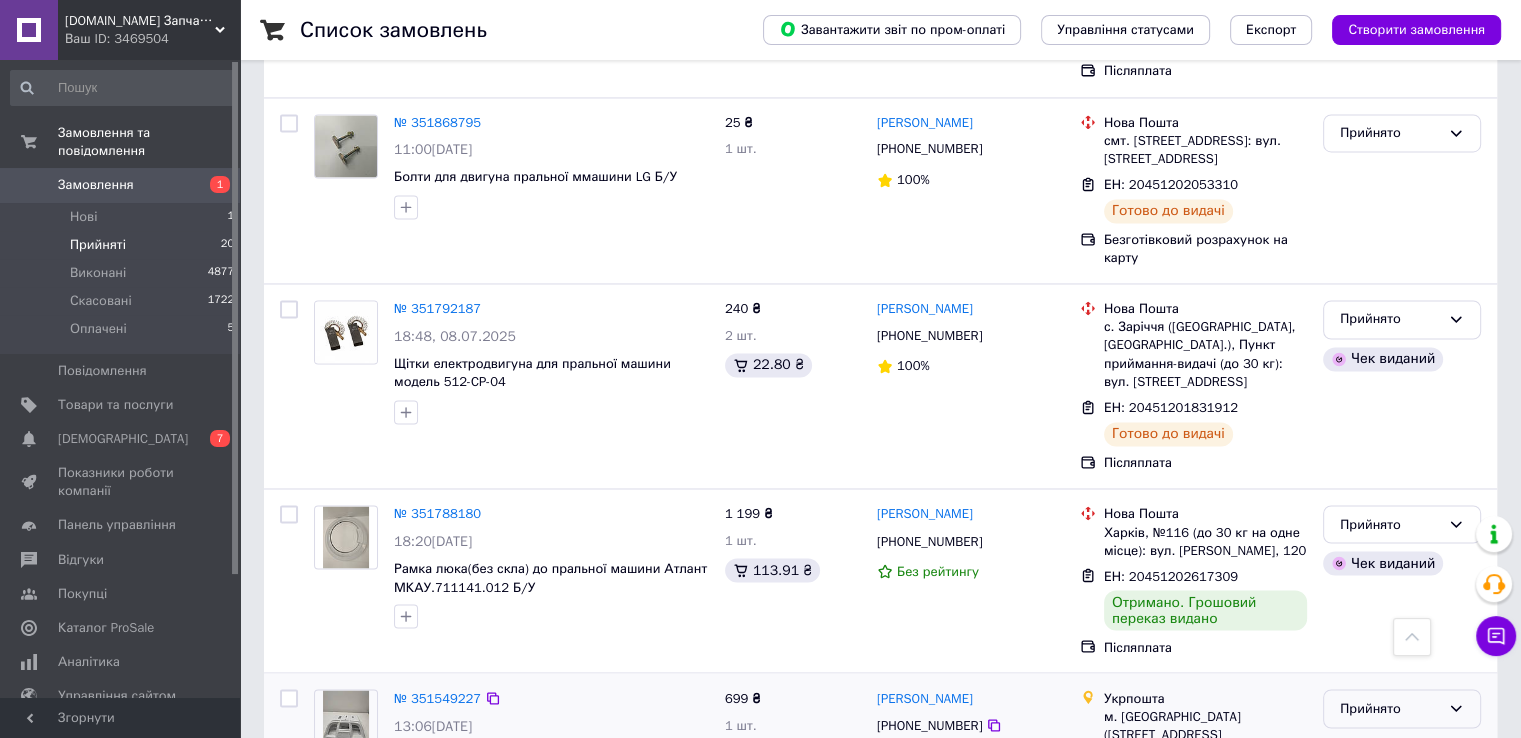 click 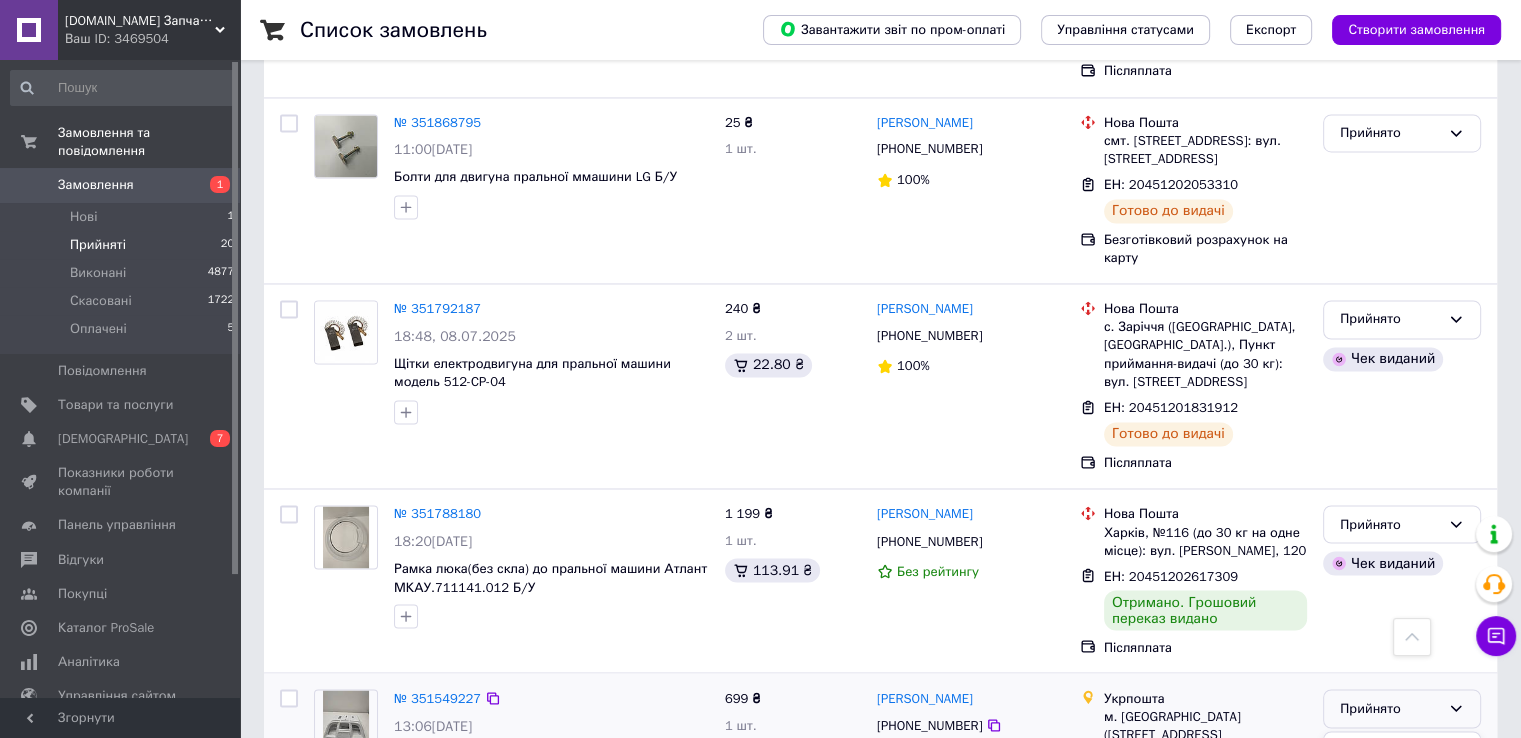 click on "Оплачено" at bounding box center [1402, 823] 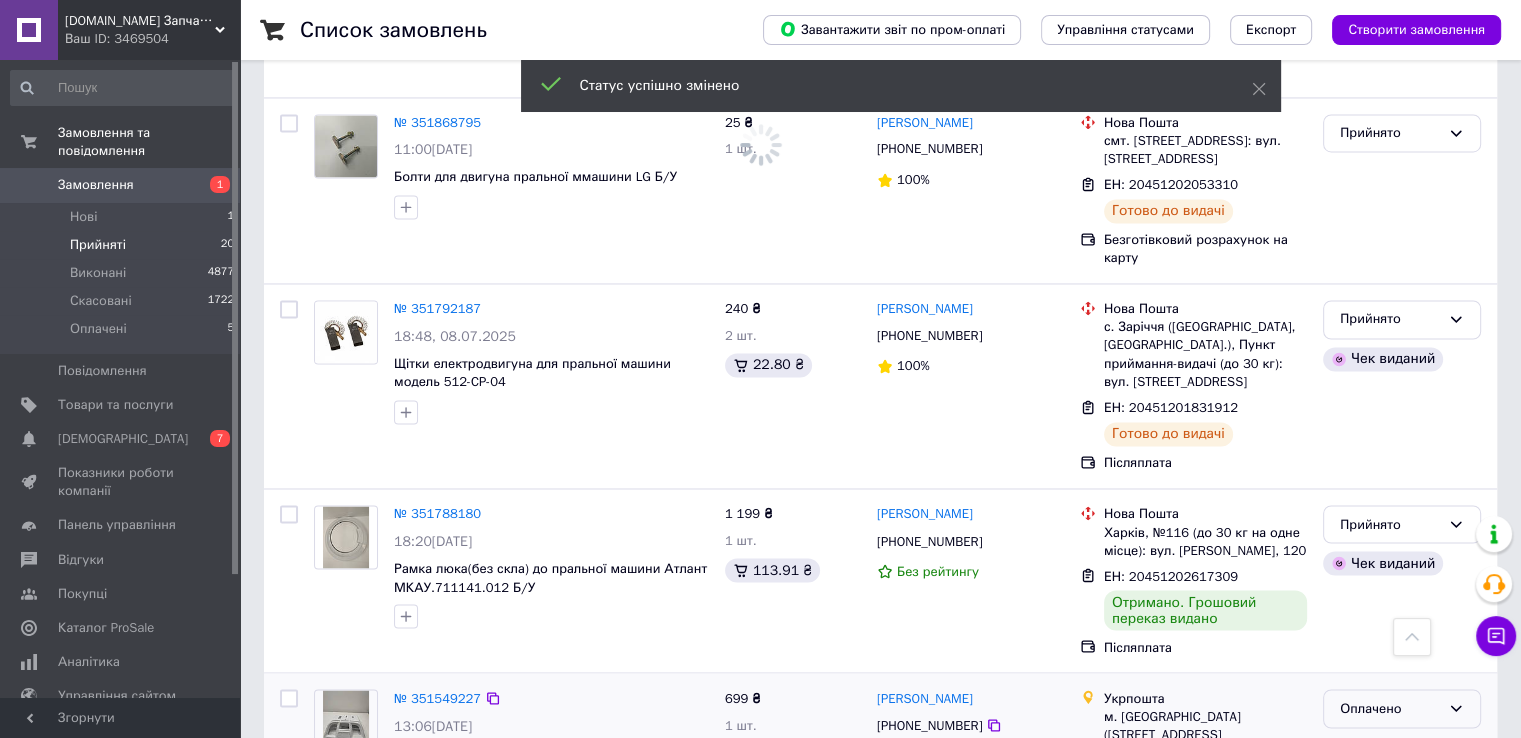 click on "Оплачено" at bounding box center [1402, 708] 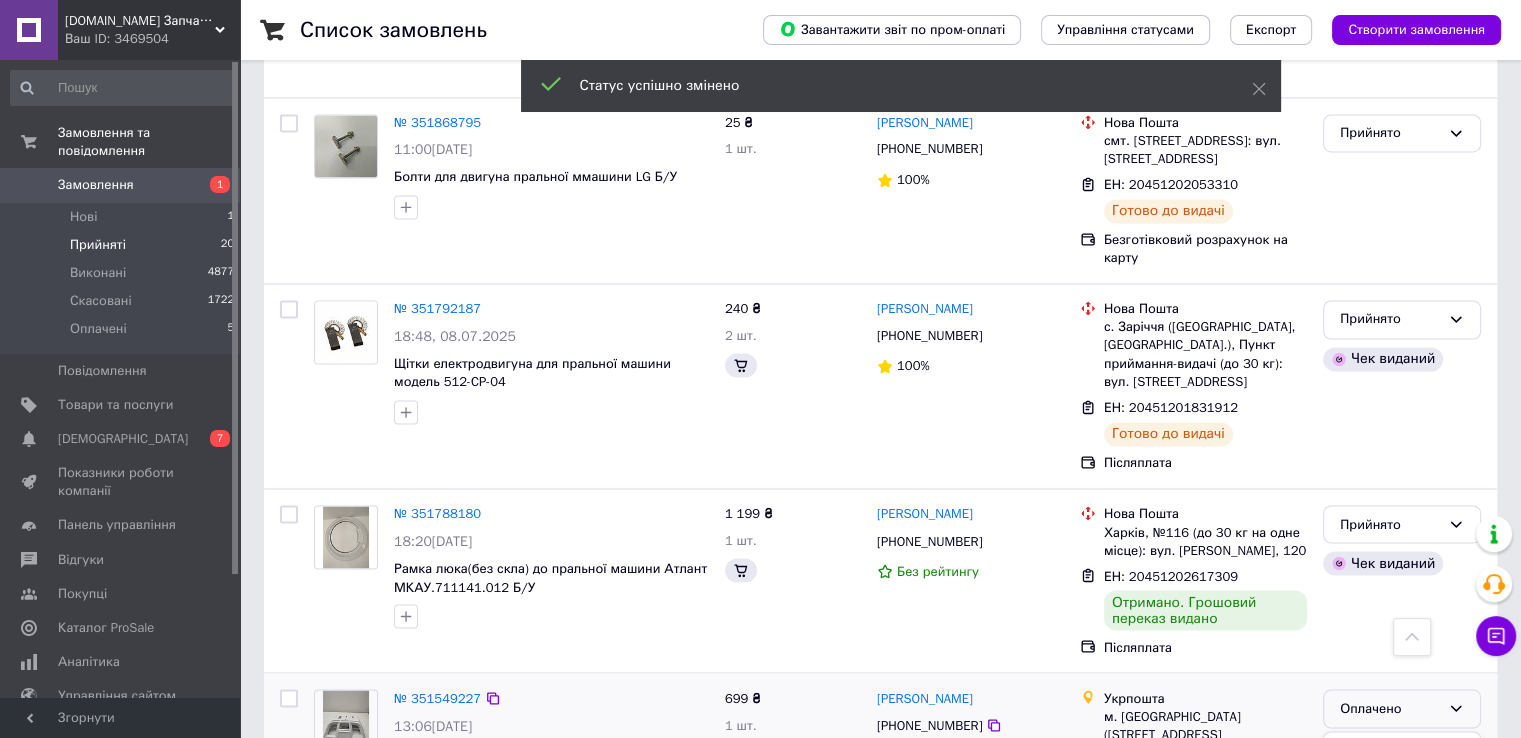 click on "Виконано" at bounding box center [1402, 786] 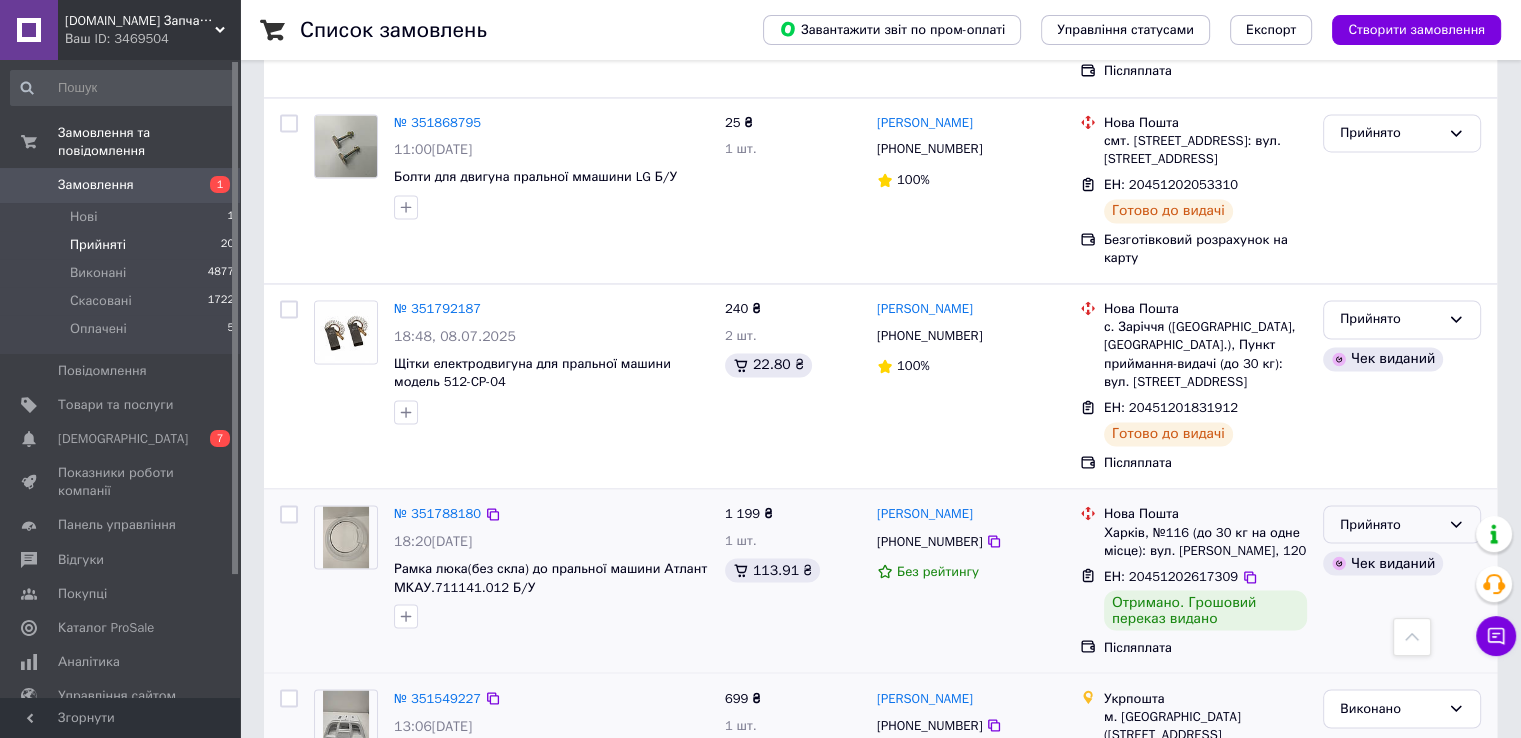 click 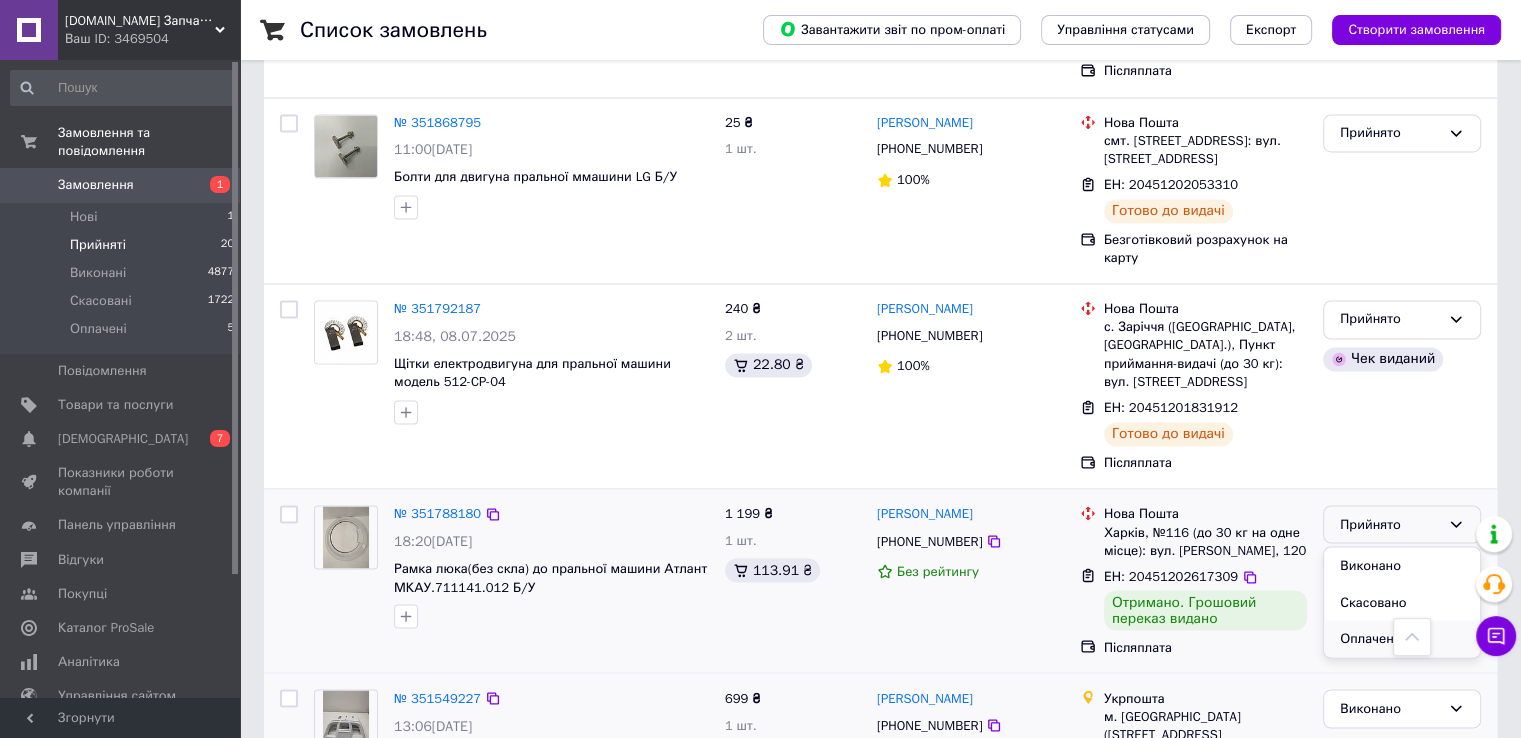click on "Оплачено" at bounding box center [1402, 638] 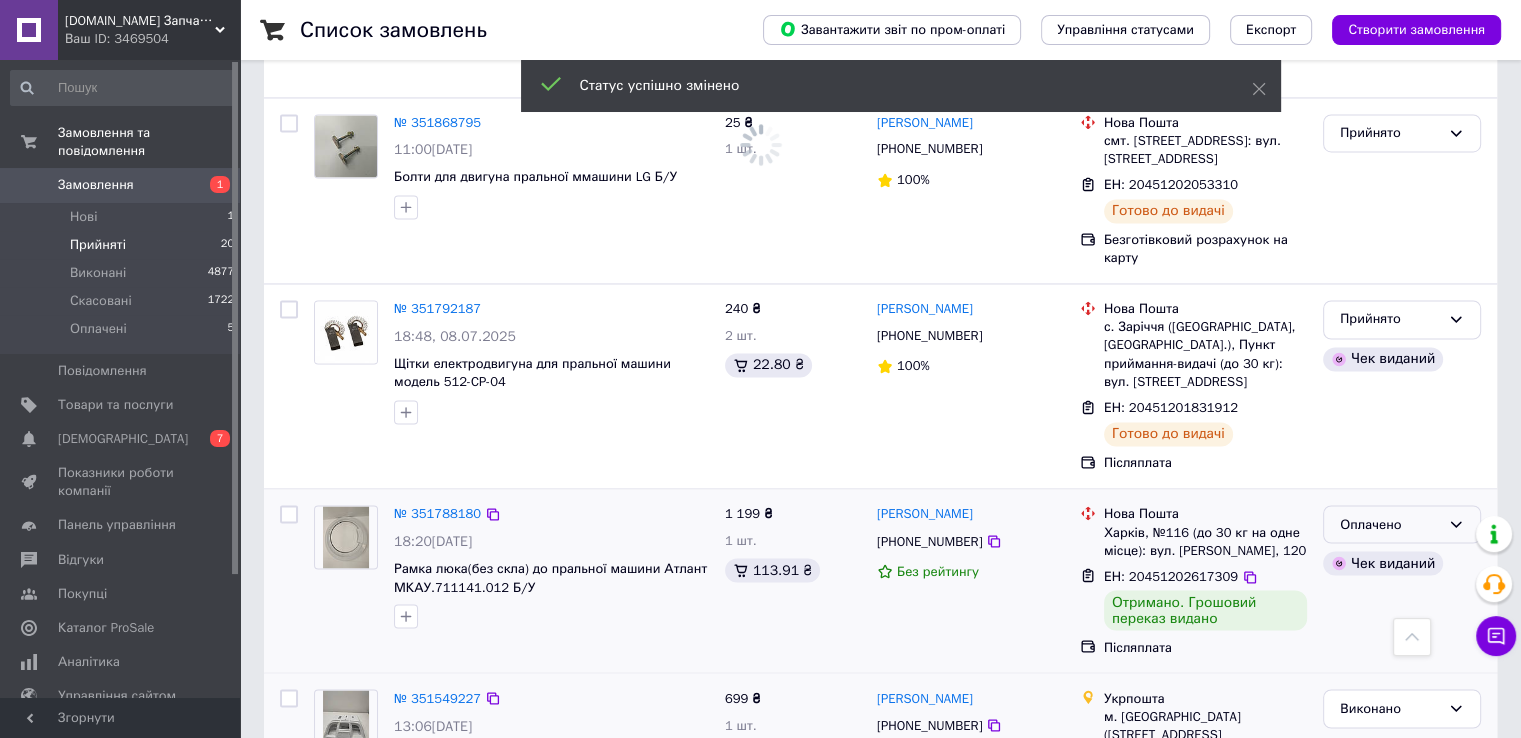 click 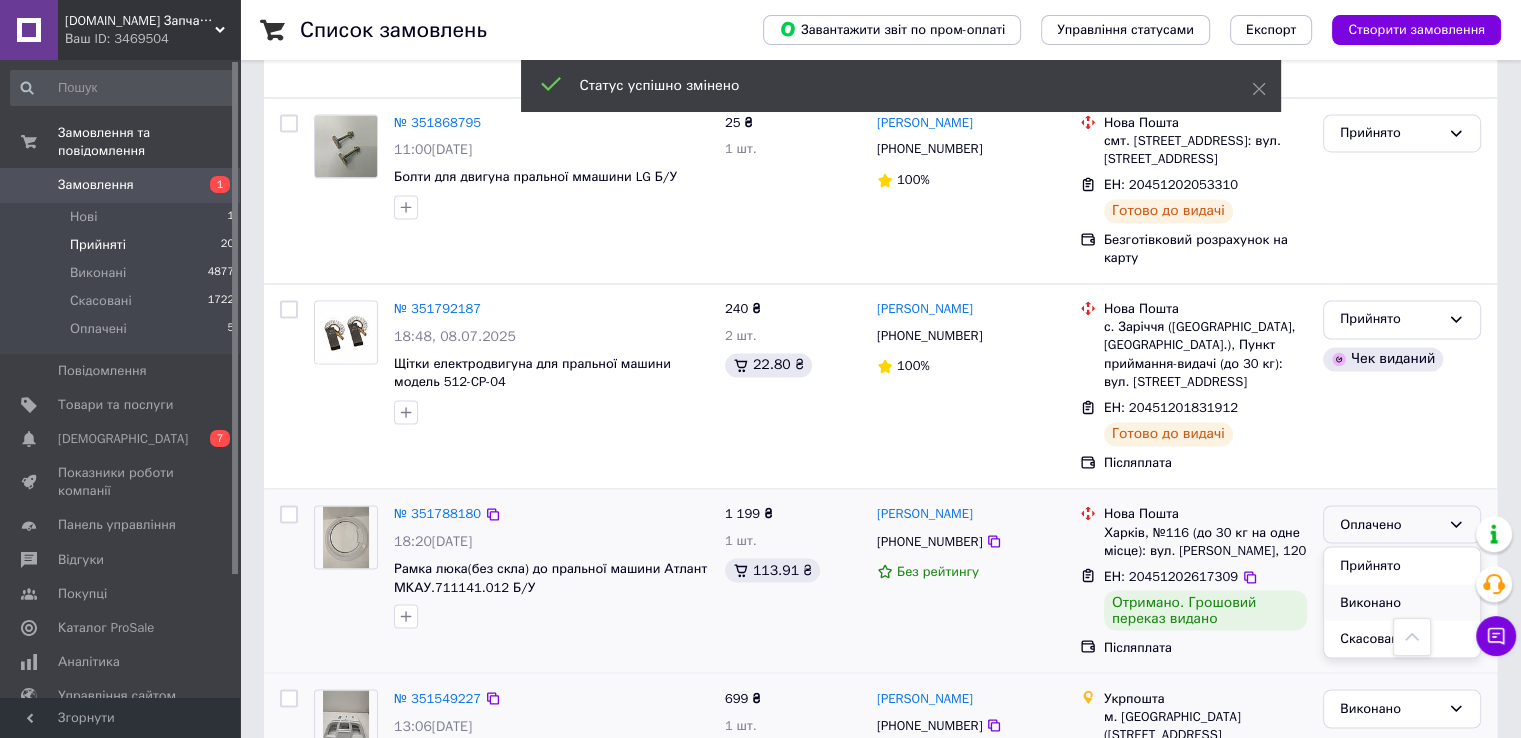 click on "Виконано" at bounding box center [1402, 602] 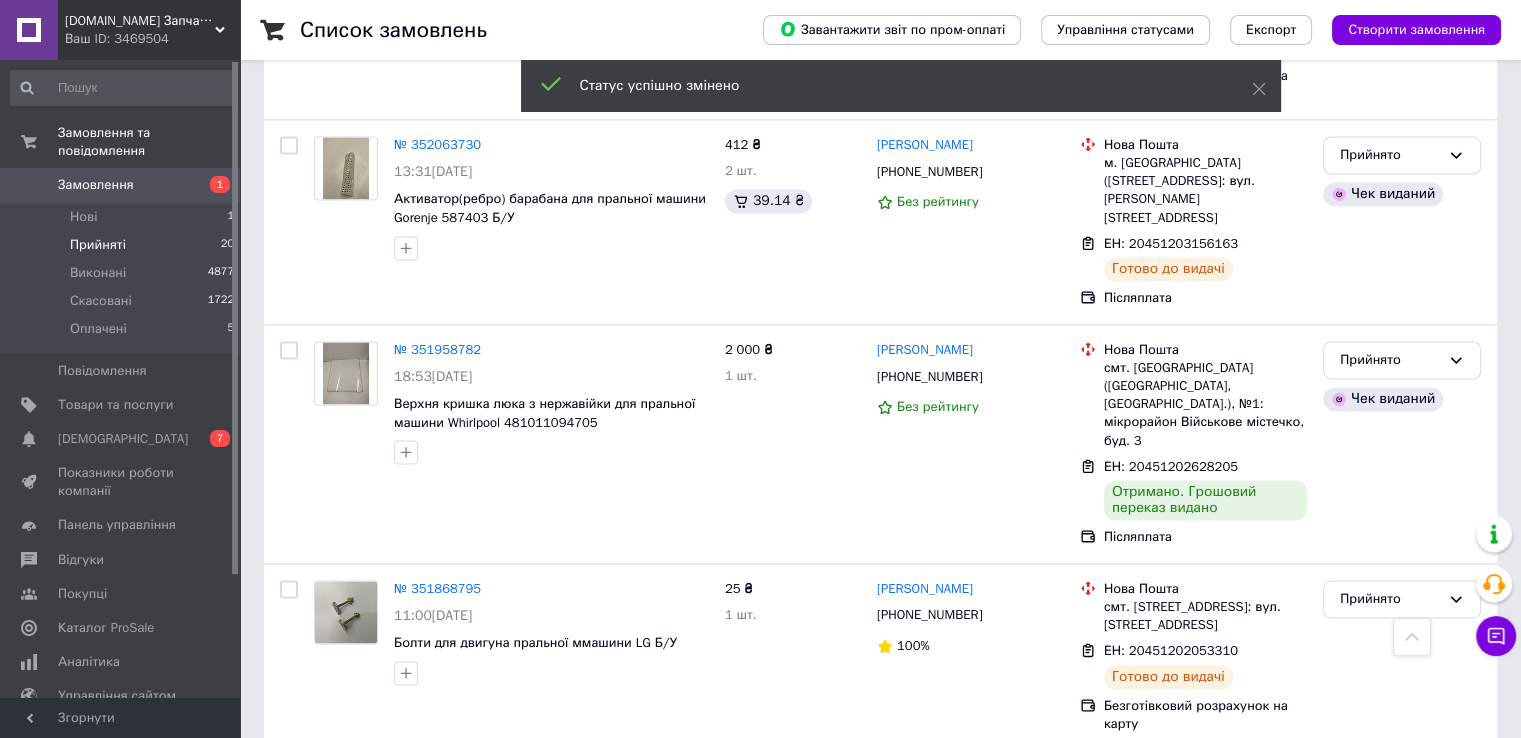 scroll, scrollTop: 2774, scrollLeft: 0, axis: vertical 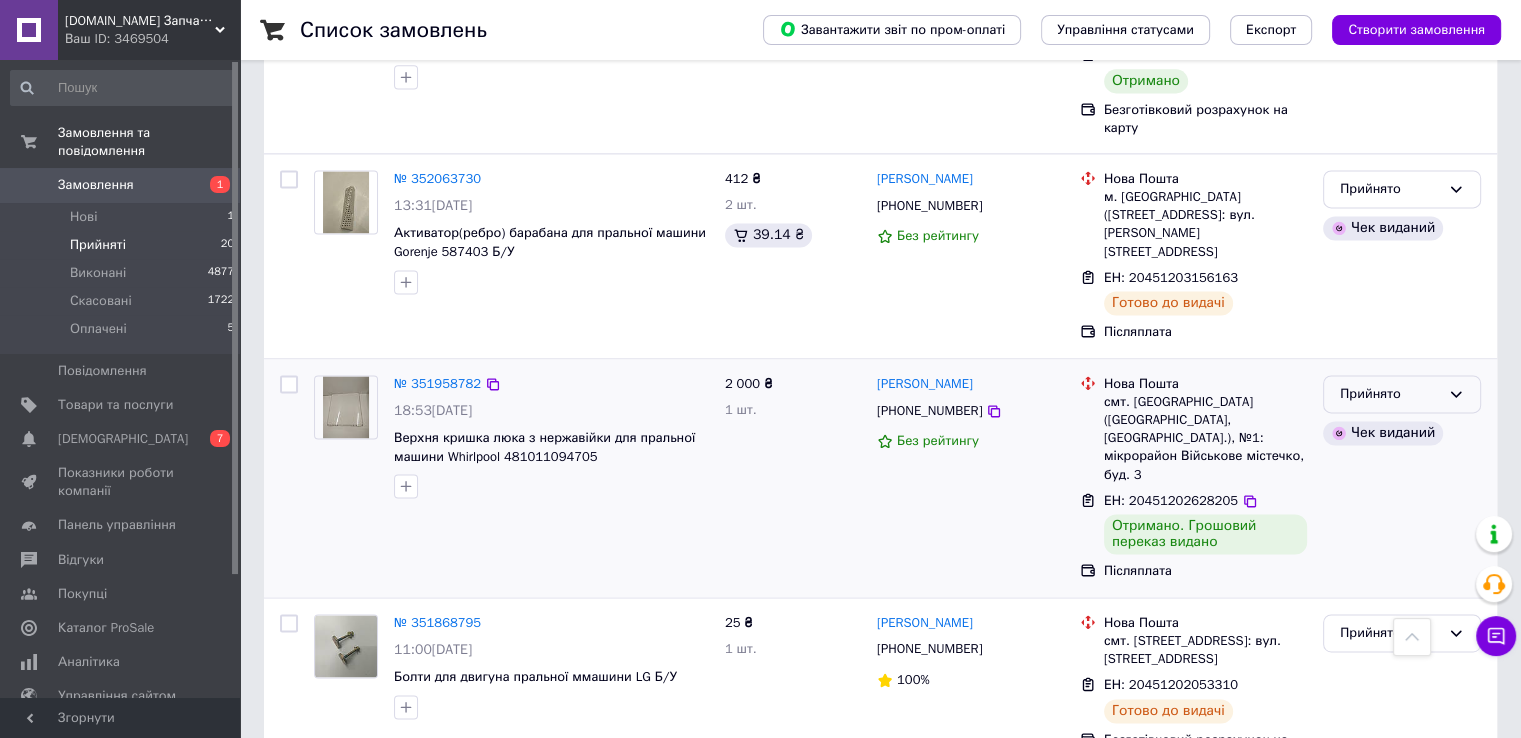 click 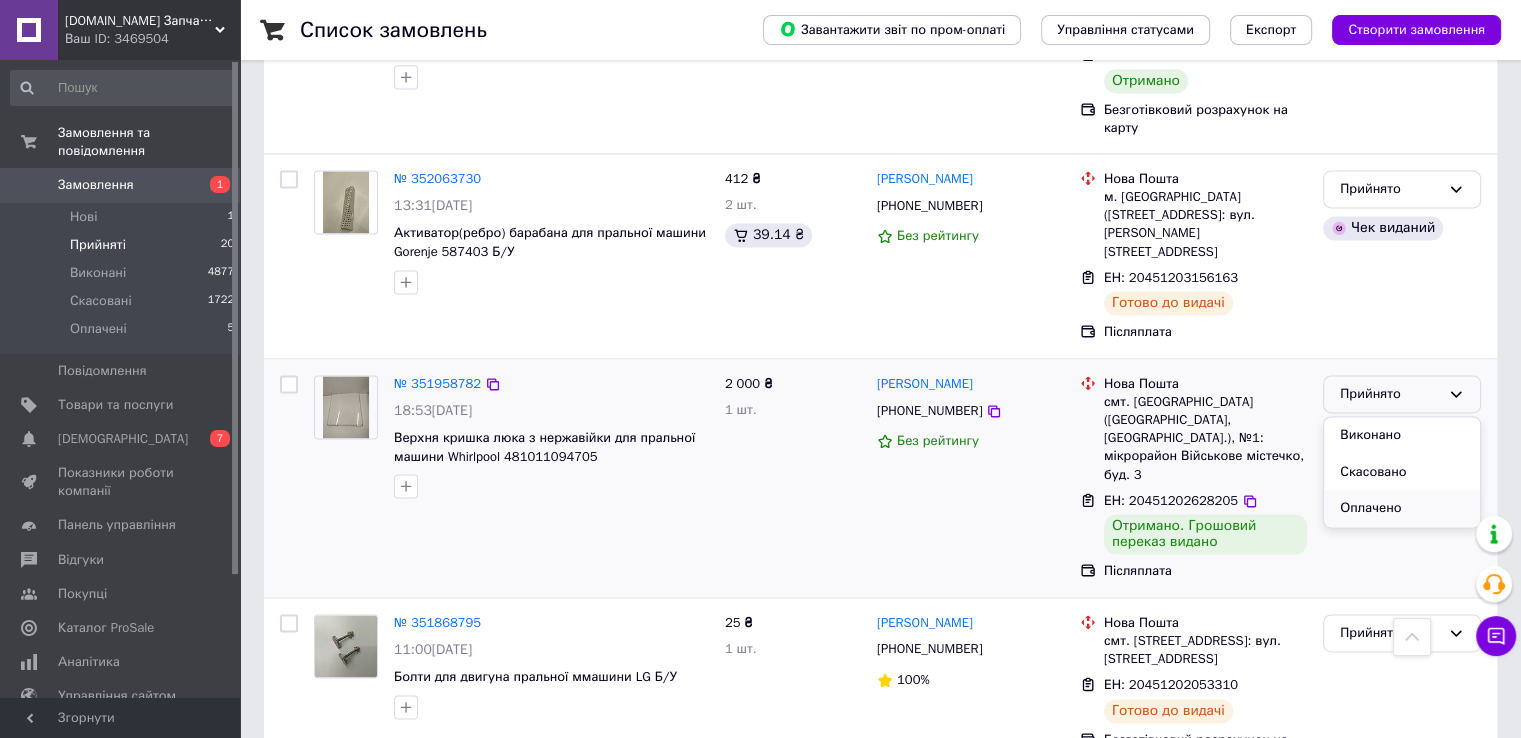 click on "Оплачено" at bounding box center (1402, 508) 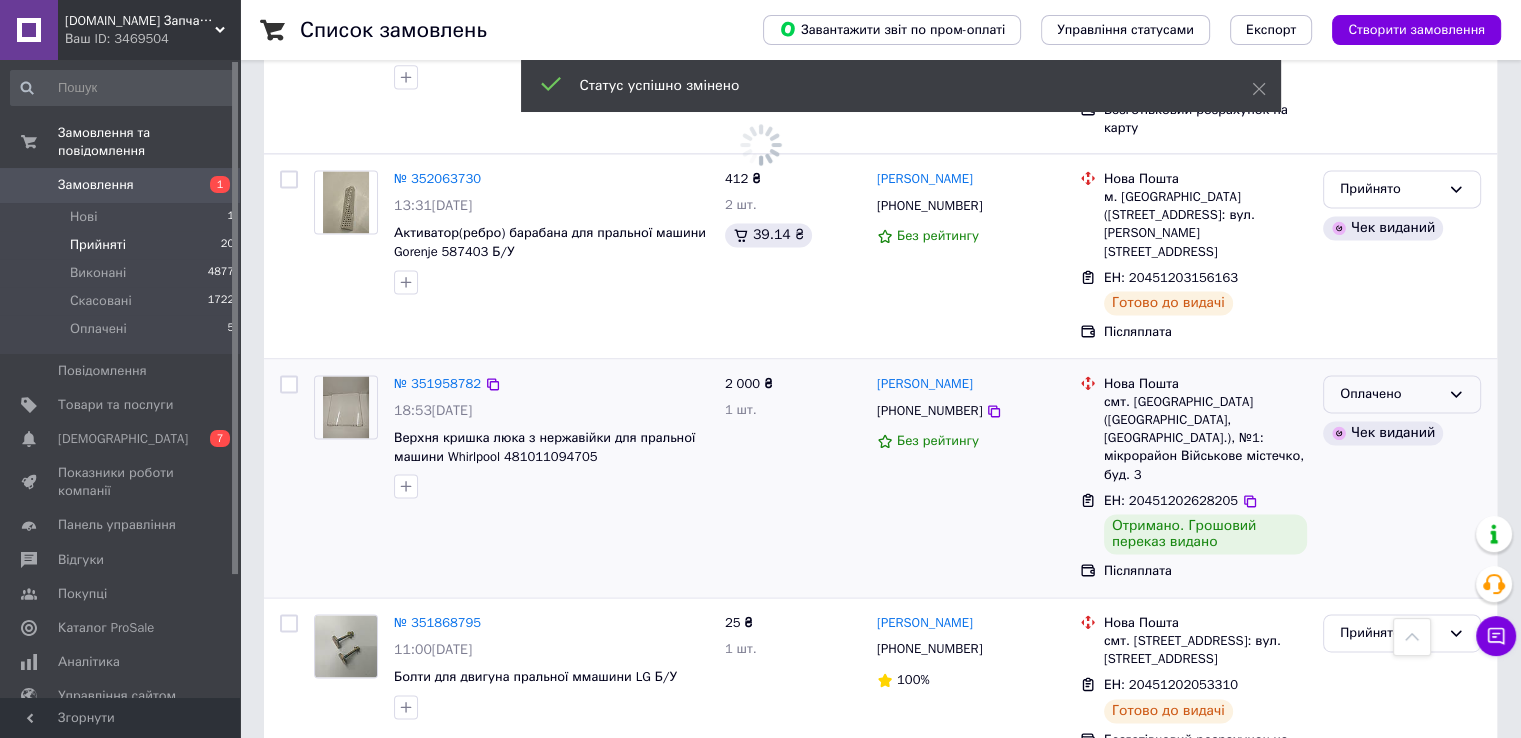 click 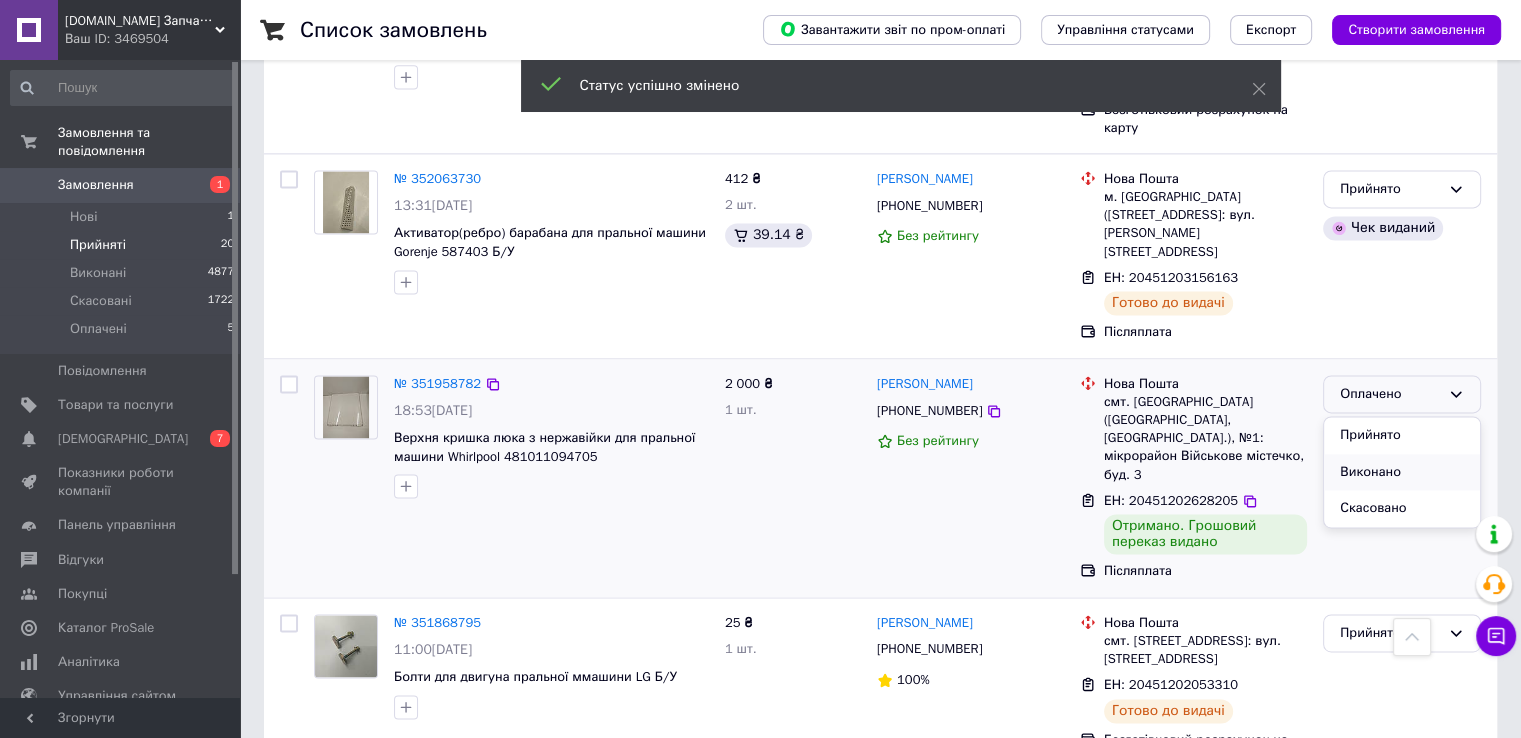 click on "Виконано" at bounding box center (1402, 472) 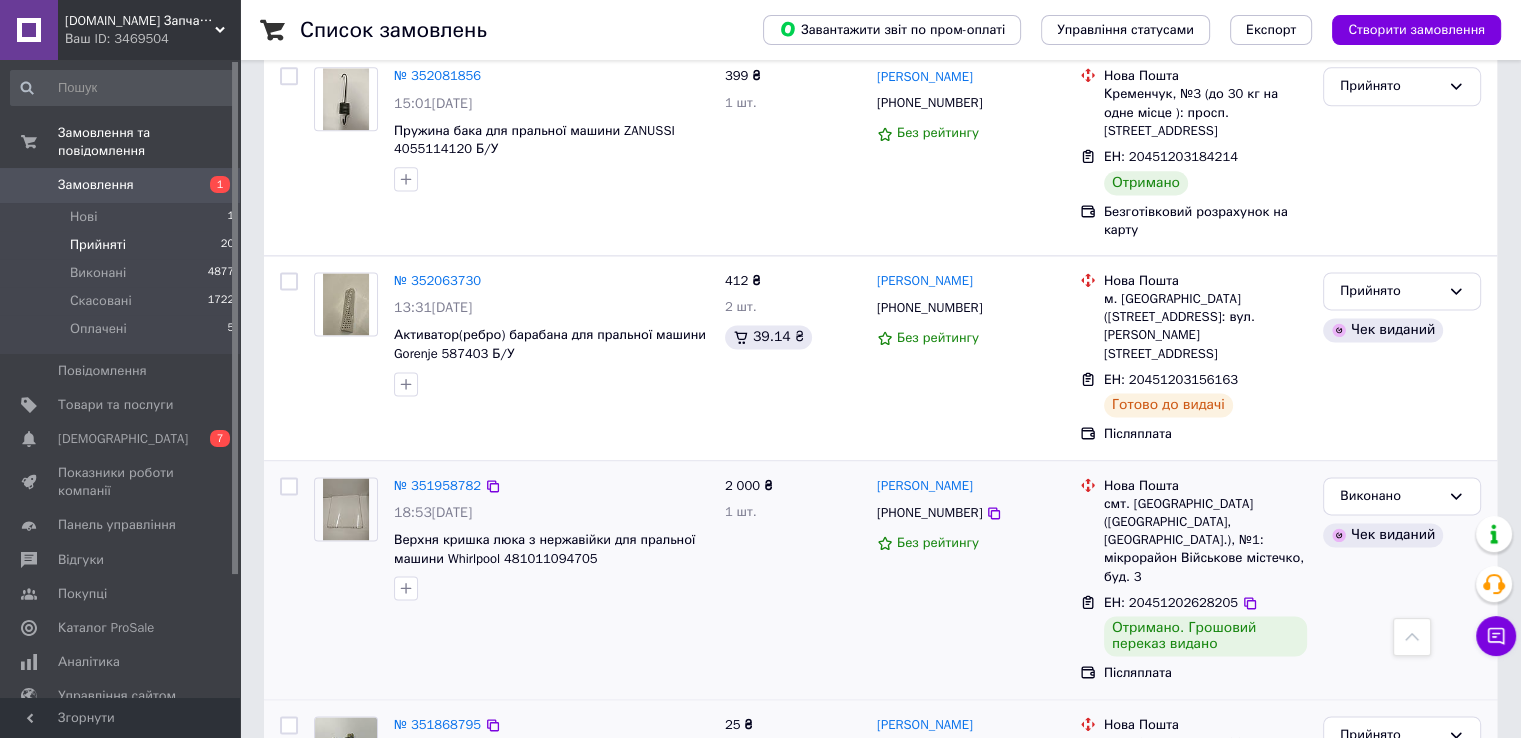 scroll, scrollTop: 2474, scrollLeft: 0, axis: vertical 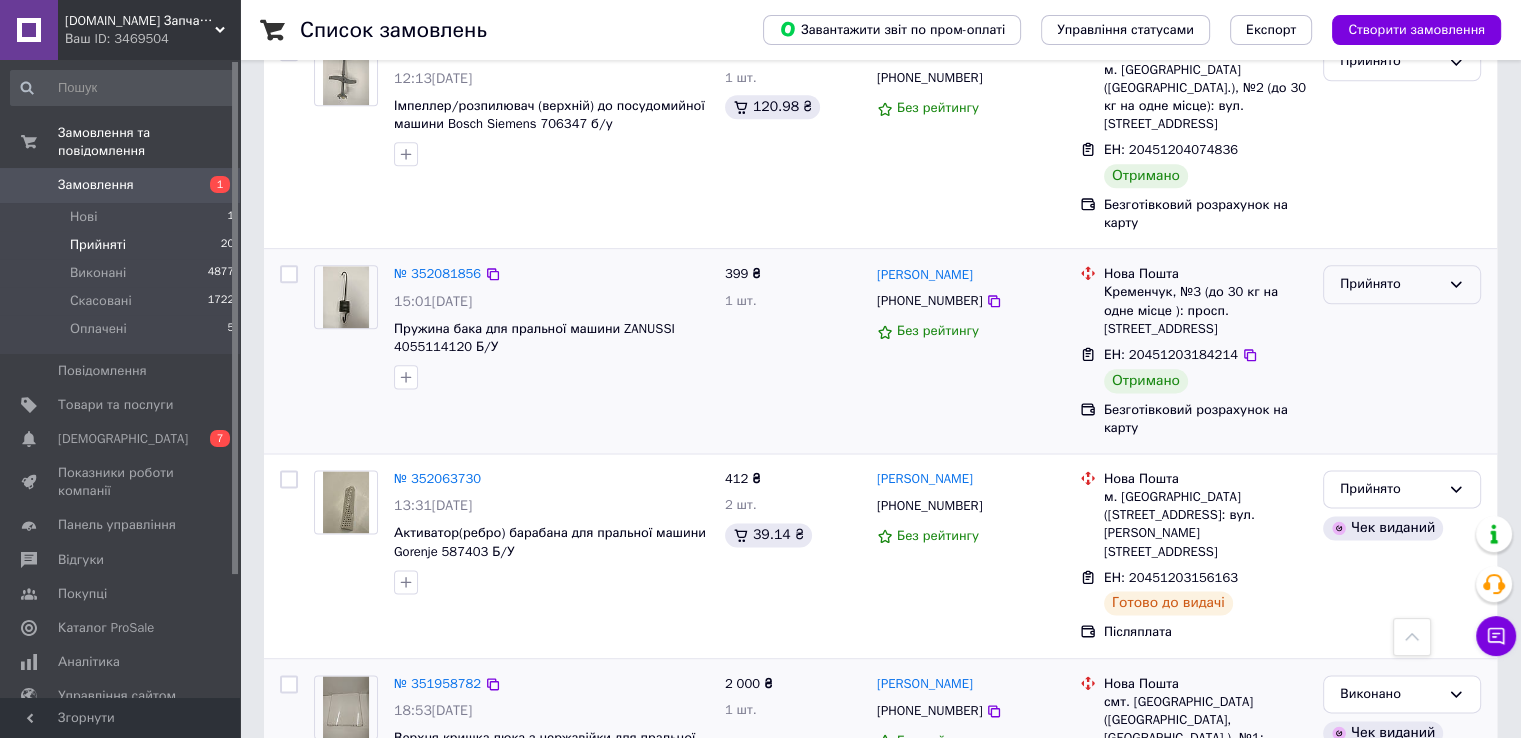 click 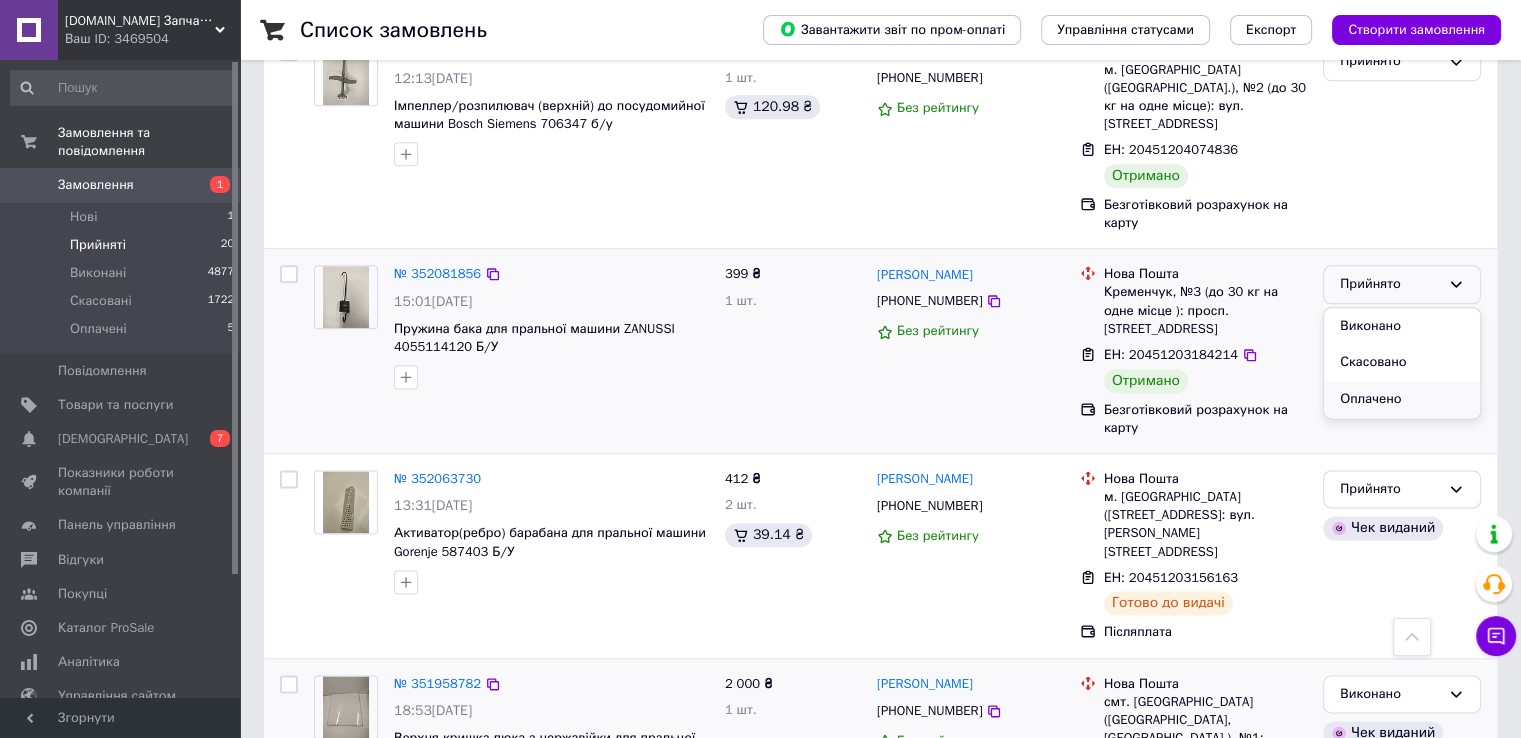 click on "Оплачено" at bounding box center (1402, 399) 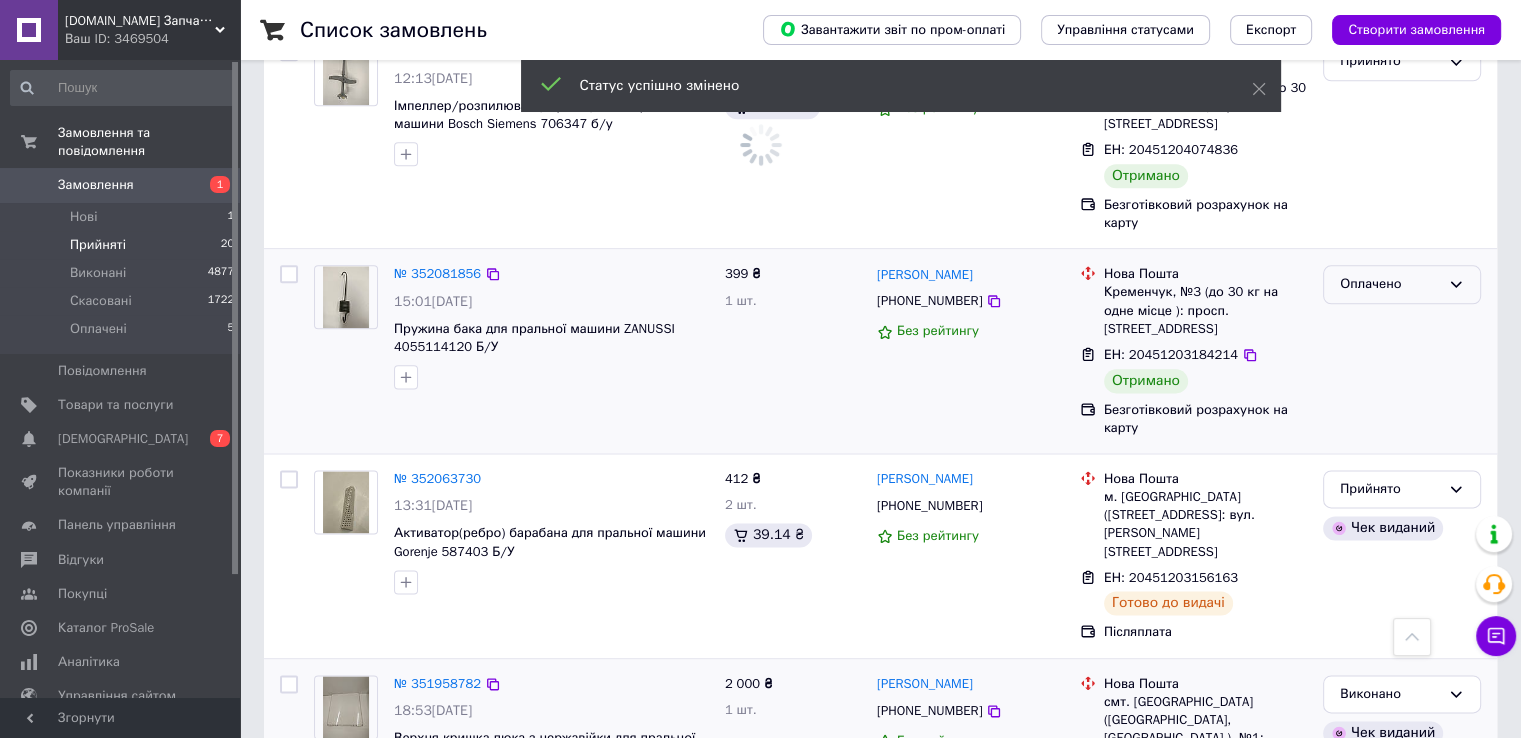click 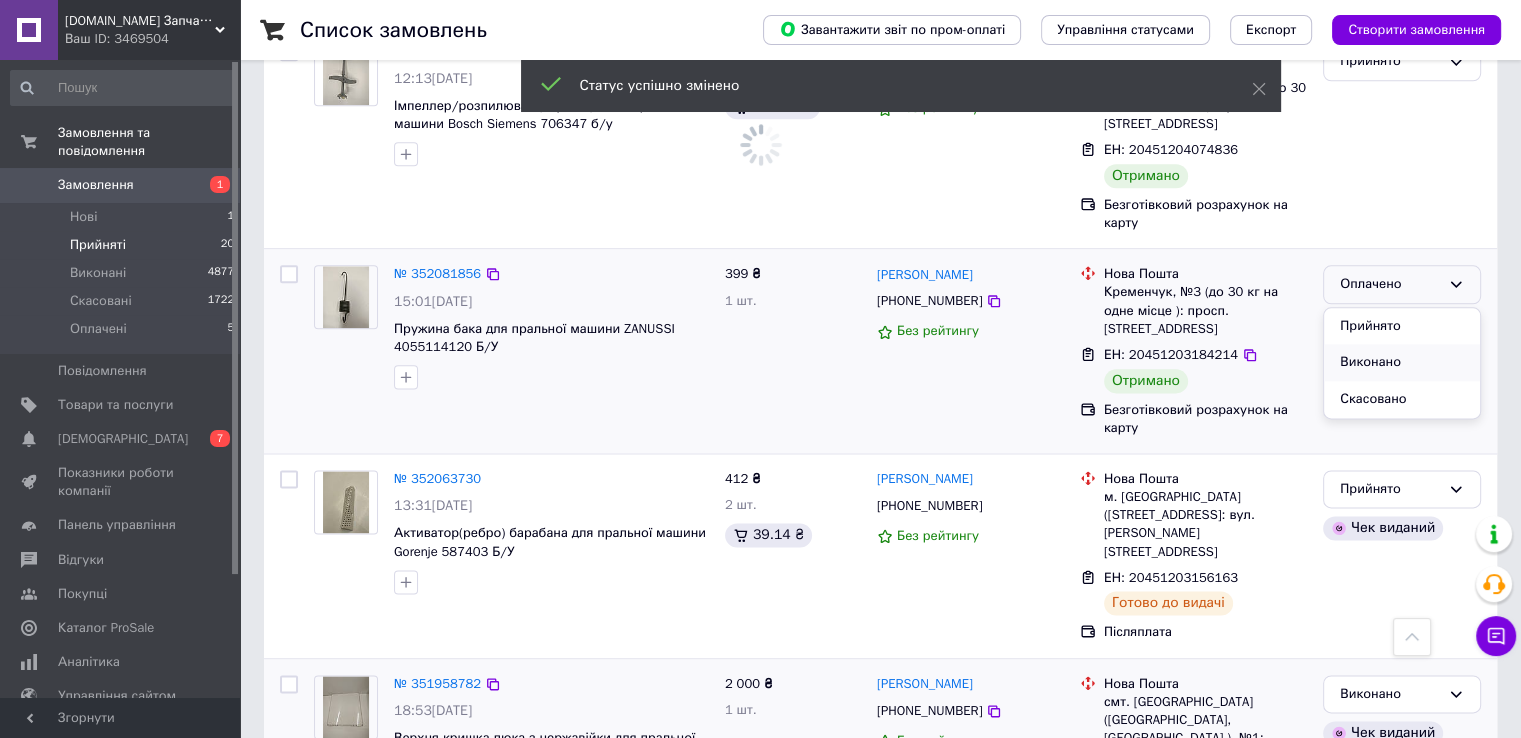 click on "Виконано" at bounding box center (1402, 362) 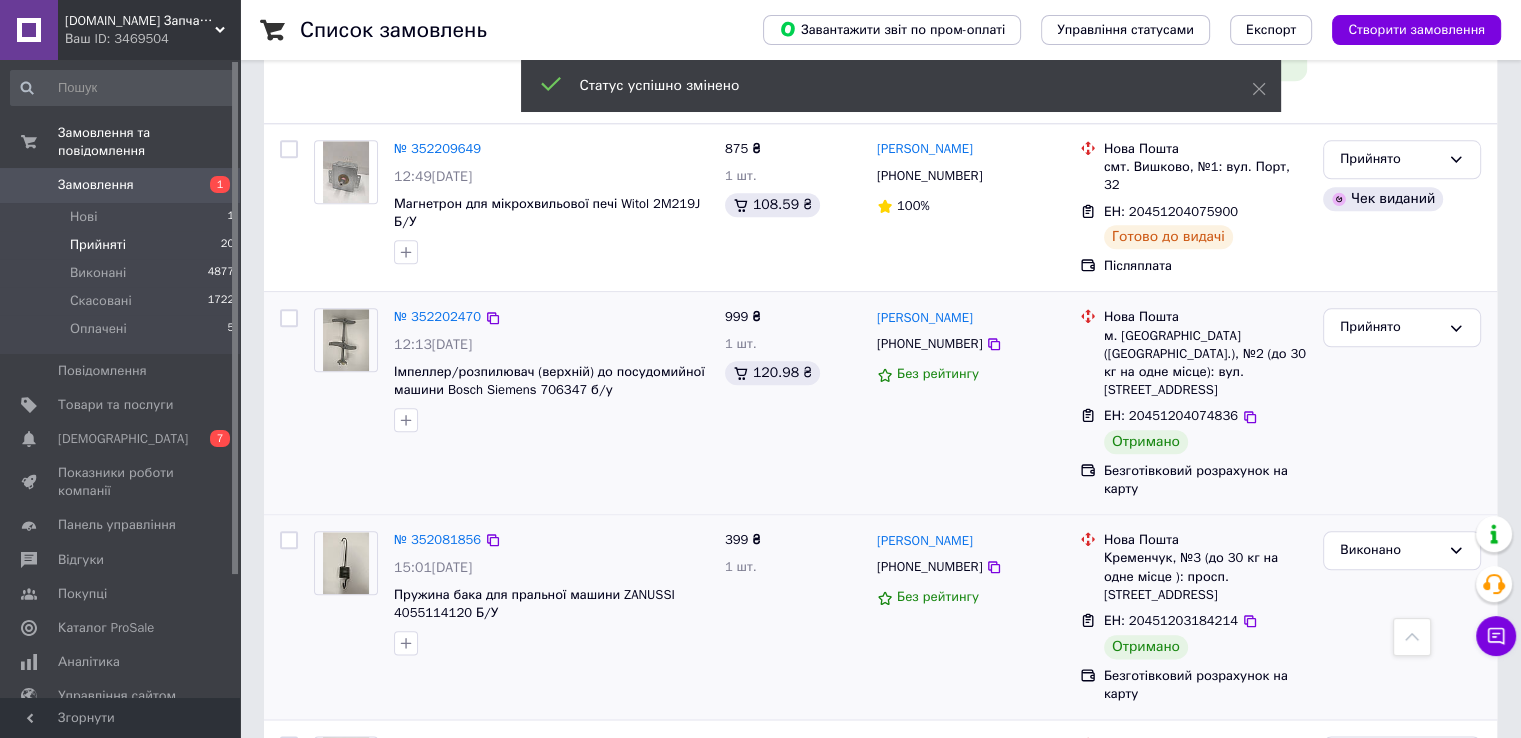 scroll, scrollTop: 2174, scrollLeft: 0, axis: vertical 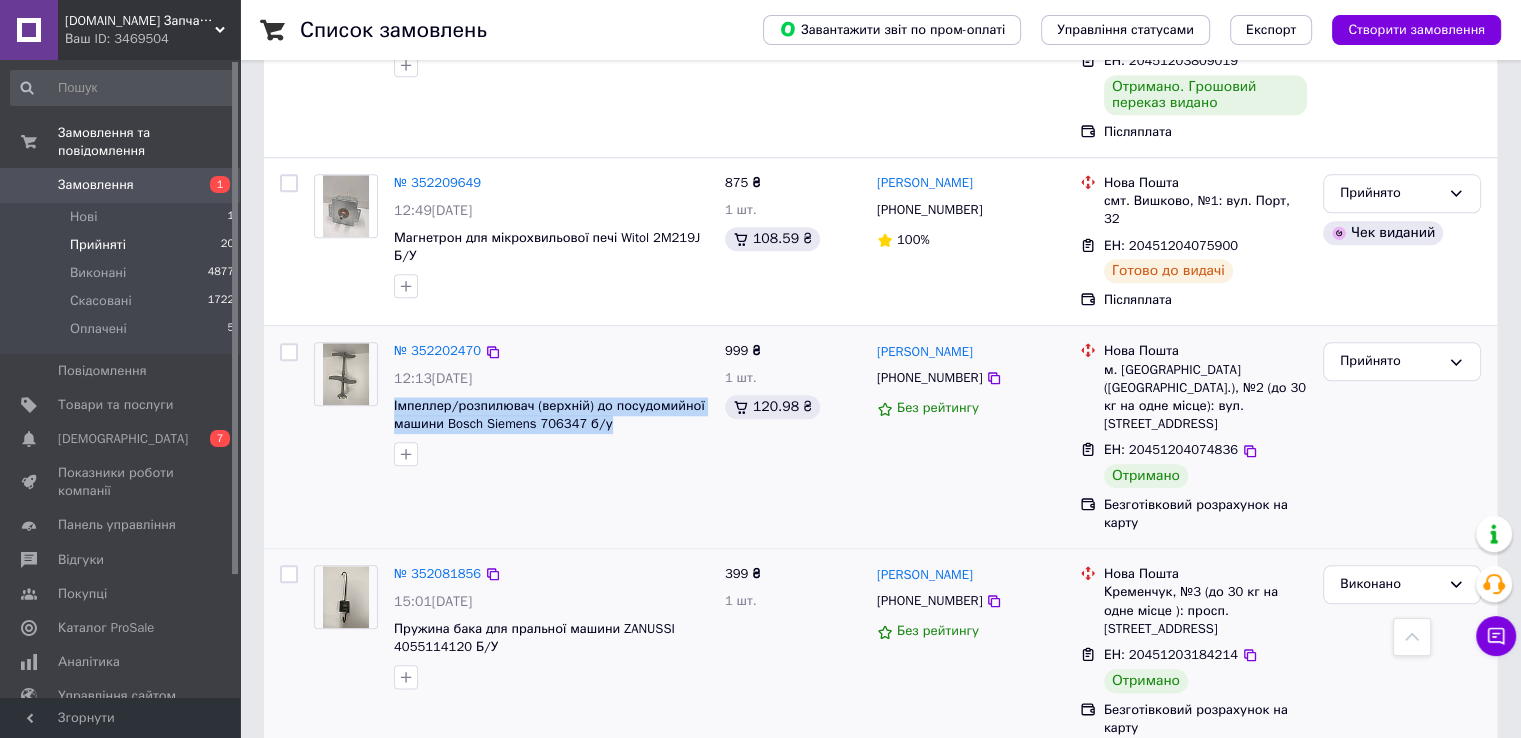 drag, startPoint x: 612, startPoint y: 349, endPoint x: 392, endPoint y: 309, distance: 223.6068 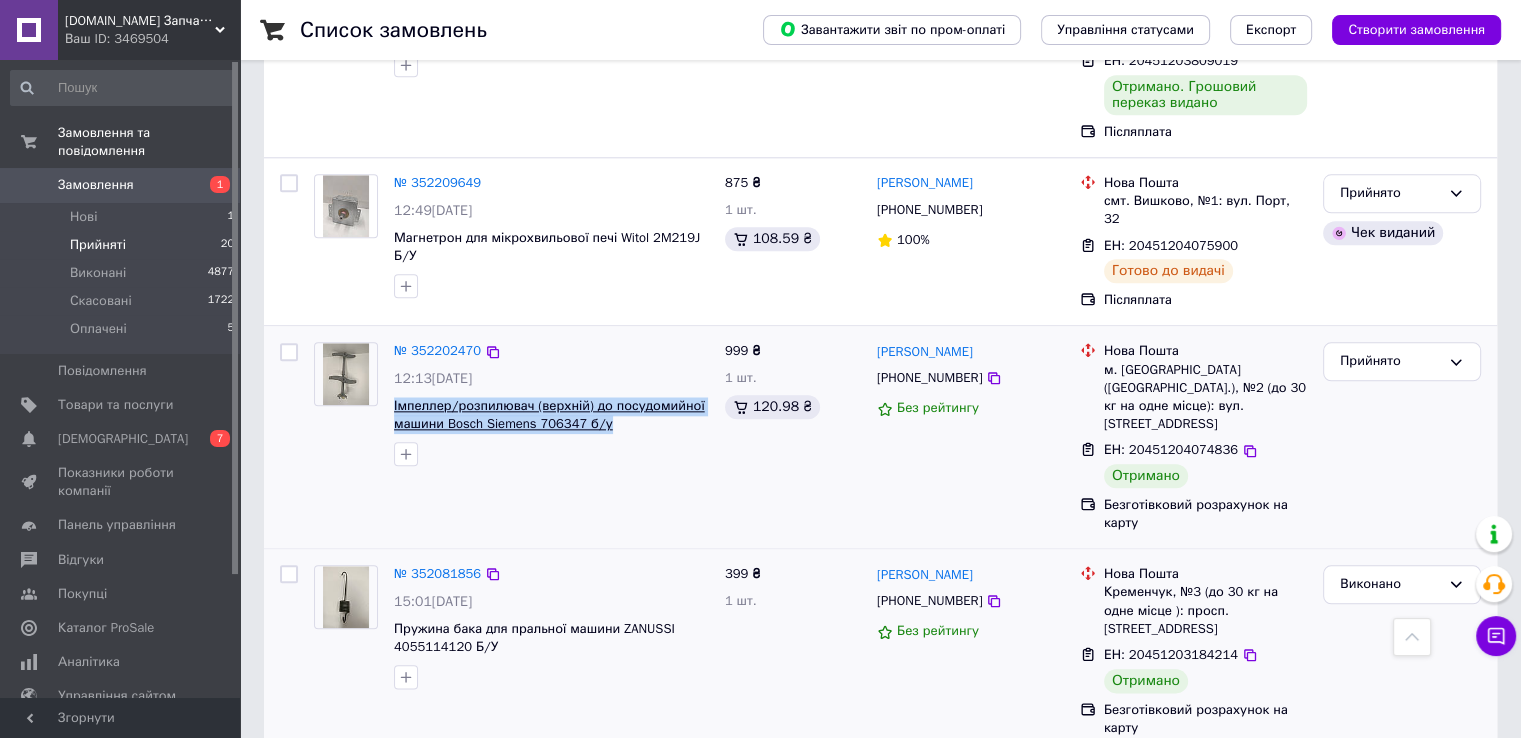 copy on "Імпеллер/розпилювач (верхній) до посудомийної машини Bosch Siemens 706347  б/у" 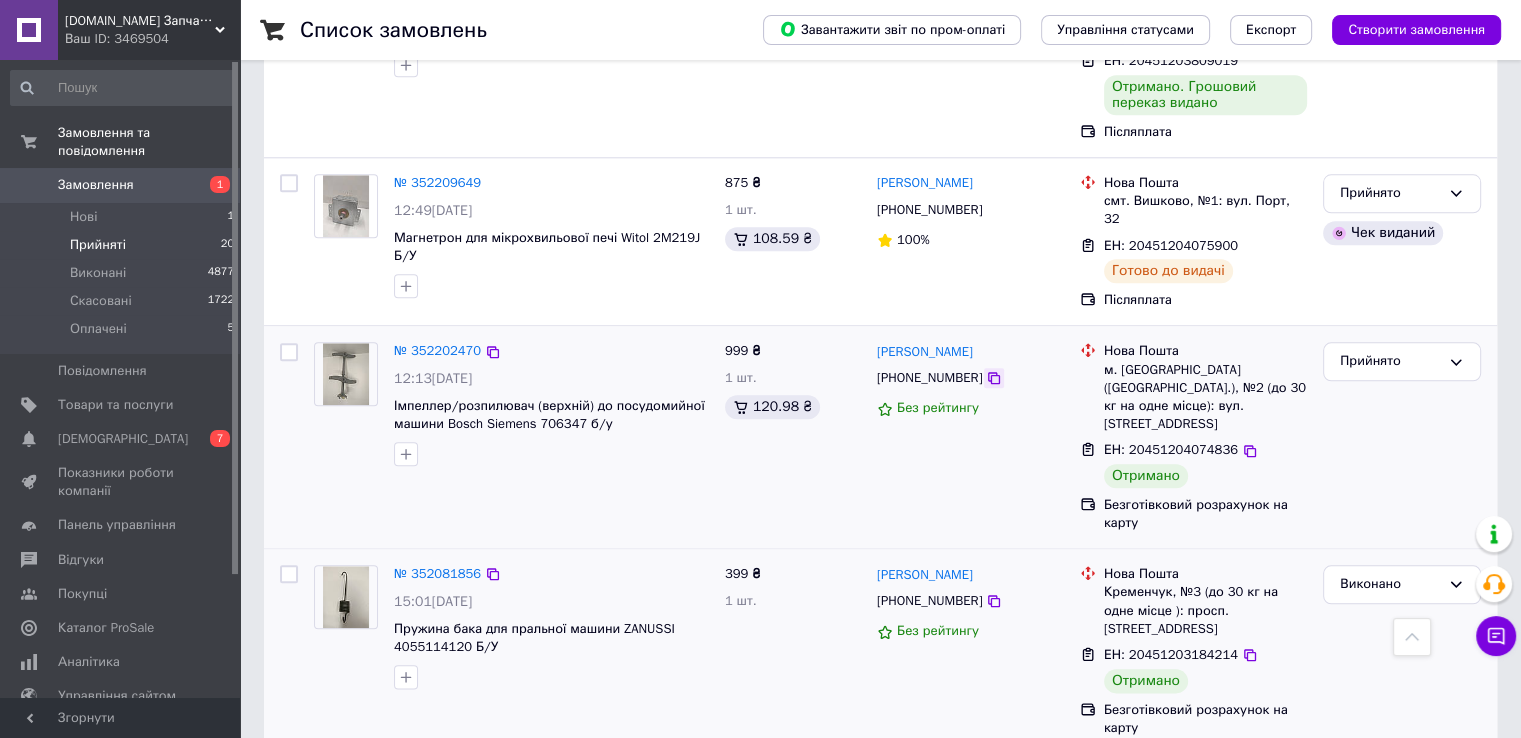 click 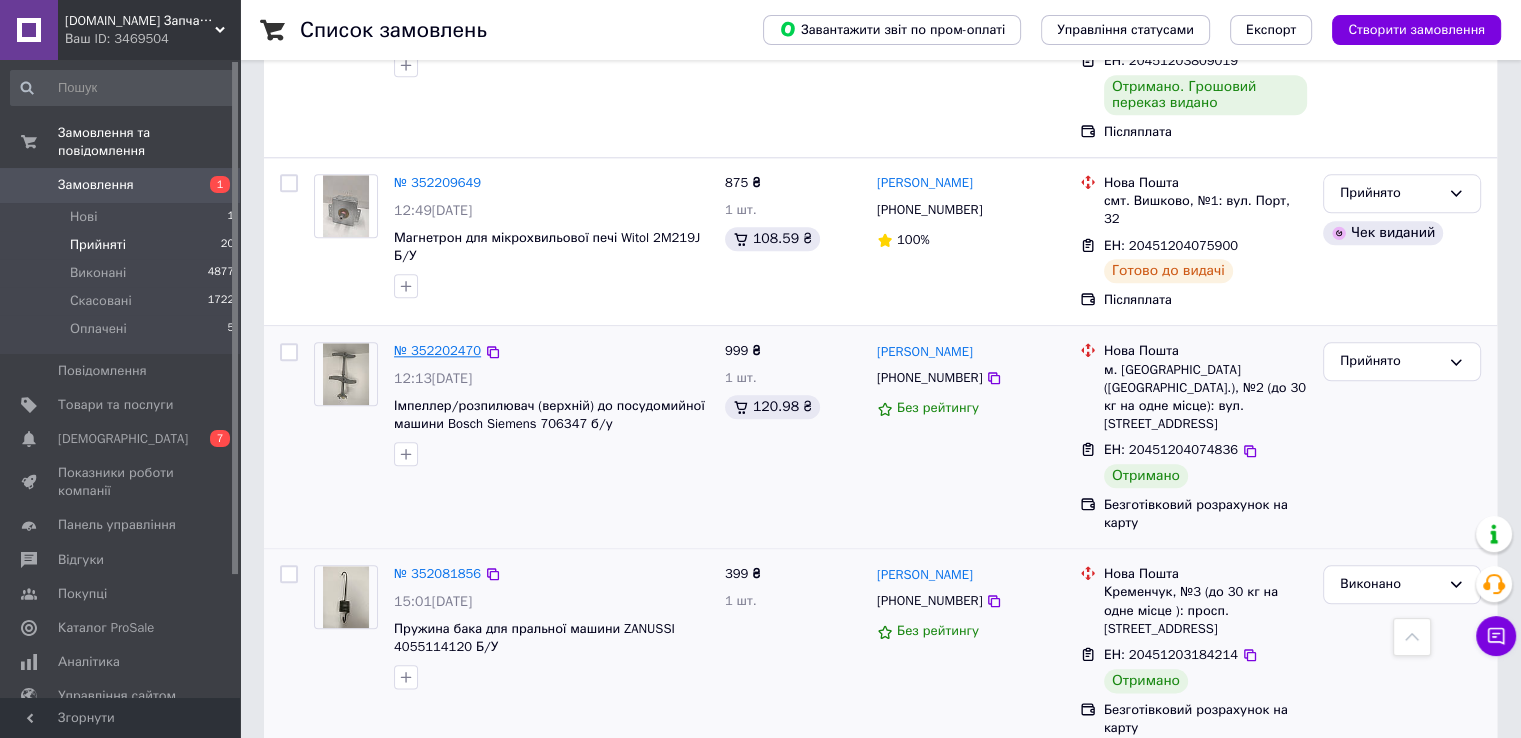 click on "№ 352202470" at bounding box center (437, 350) 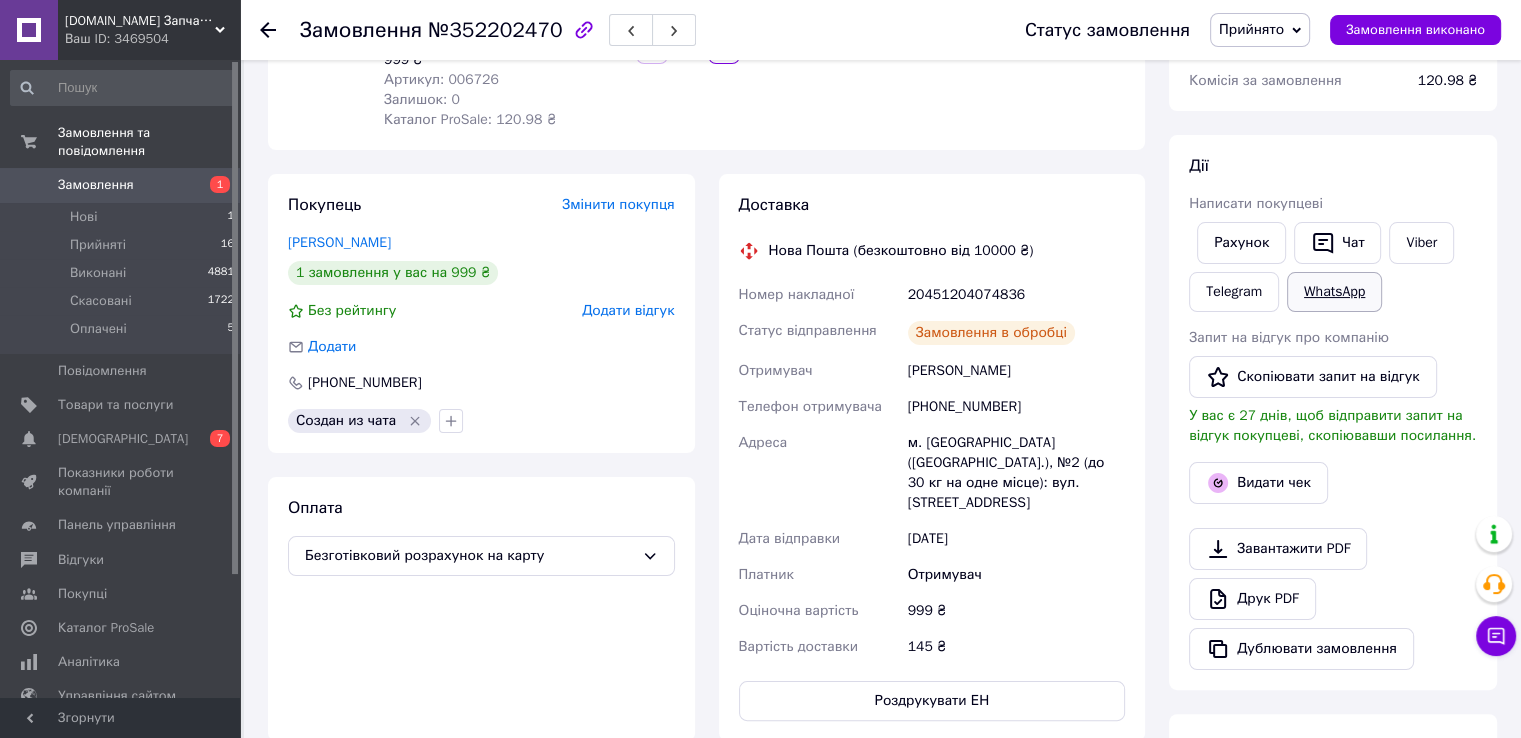 scroll, scrollTop: 300, scrollLeft: 0, axis: vertical 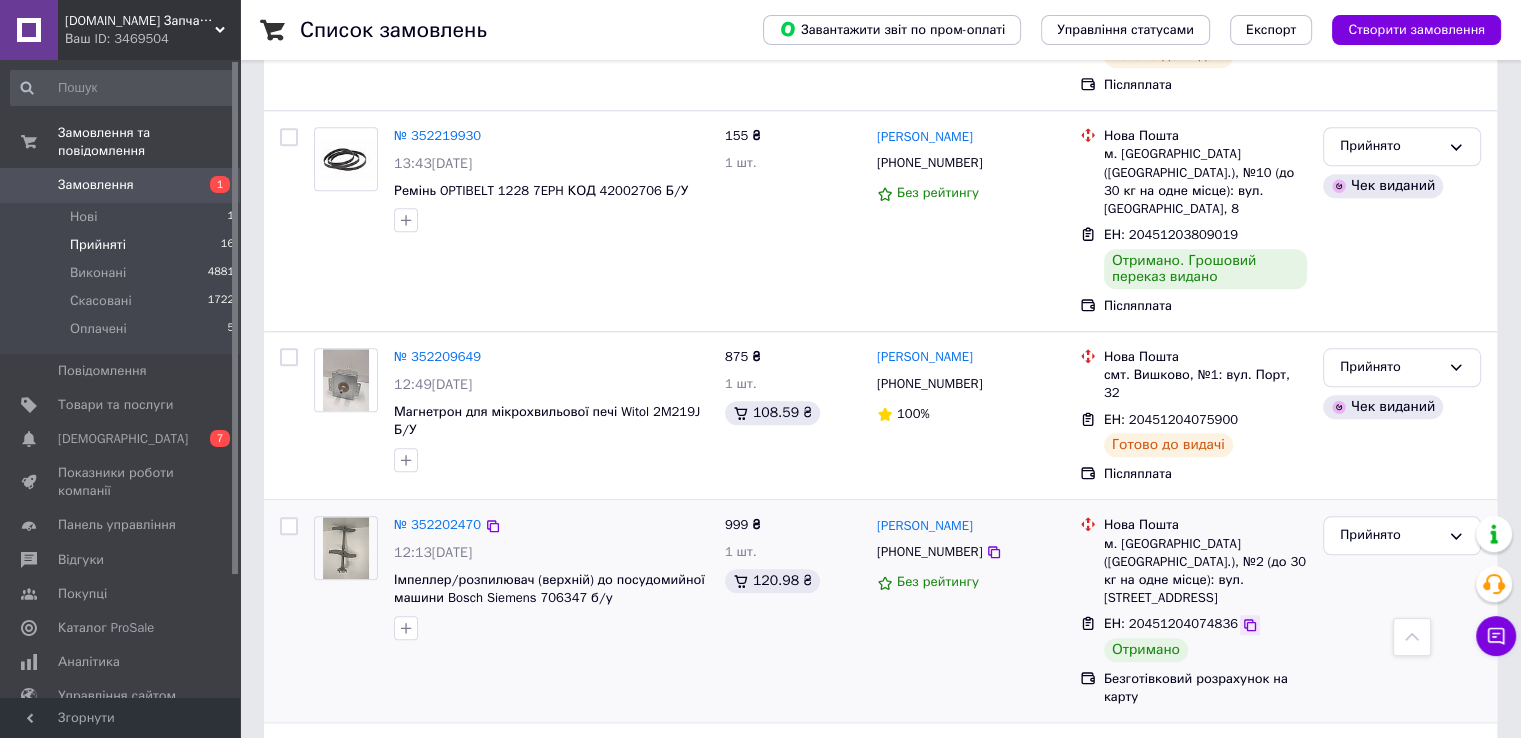 click 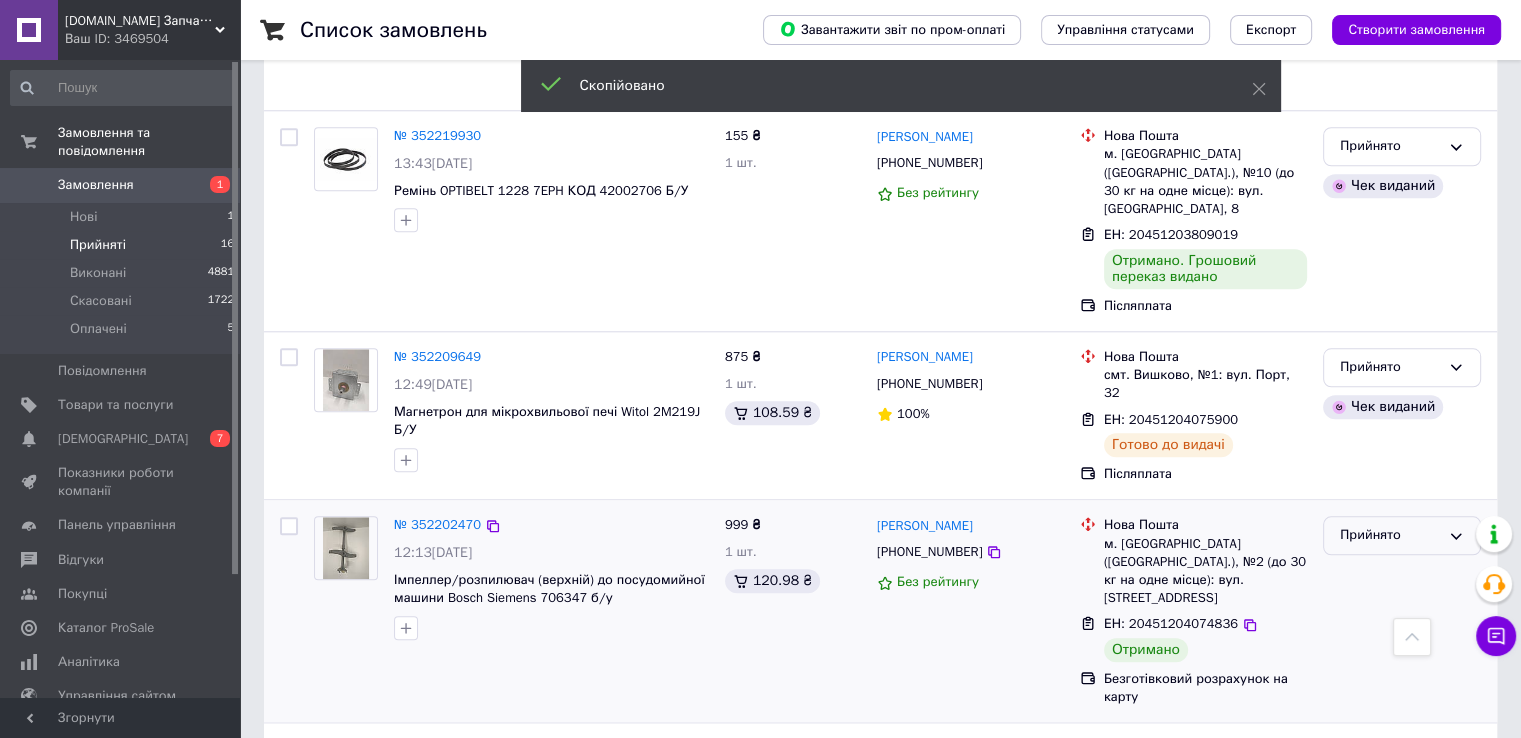 click 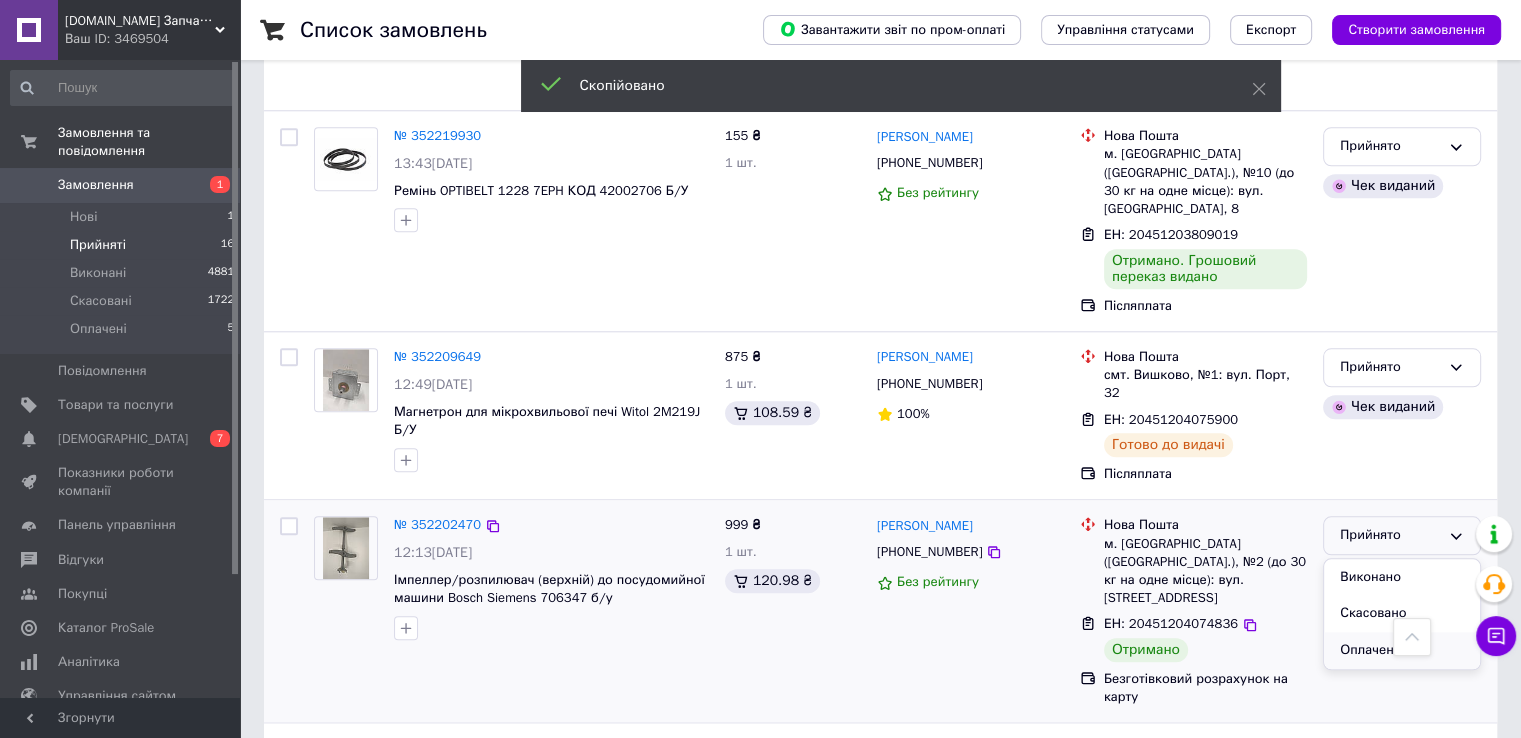 click on "Оплачено" at bounding box center [1402, 650] 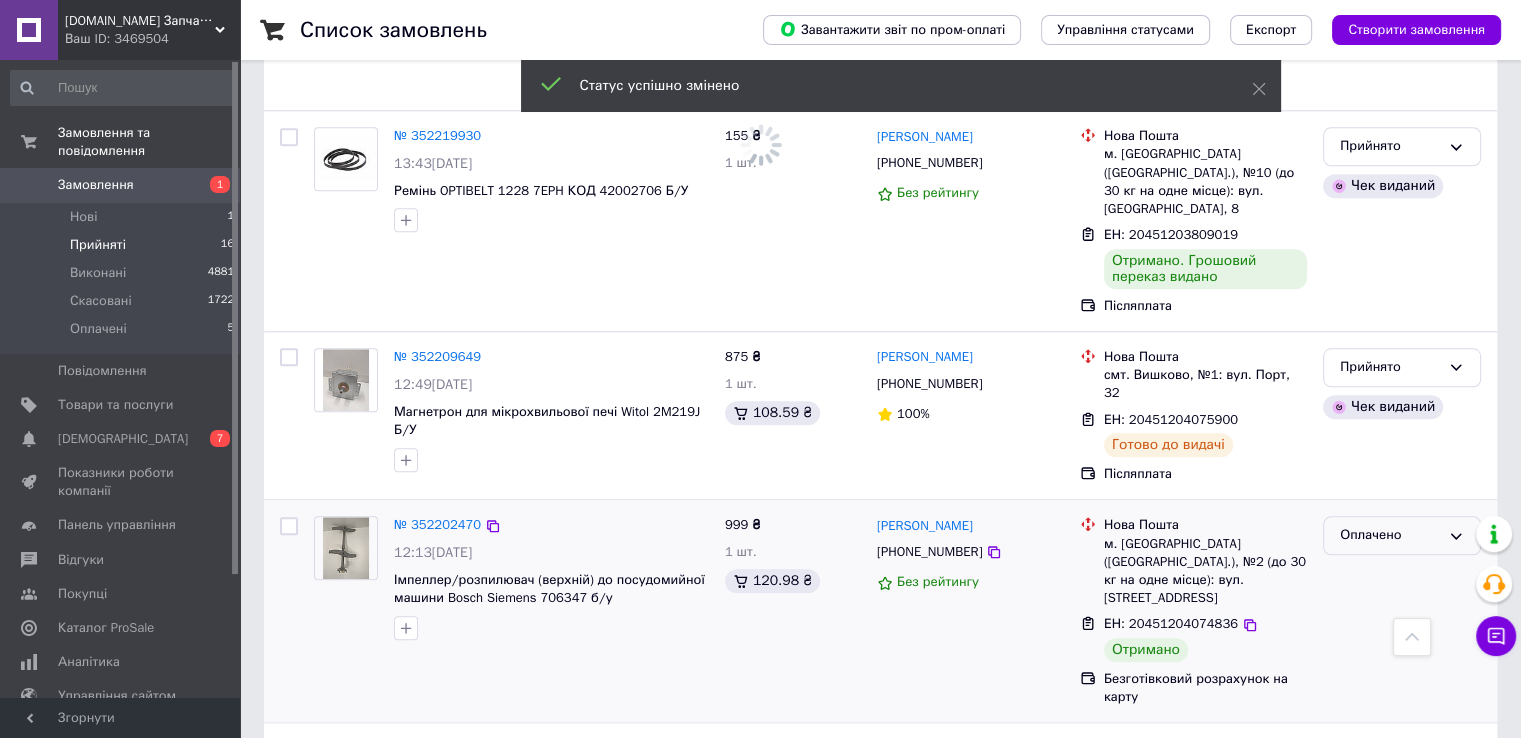 click 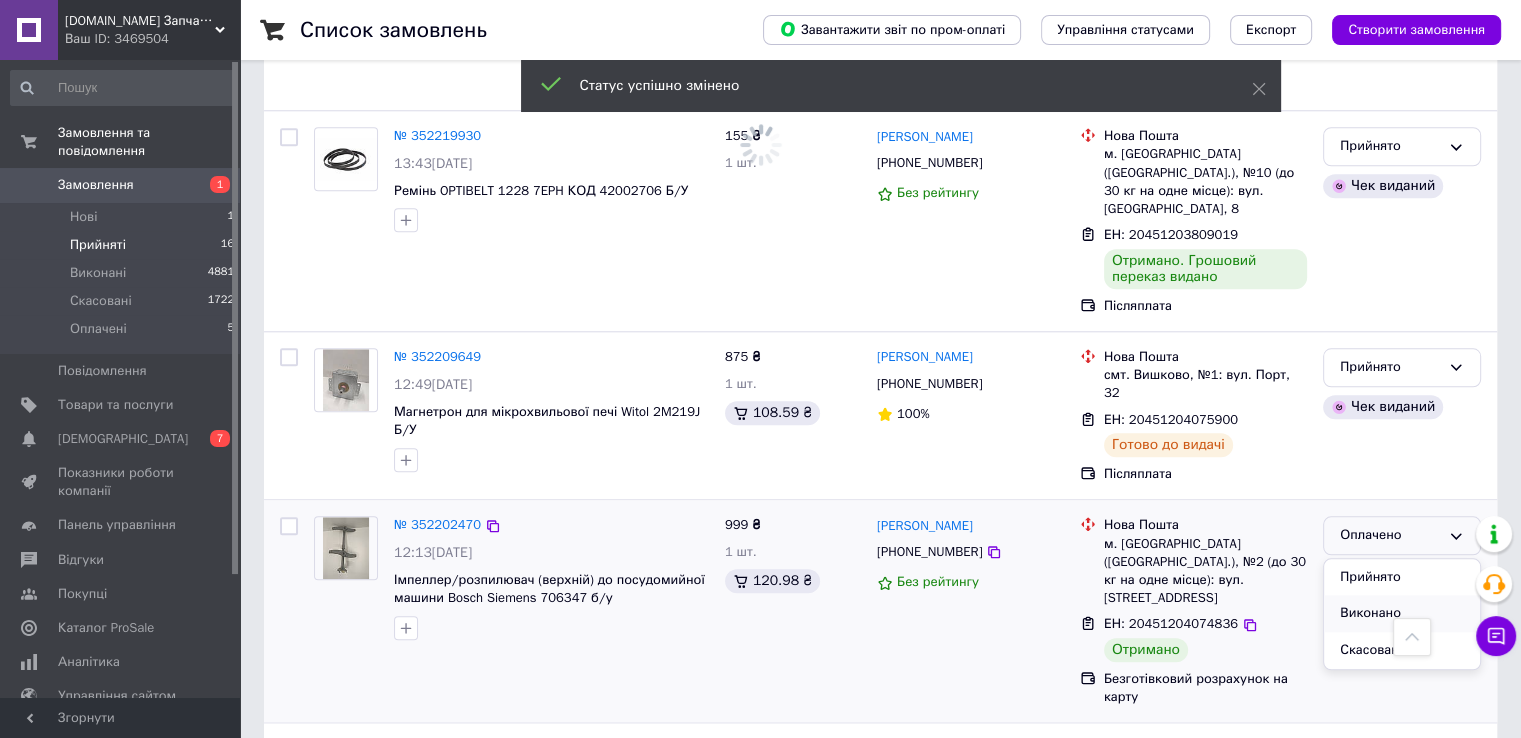 click on "Виконано" at bounding box center [1402, 613] 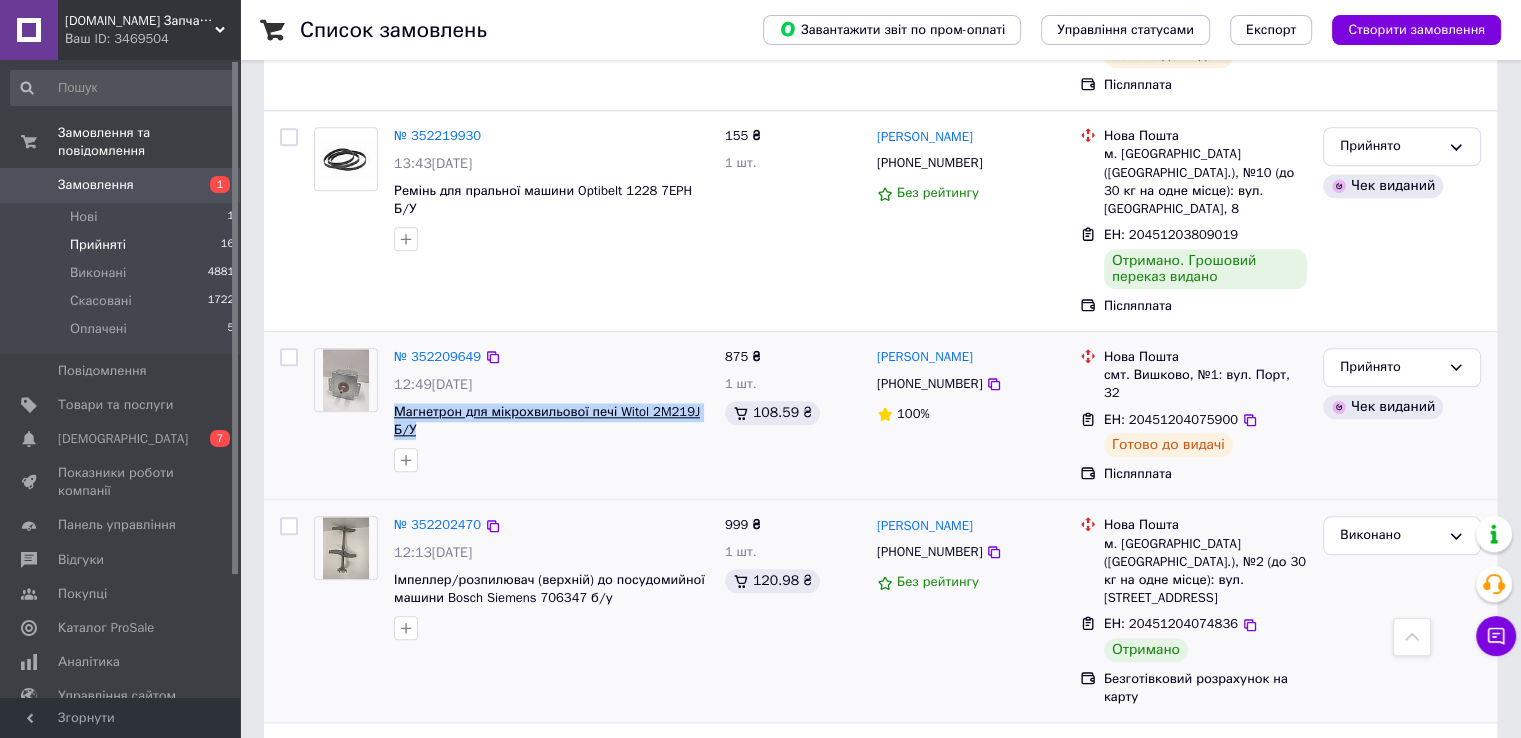 drag, startPoint x: 402, startPoint y: 357, endPoint x: 393, endPoint y: 333, distance: 25.632011 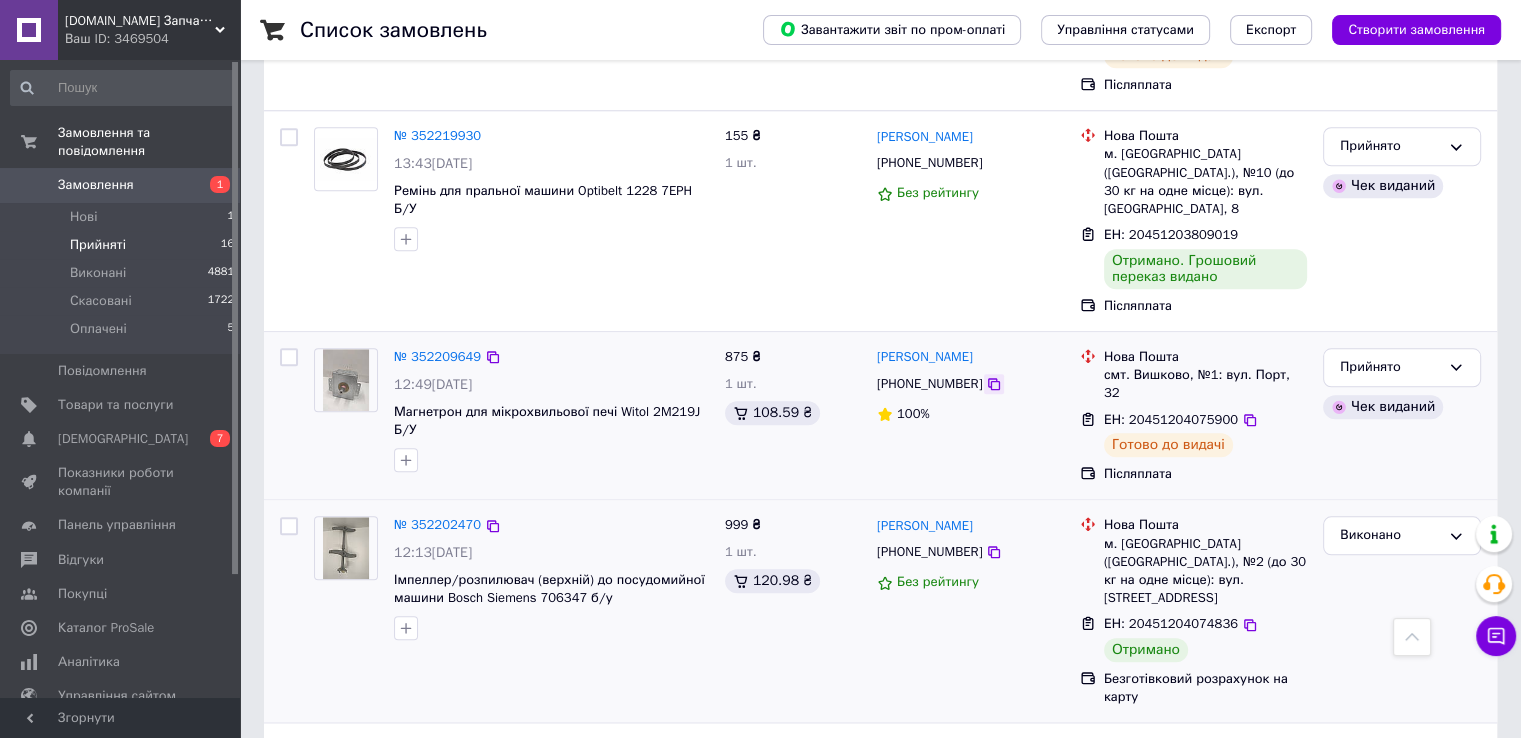 click 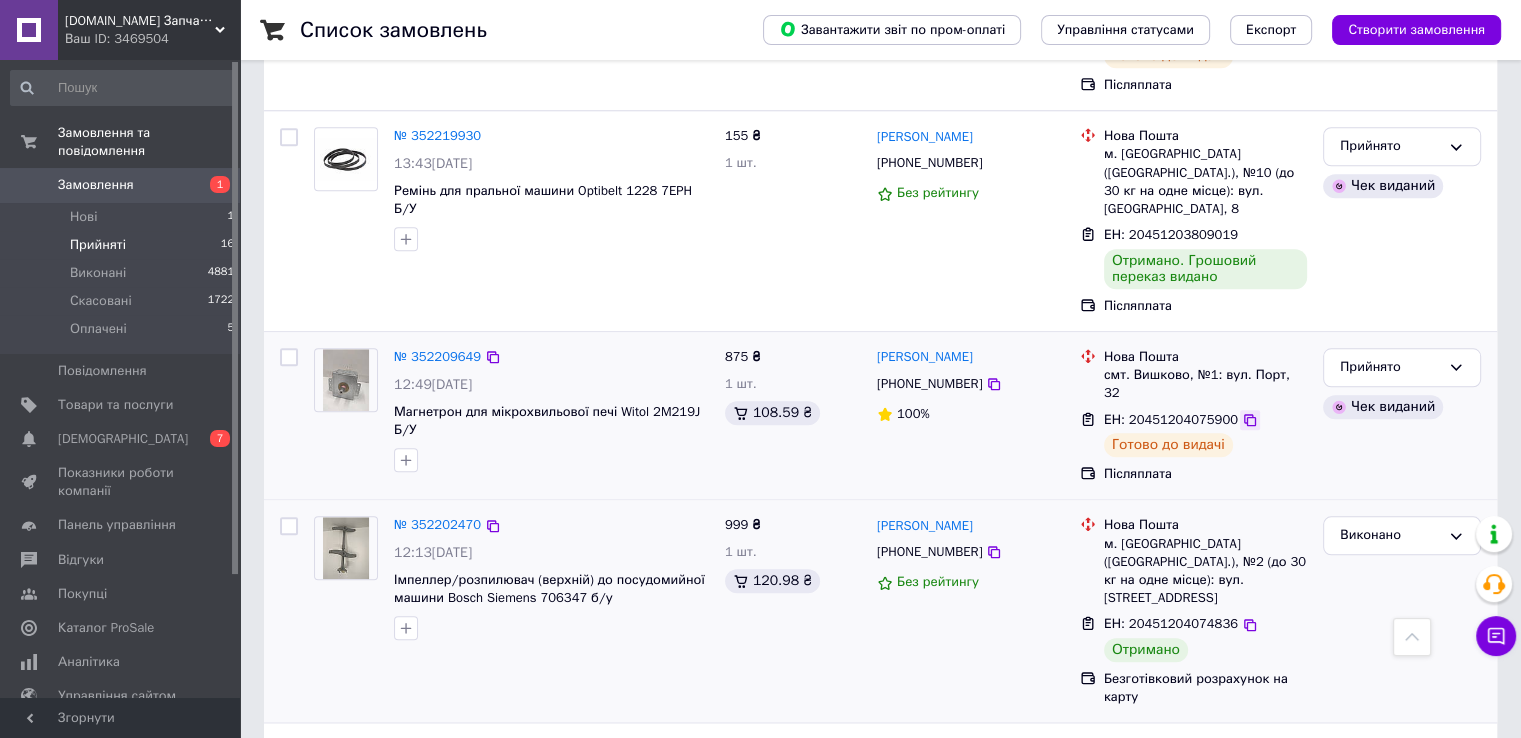 click 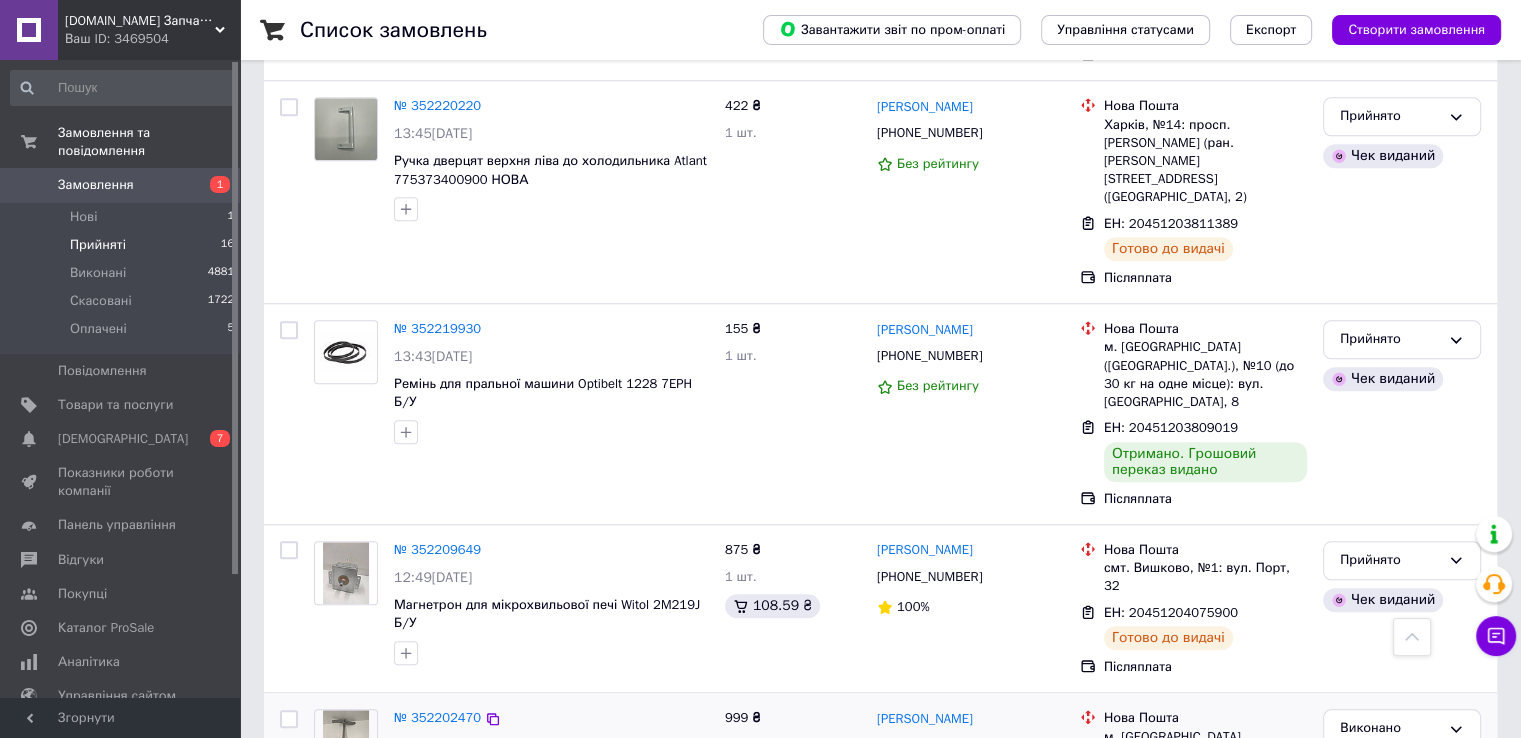scroll, scrollTop: 1800, scrollLeft: 0, axis: vertical 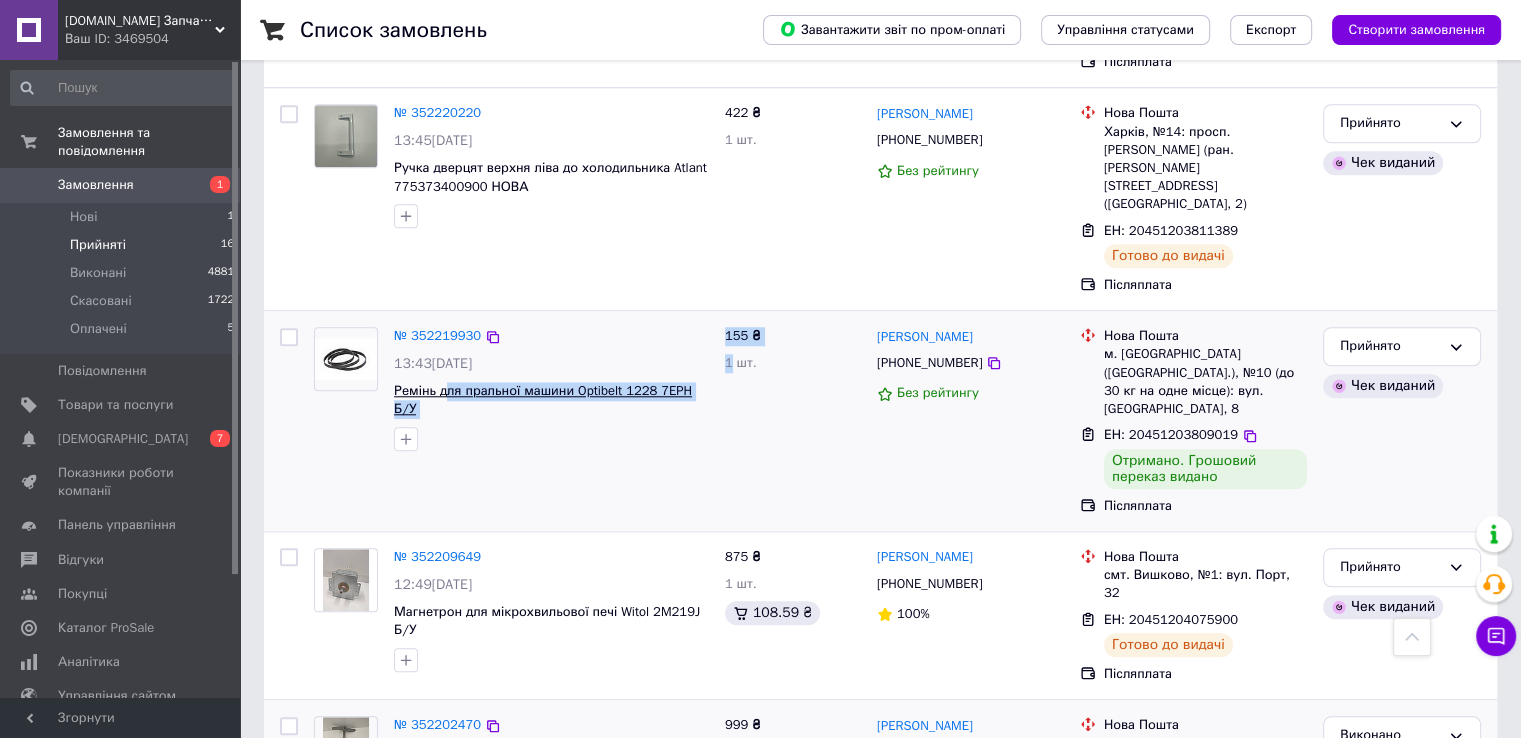 drag, startPoint x: 731, startPoint y: 338, endPoint x: 445, endPoint y: 329, distance: 286.14157 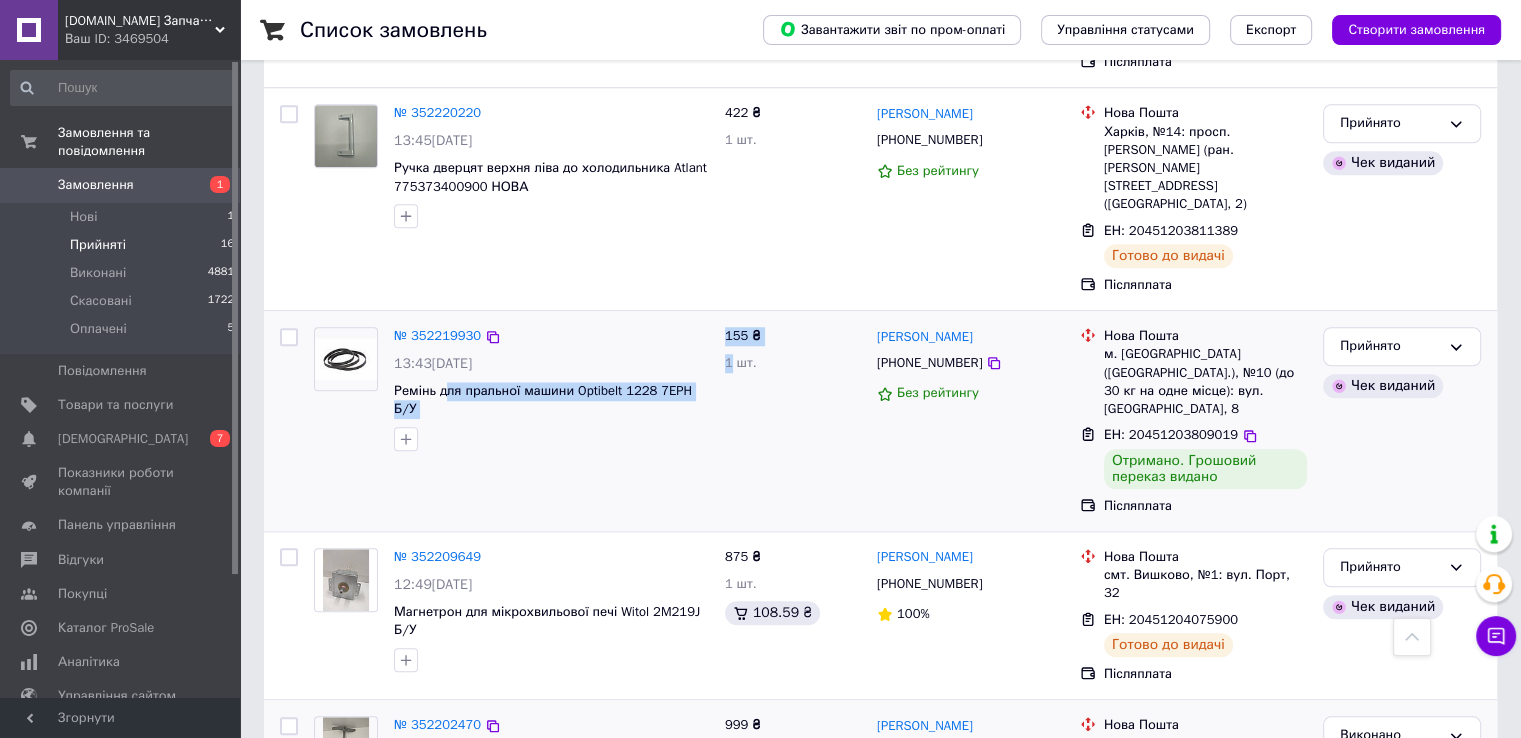 click on "№ 352219930 13:43[DATE] Ремінь для пральної машини Optibelt 1228 7EPH Б/У" at bounding box center [511, 421] 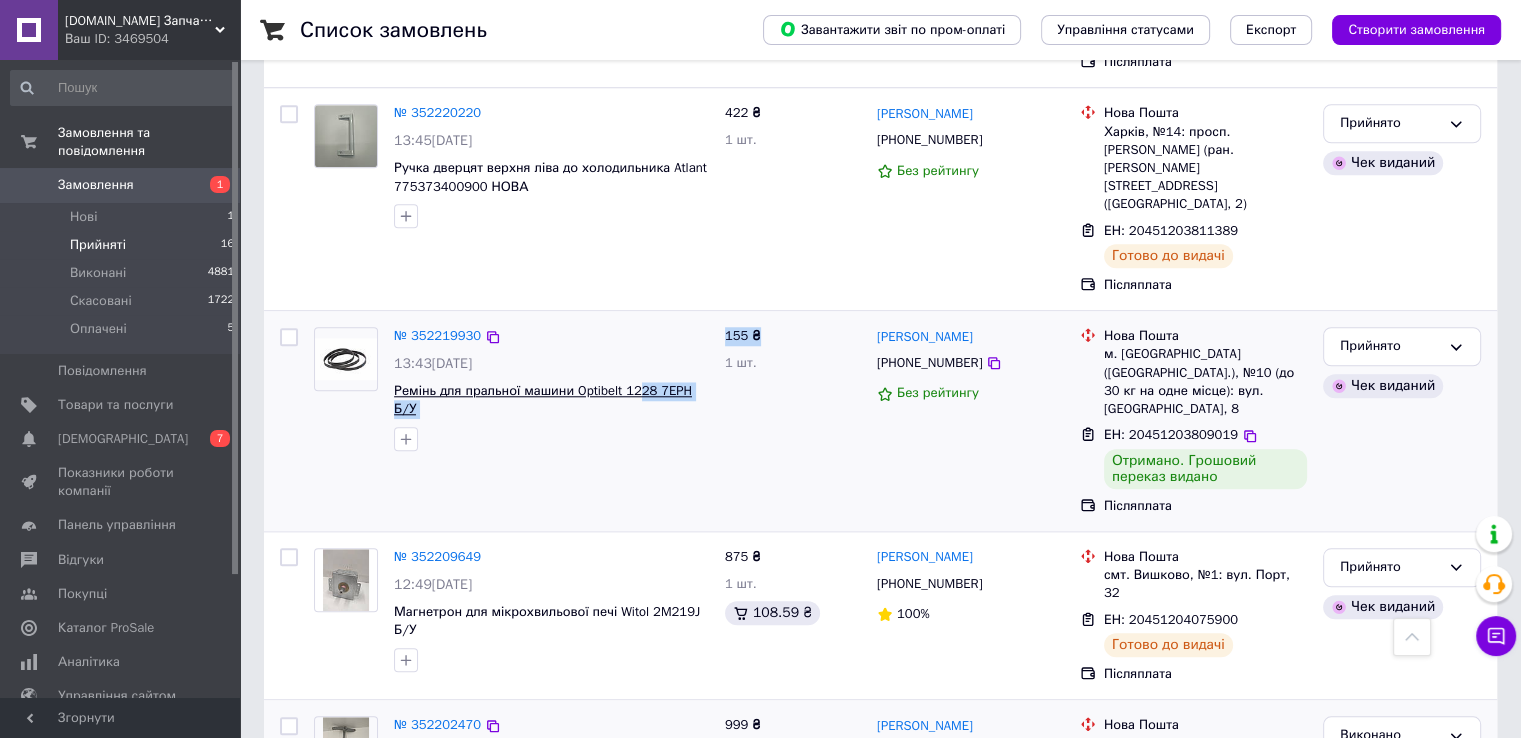 drag, startPoint x: 716, startPoint y: 333, endPoint x: 638, endPoint y: 335, distance: 78.025635 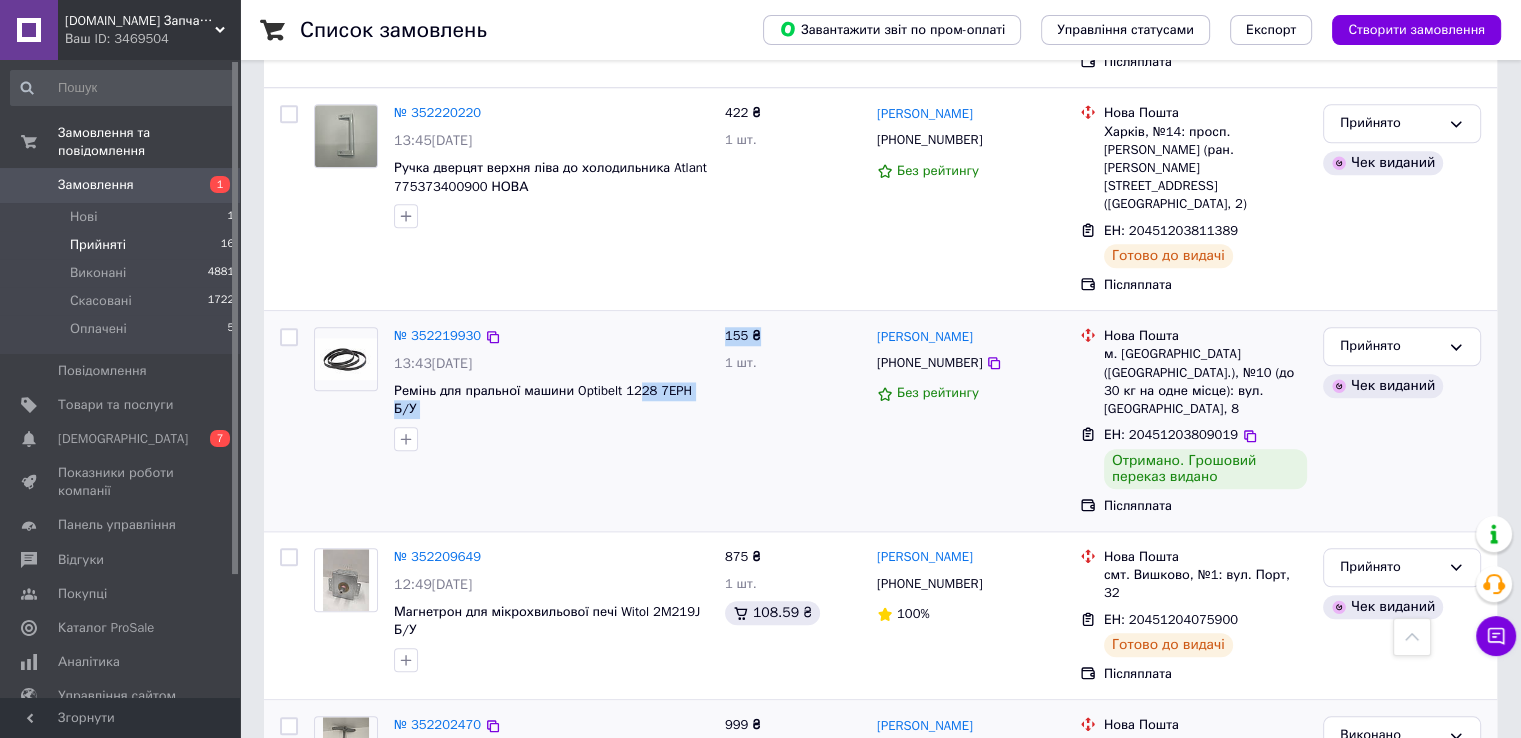 click at bounding box center [551, 439] 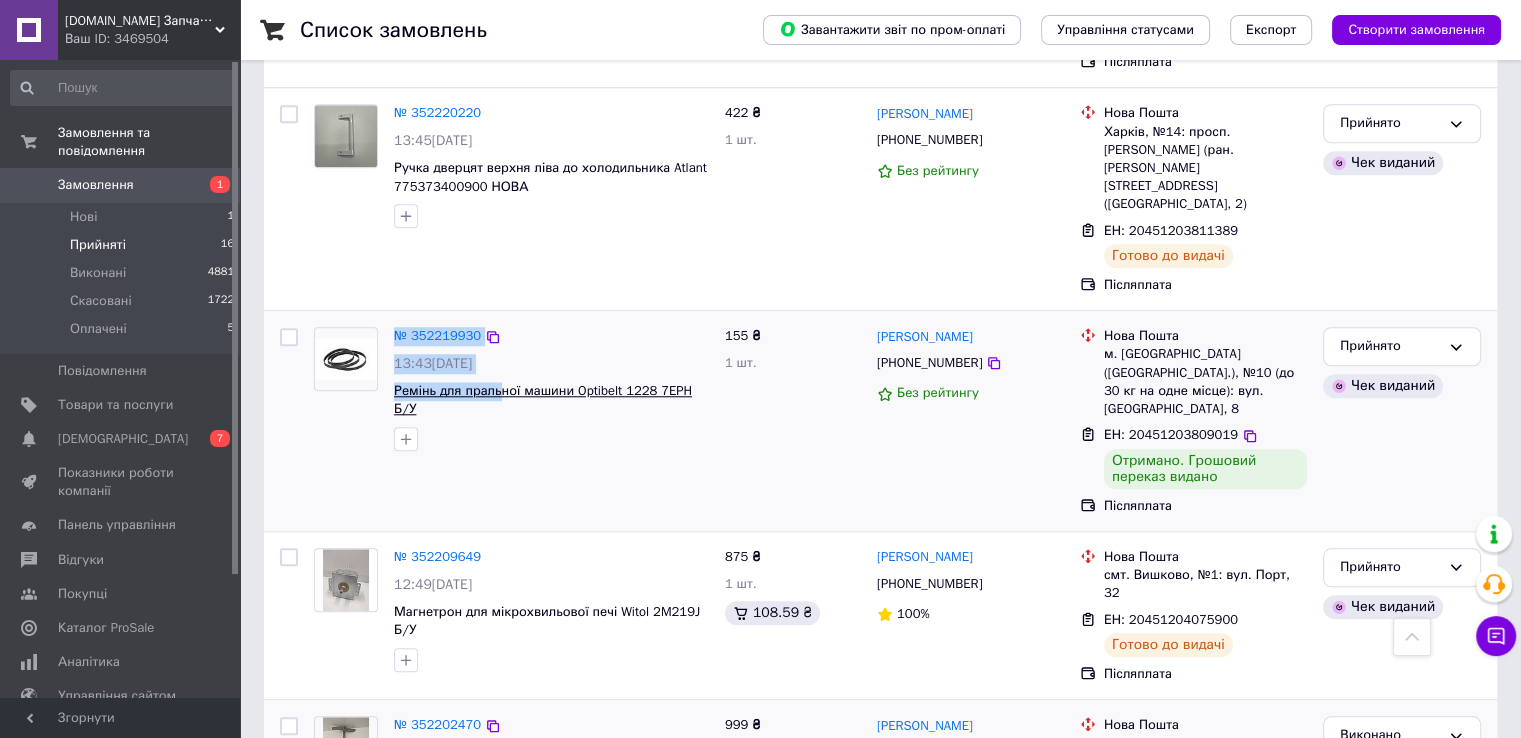 drag, startPoint x: 380, startPoint y: 340, endPoint x: 495, endPoint y: 333, distance: 115.212845 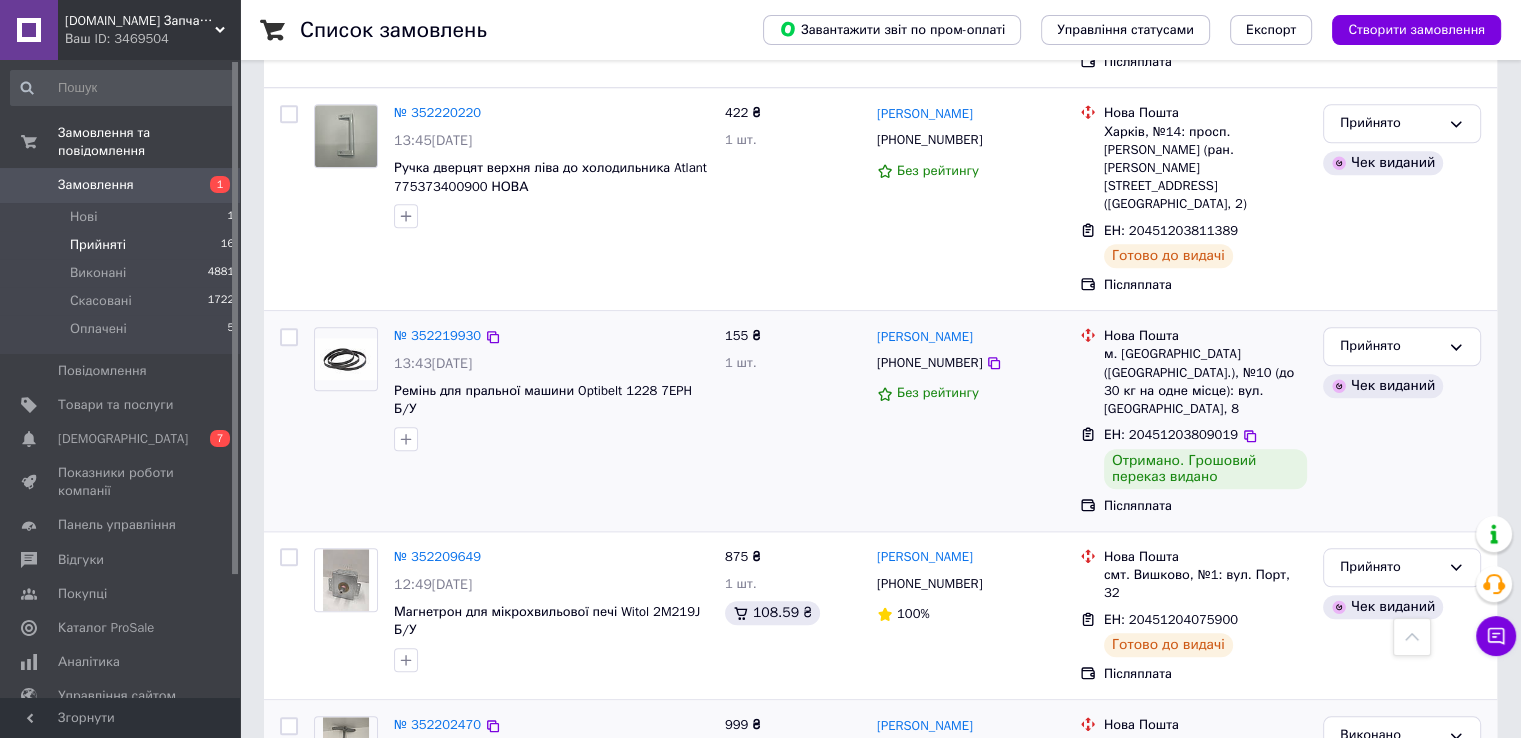 click on "№ 352219930 13:43[DATE] Ремінь для пральної машини Optibelt 1228 7EPH Б/У" at bounding box center [511, 421] 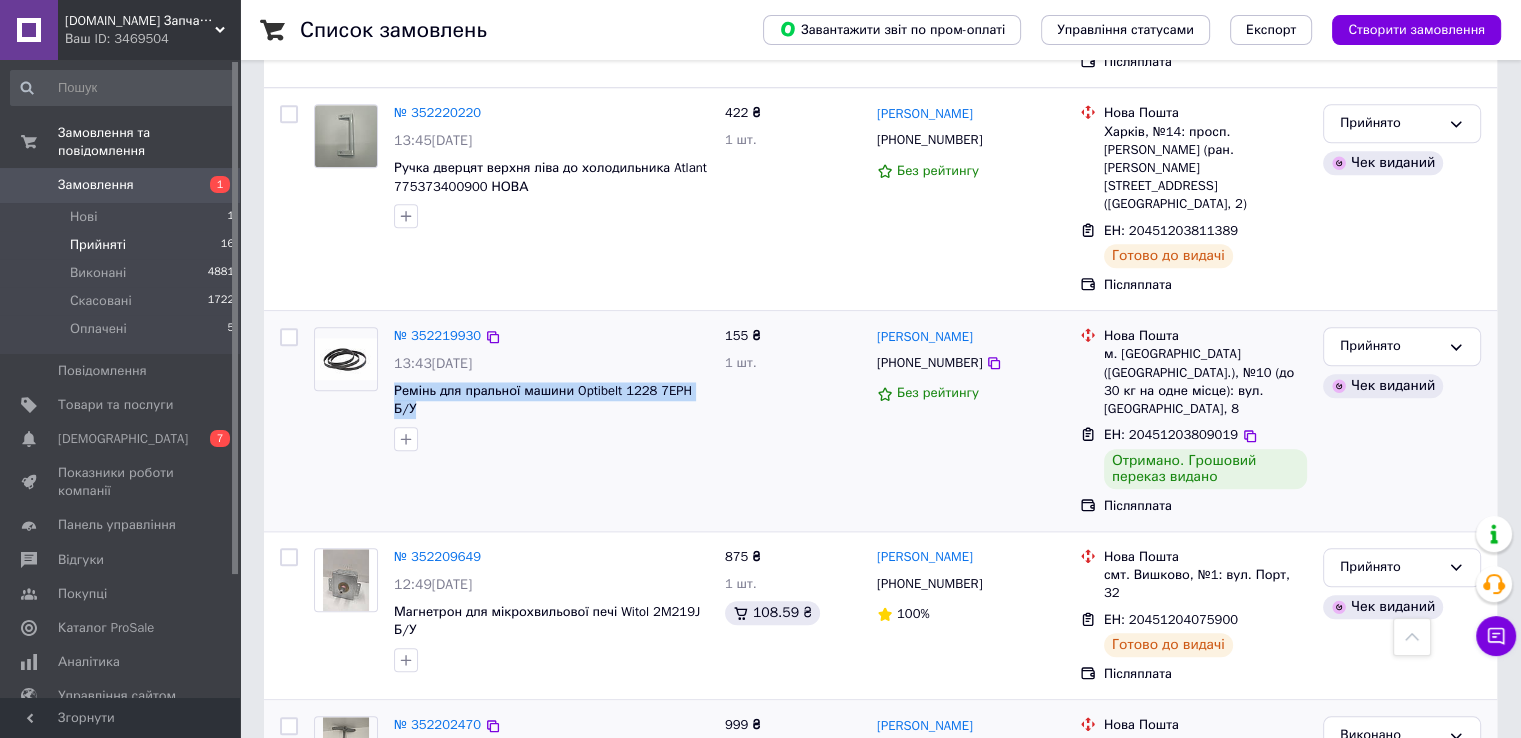 drag, startPoint x: 712, startPoint y: 338, endPoint x: 387, endPoint y: 333, distance: 325.03845 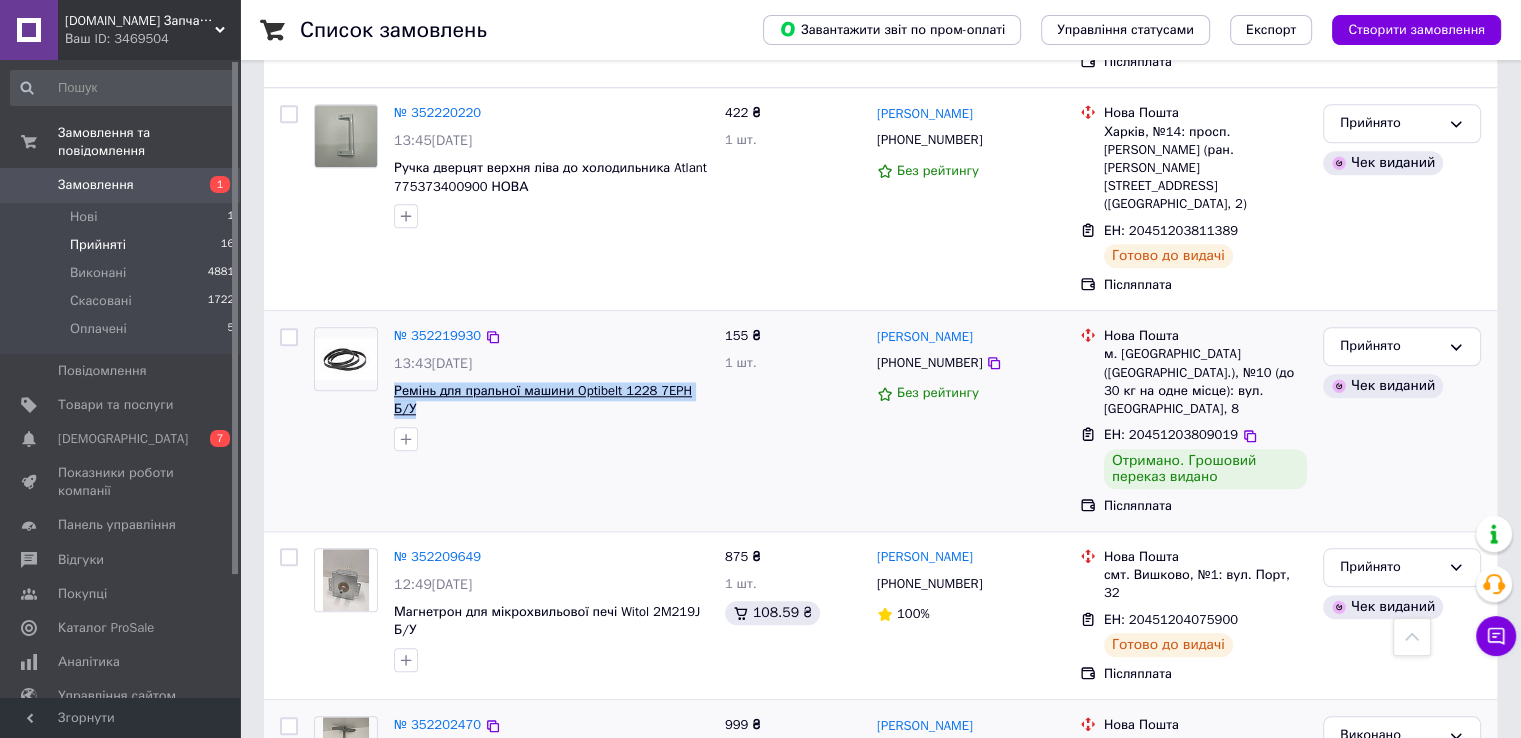 copy on "Ремінь для пральної машини Optibelt 1228 7EPH Б/У" 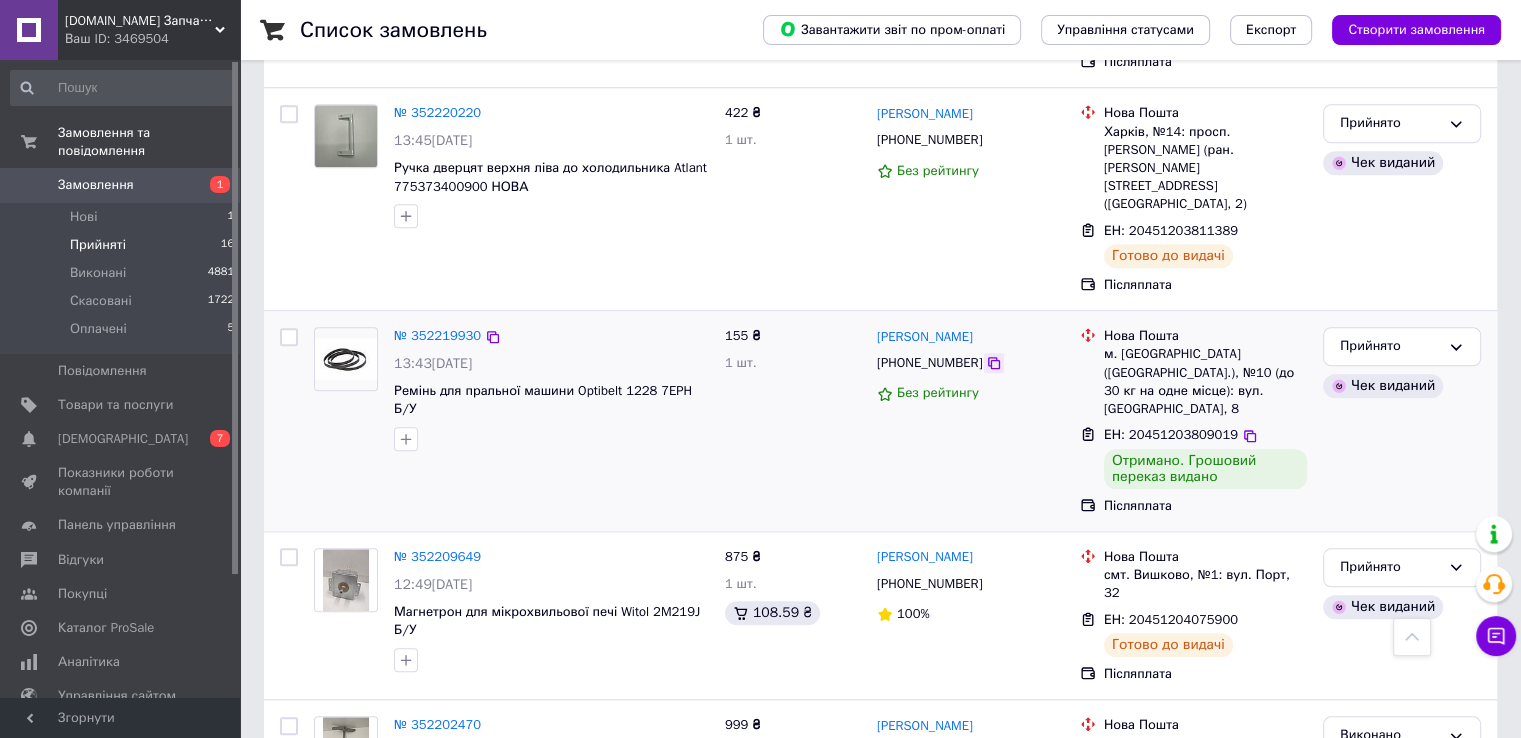 click 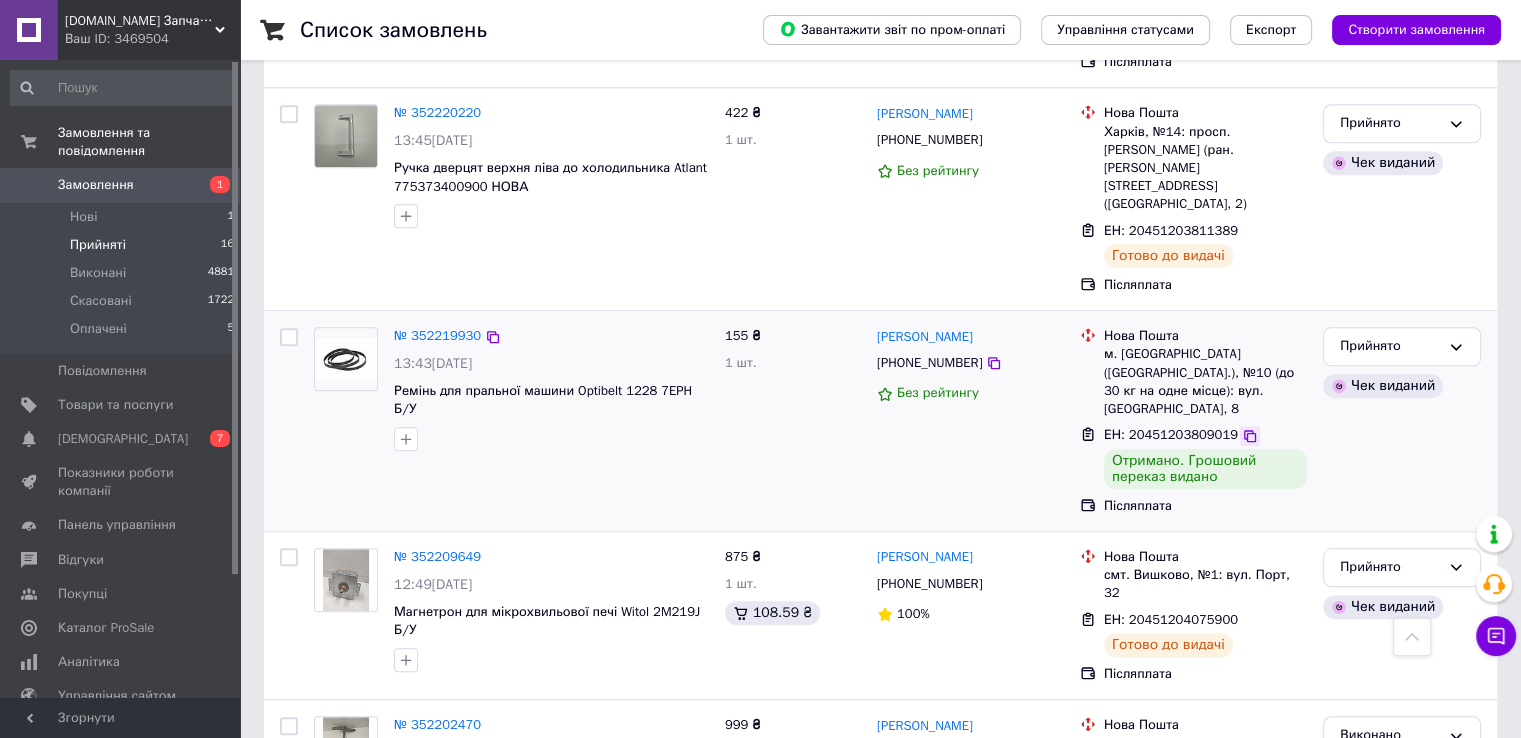 click 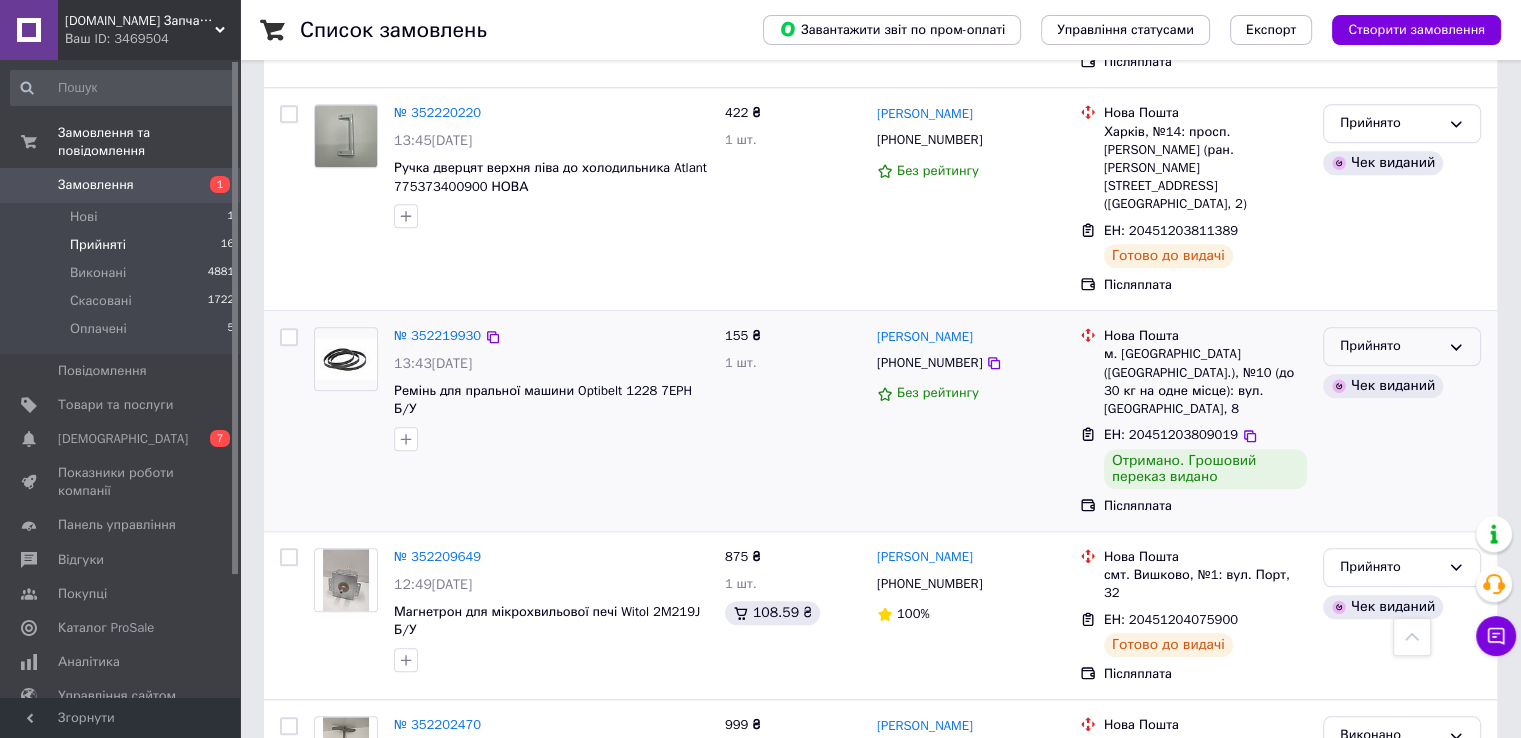 click 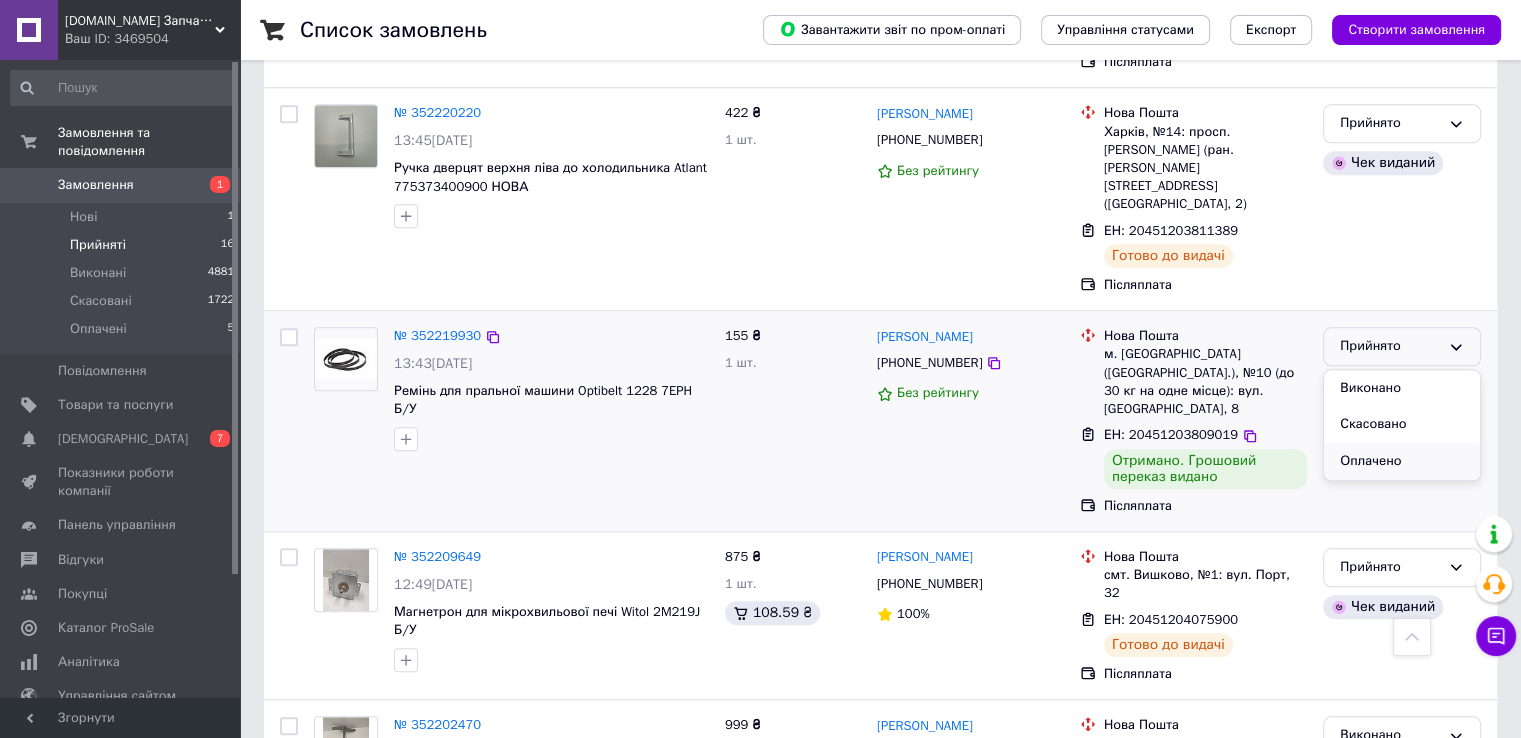 click on "Оплачено" at bounding box center [1402, 461] 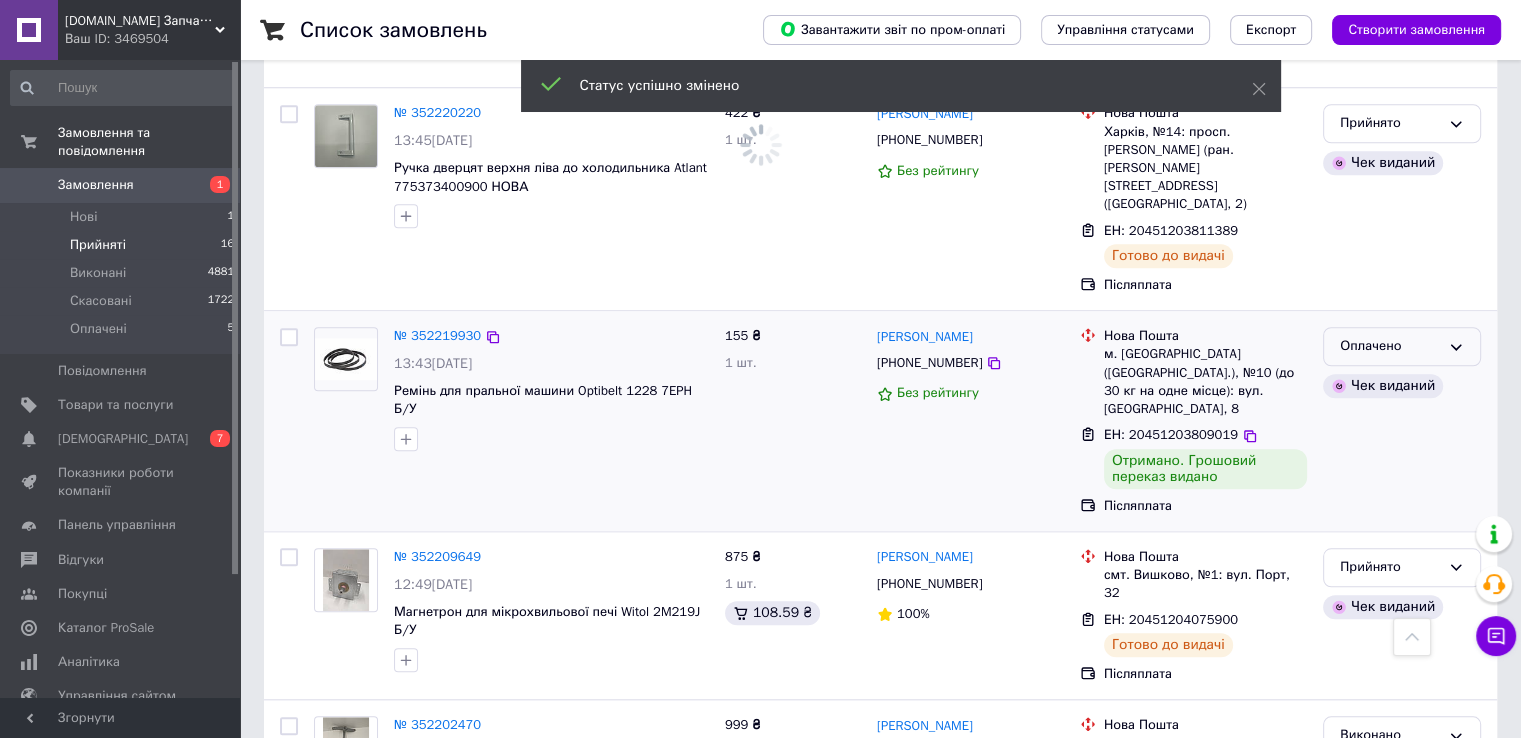 click on "Оплачено" at bounding box center [1402, 346] 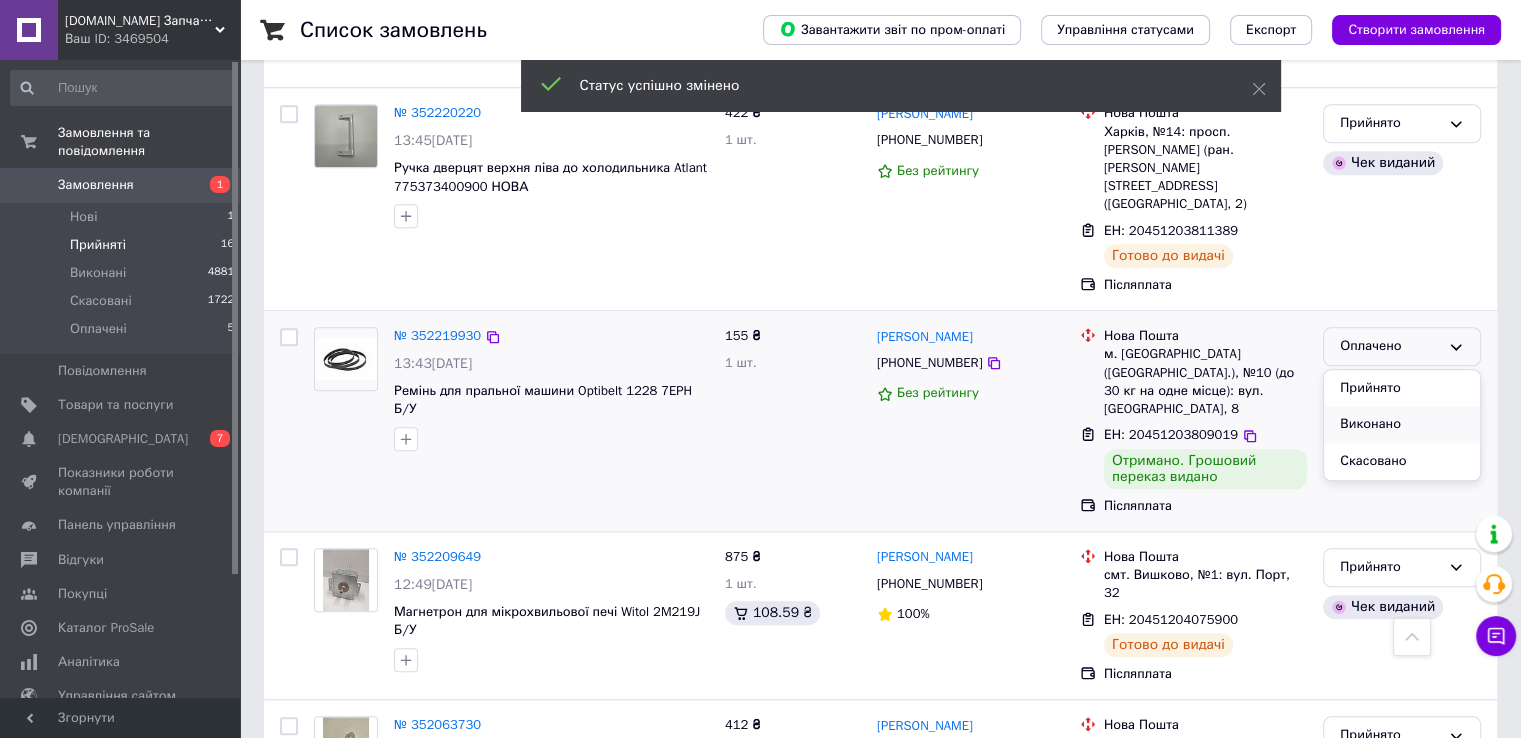 click on "Виконано" at bounding box center [1402, 424] 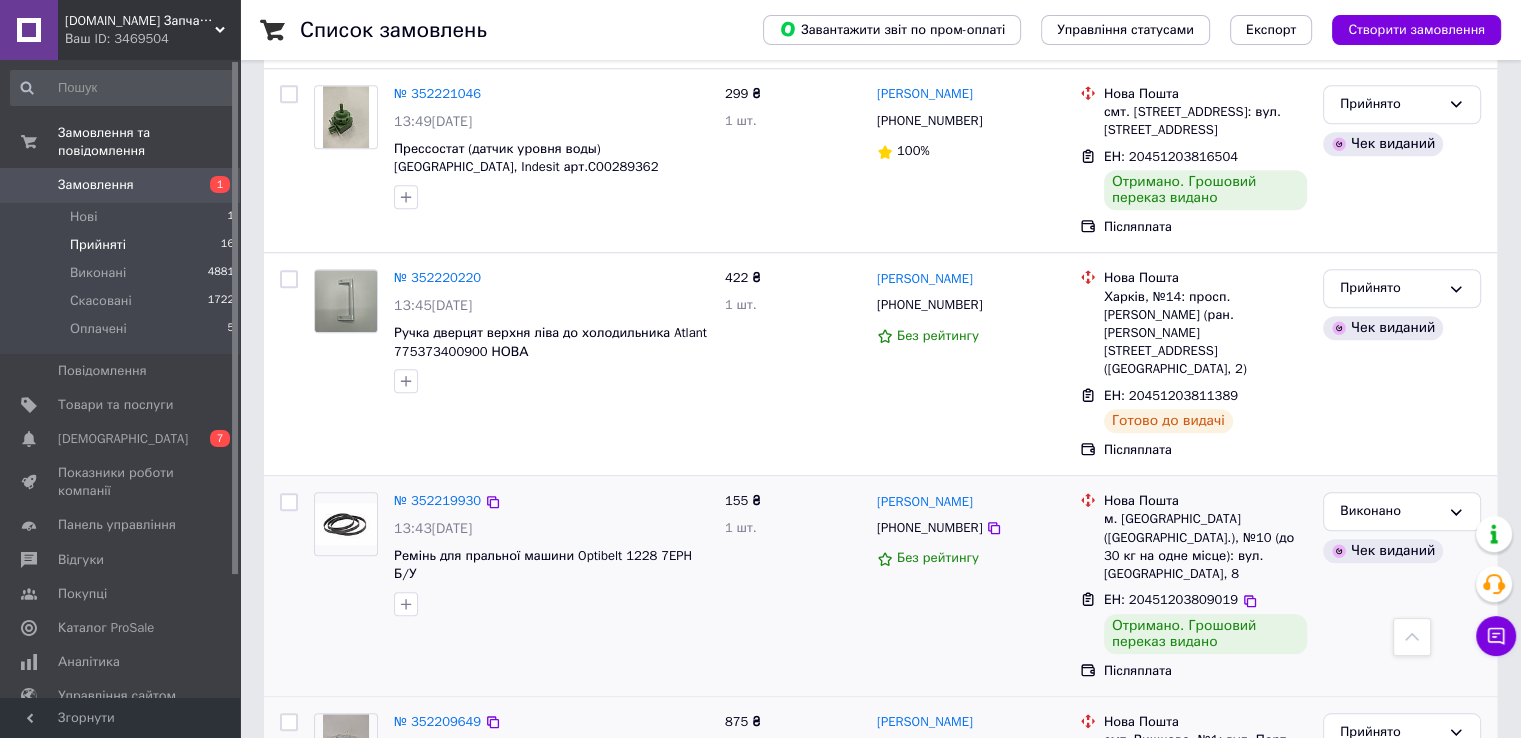 scroll, scrollTop: 1600, scrollLeft: 0, axis: vertical 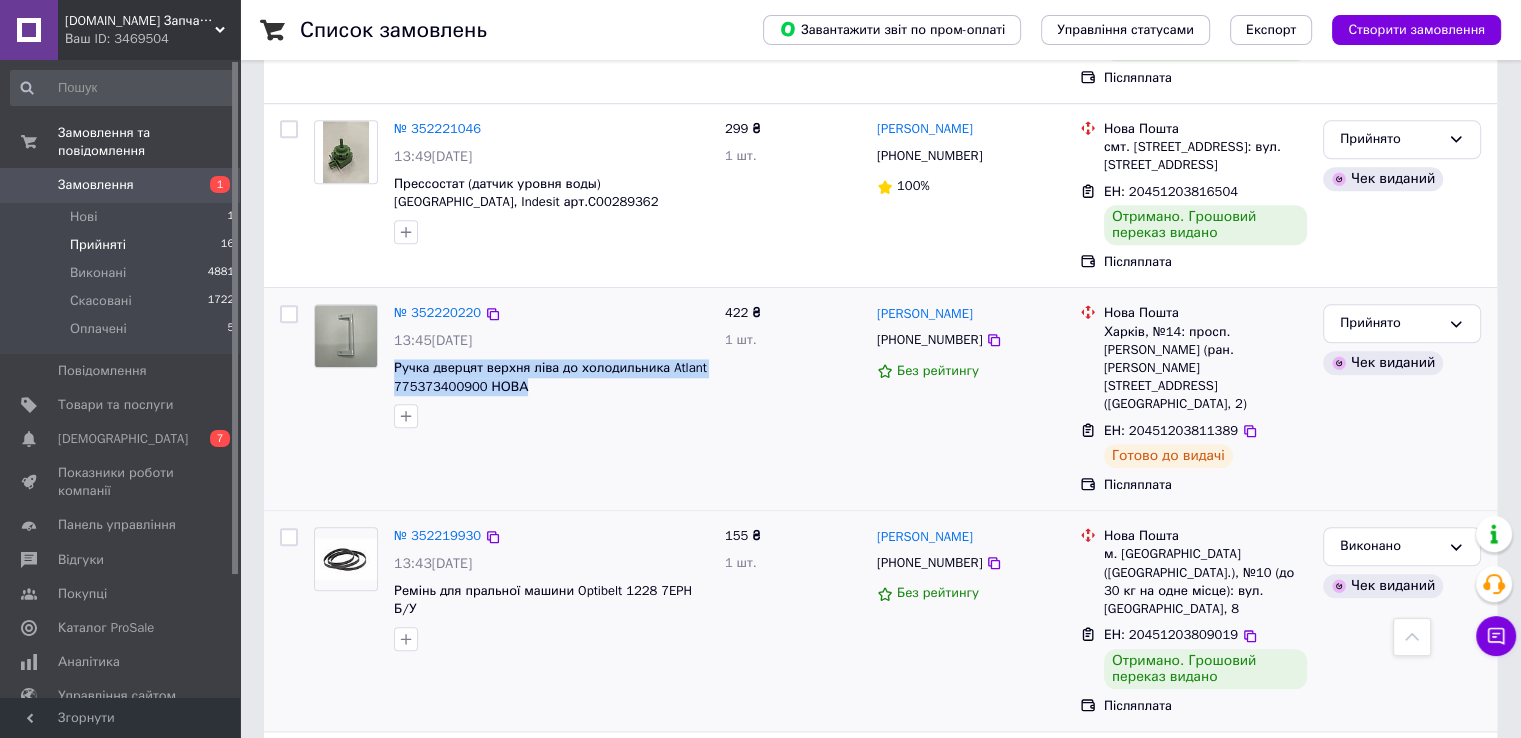 drag, startPoint x: 500, startPoint y: 369, endPoint x: 390, endPoint y: 340, distance: 113.758514 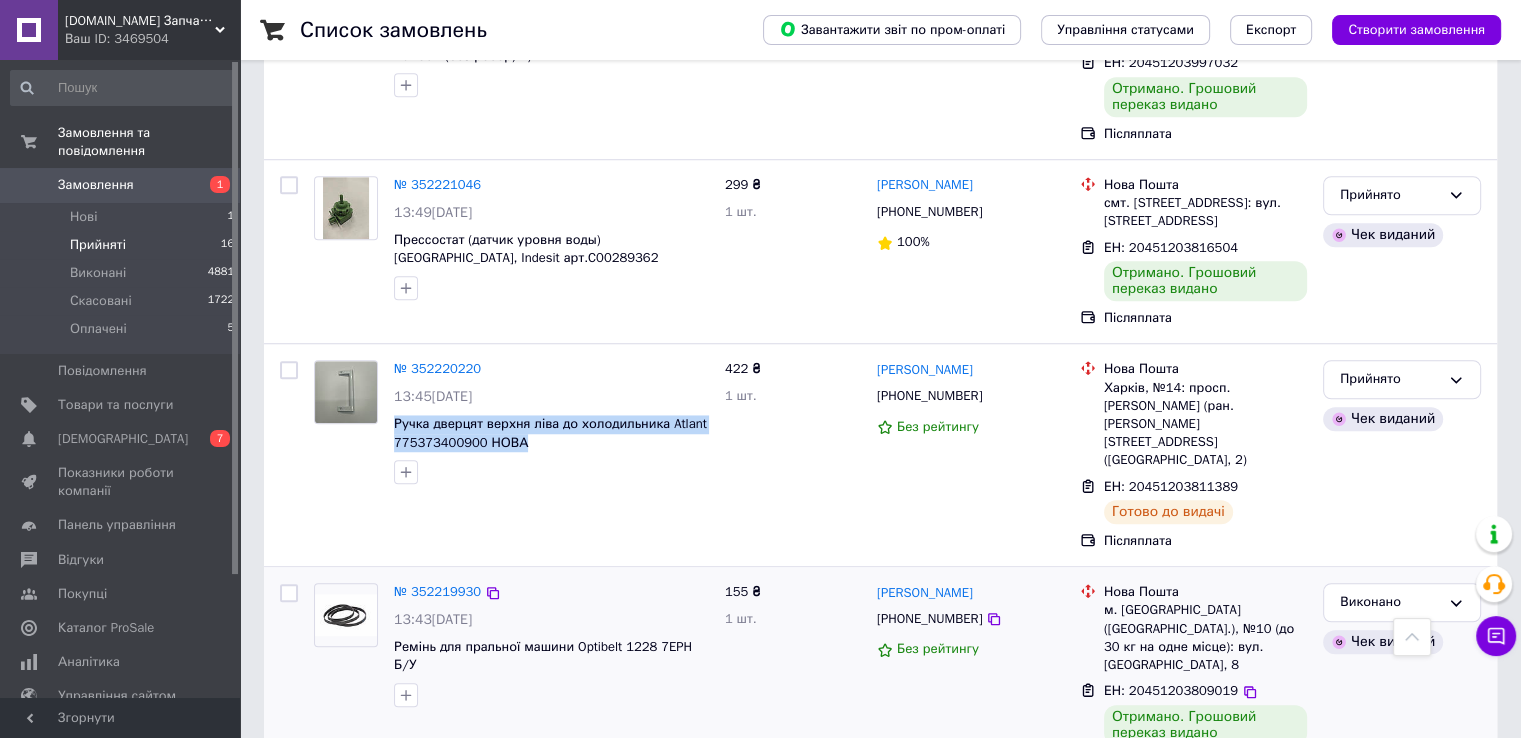 scroll, scrollTop: 1500, scrollLeft: 0, axis: vertical 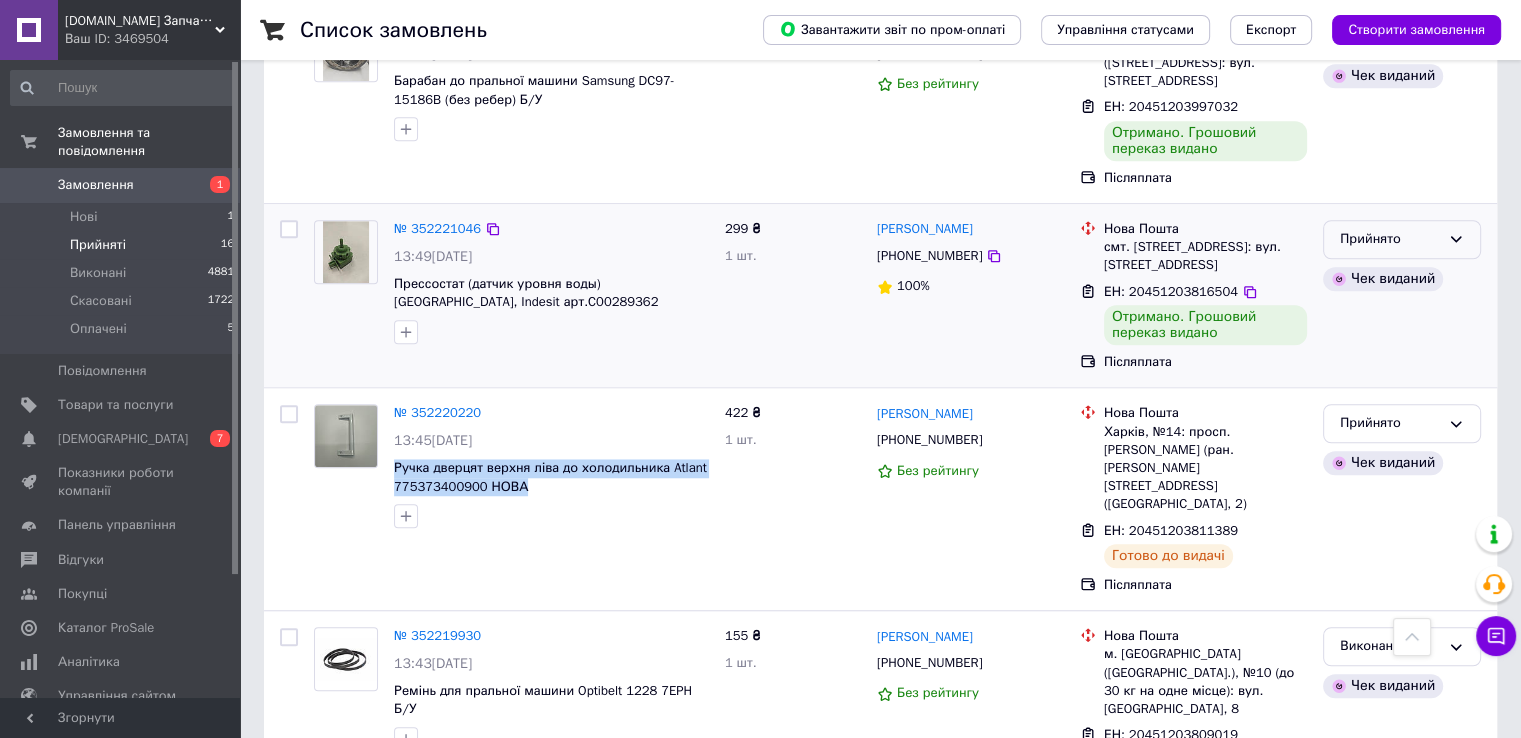 click 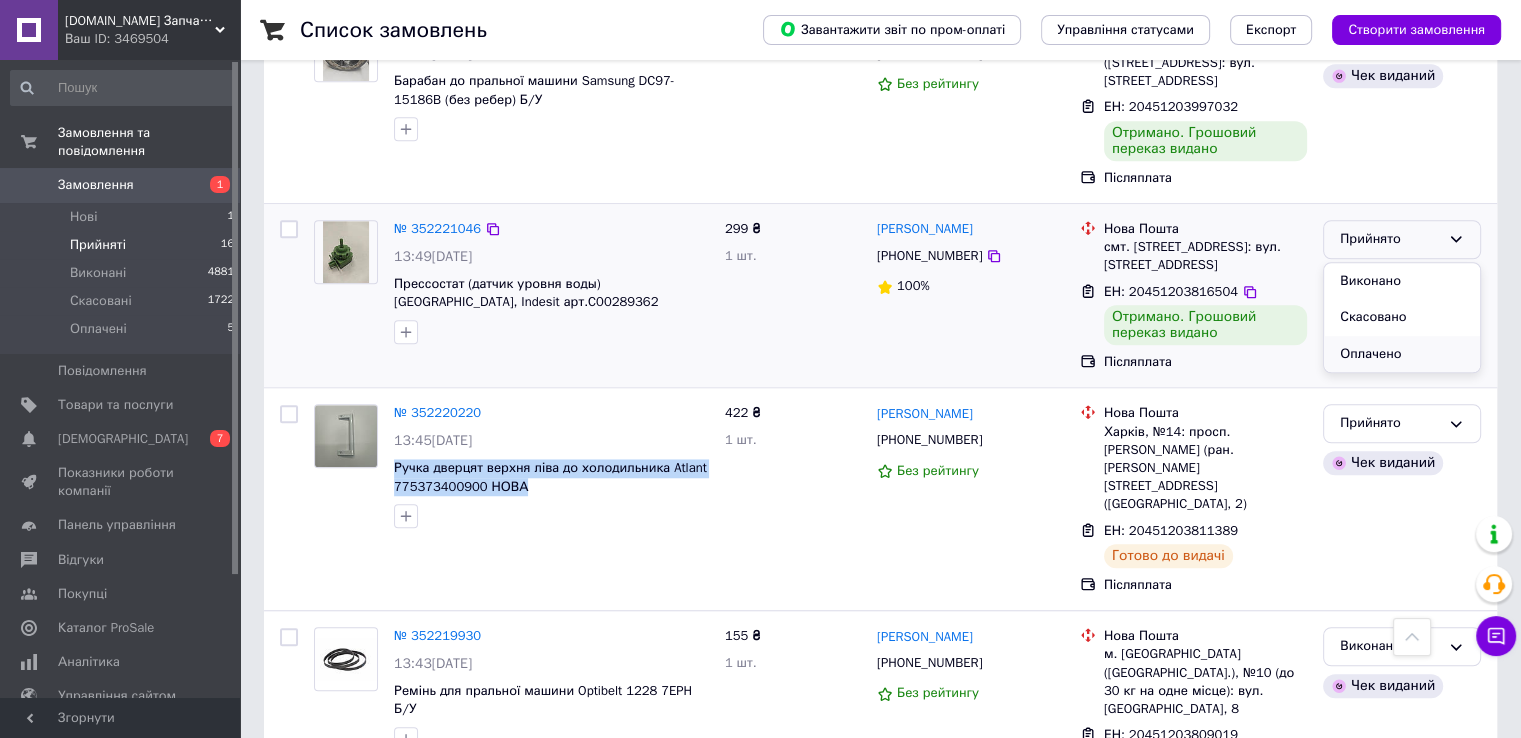 click on "Оплачено" at bounding box center [1402, 354] 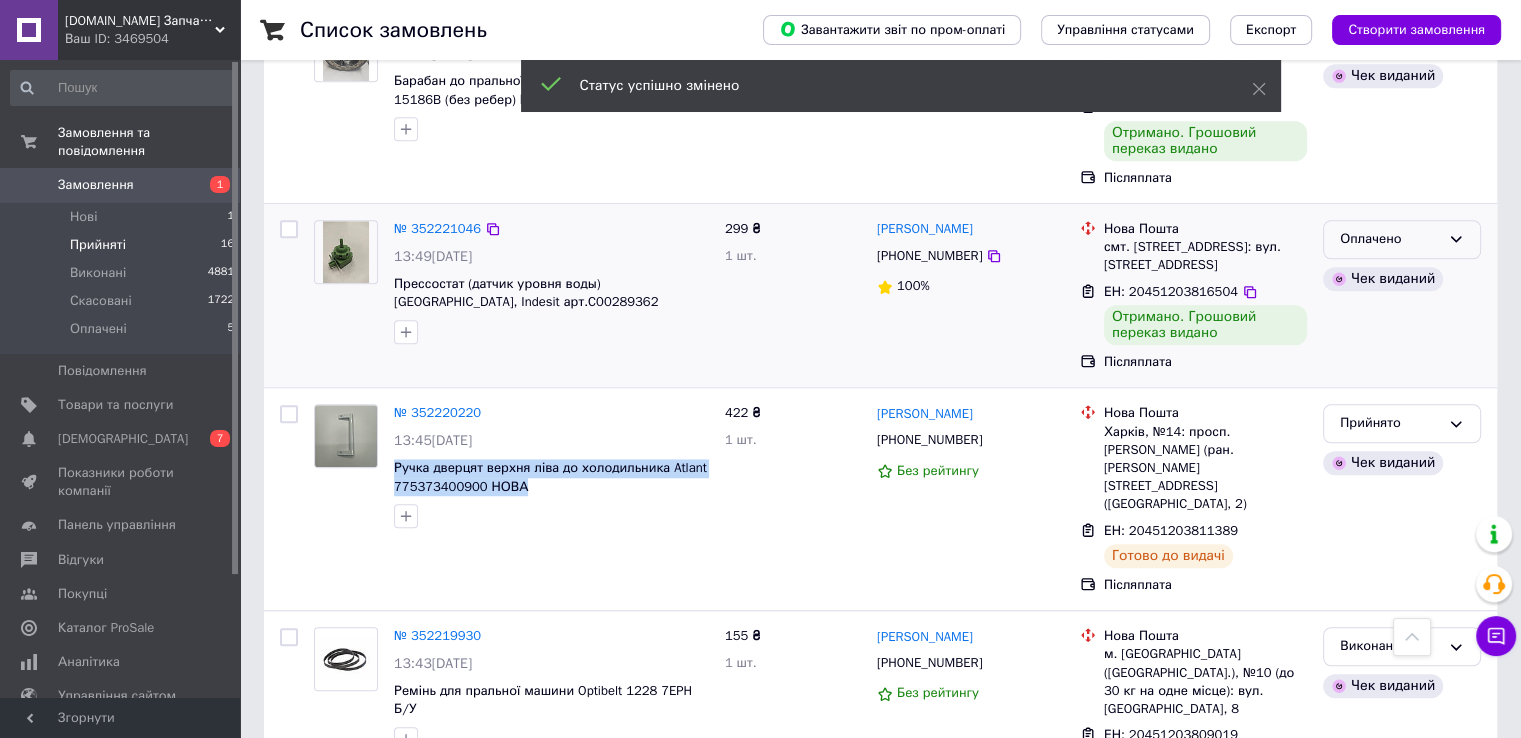 click 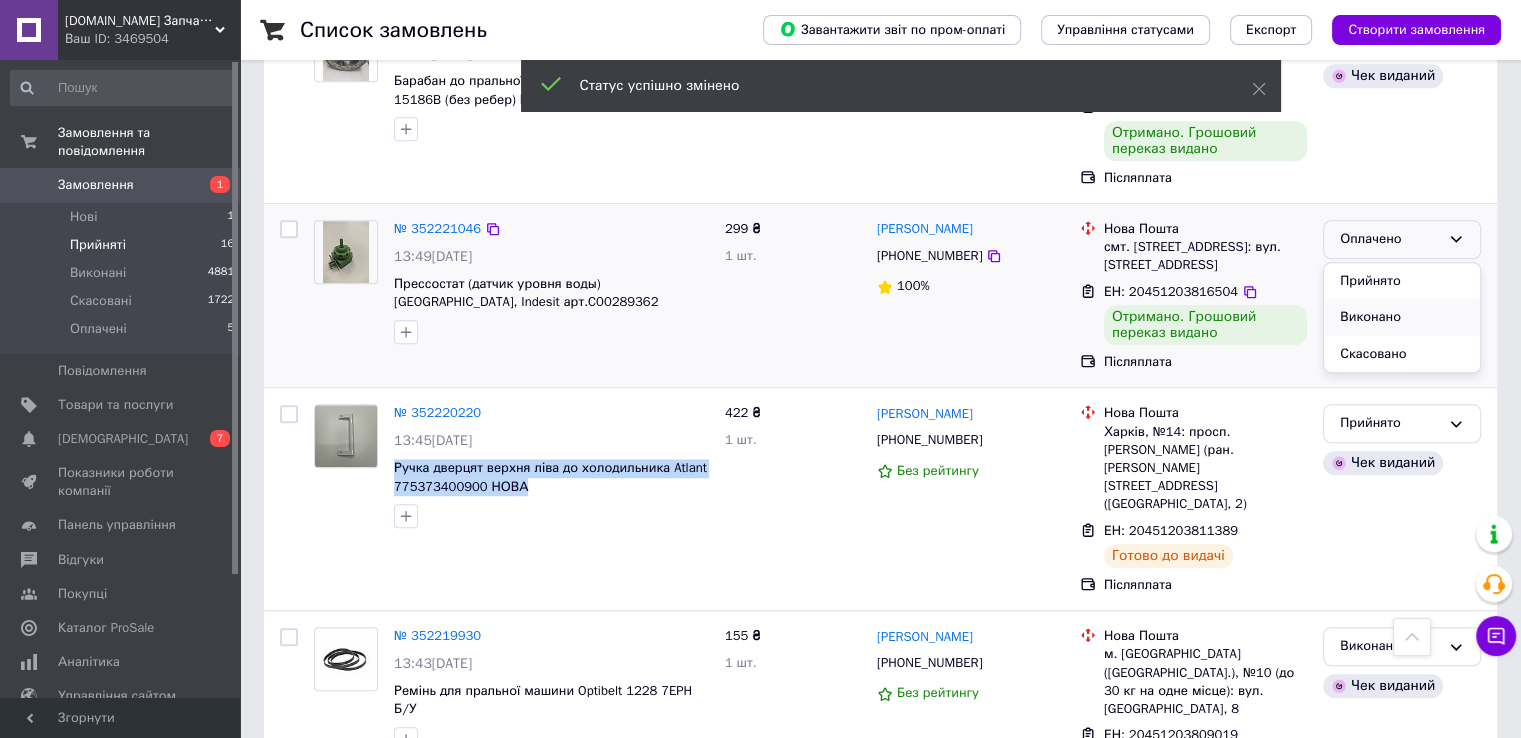 click on "Виконано" at bounding box center (1402, 317) 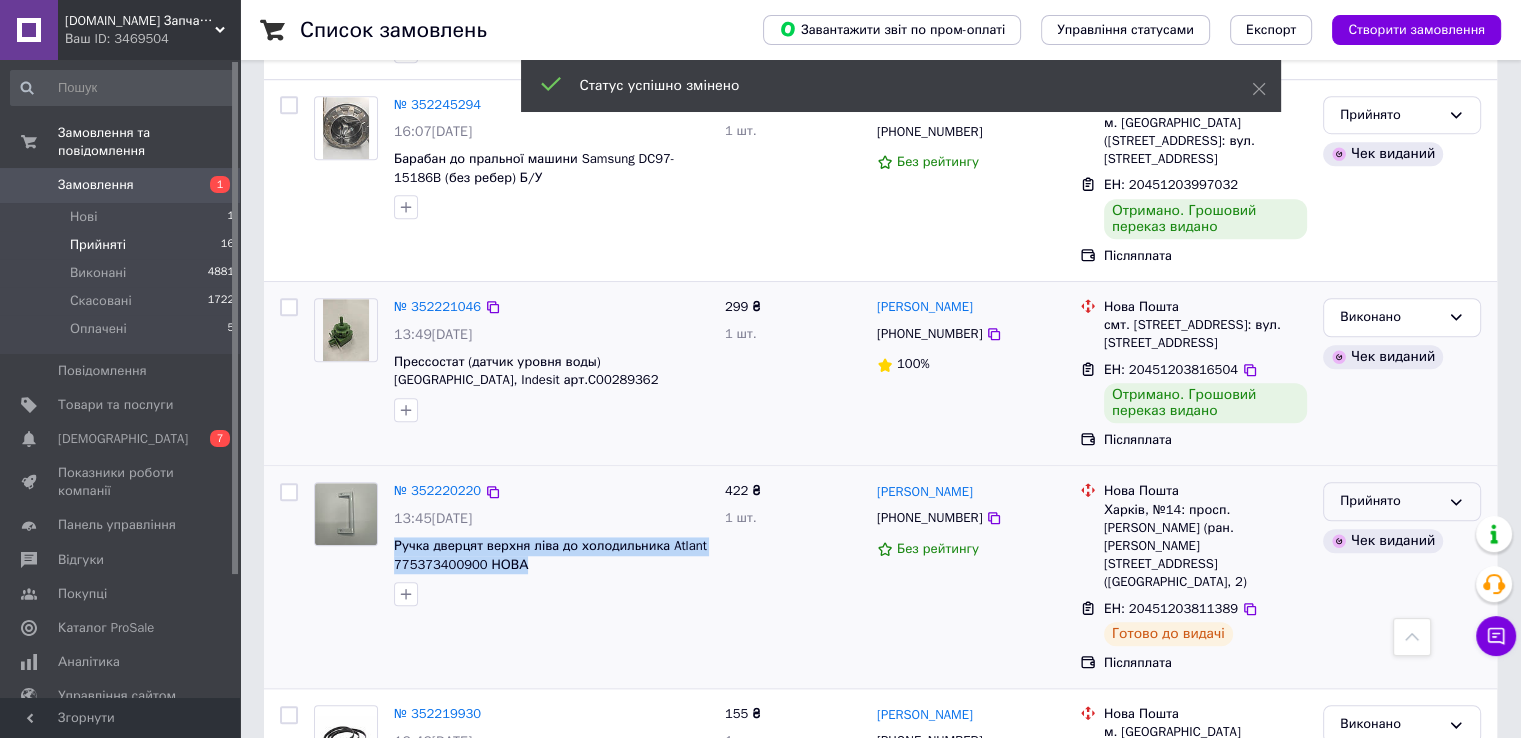 scroll, scrollTop: 1300, scrollLeft: 0, axis: vertical 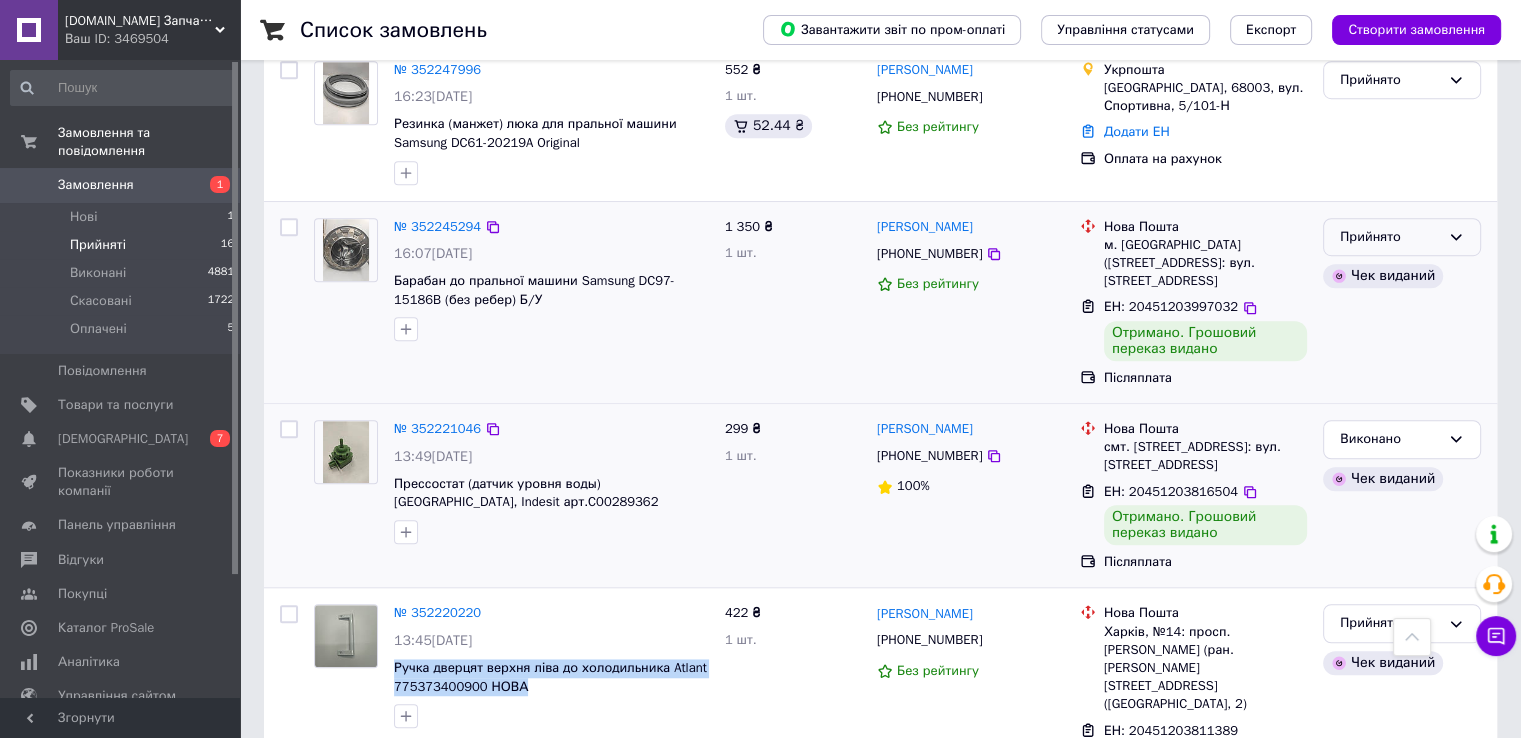 click on "Прийнято" at bounding box center [1402, 237] 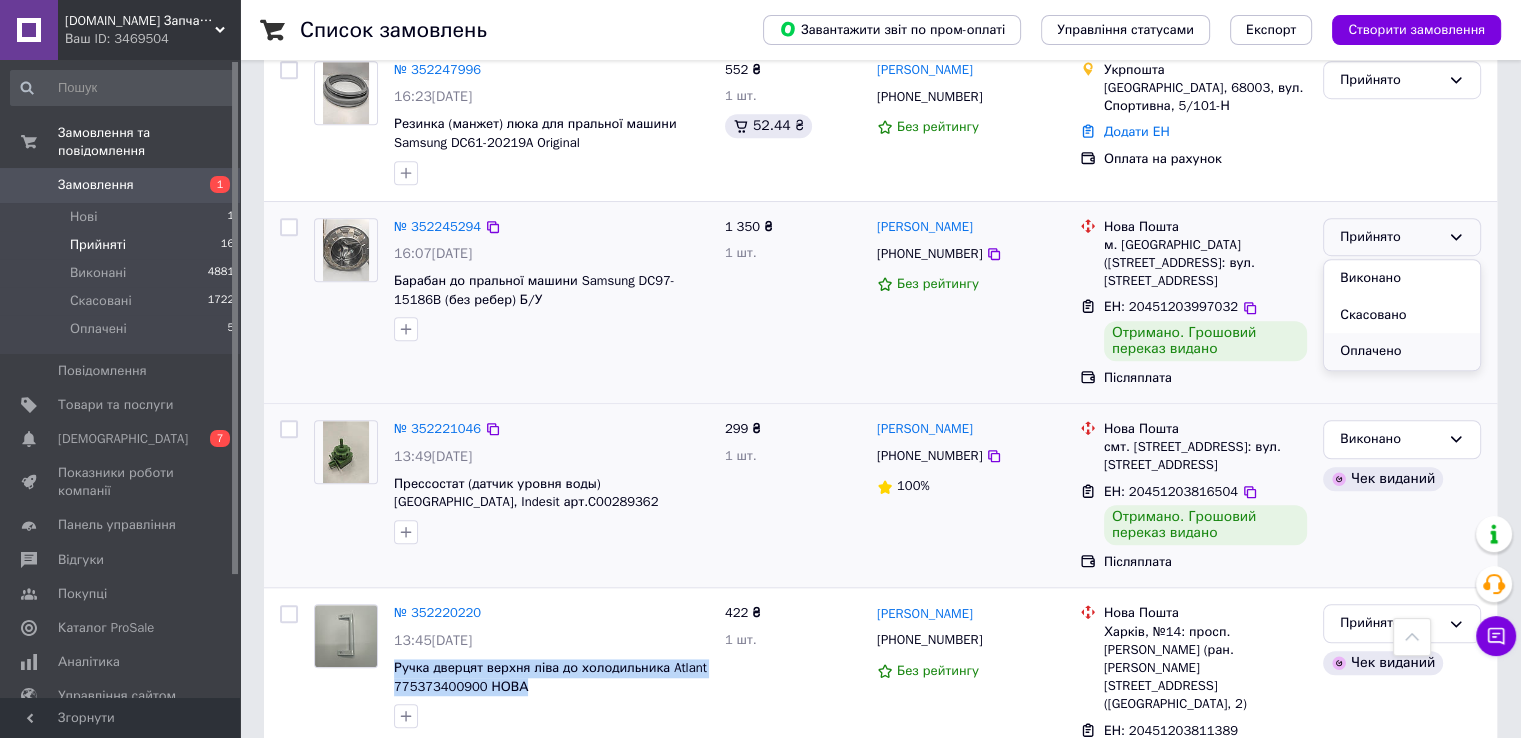 click on "Оплачено" at bounding box center (1402, 351) 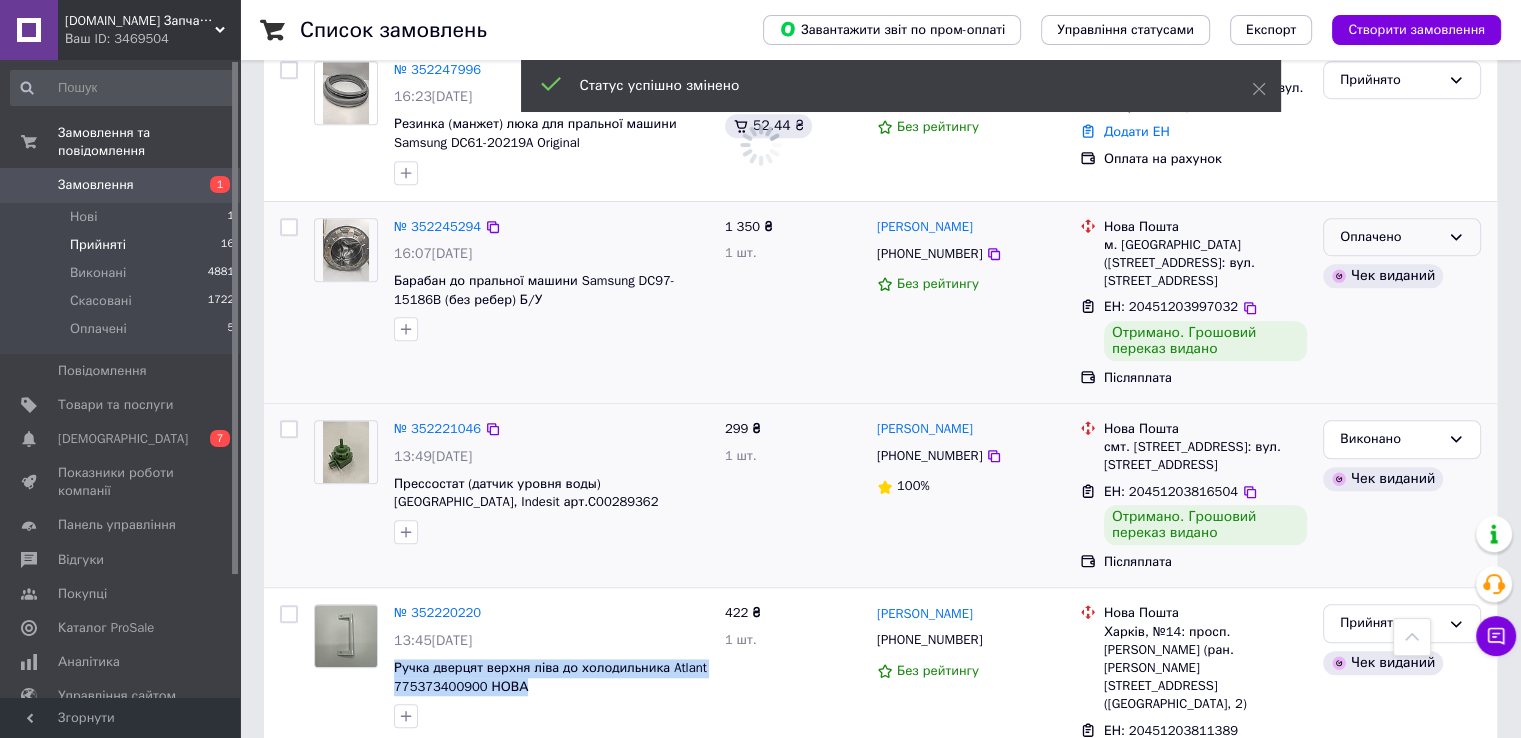 click on "Оплачено" at bounding box center (1402, 237) 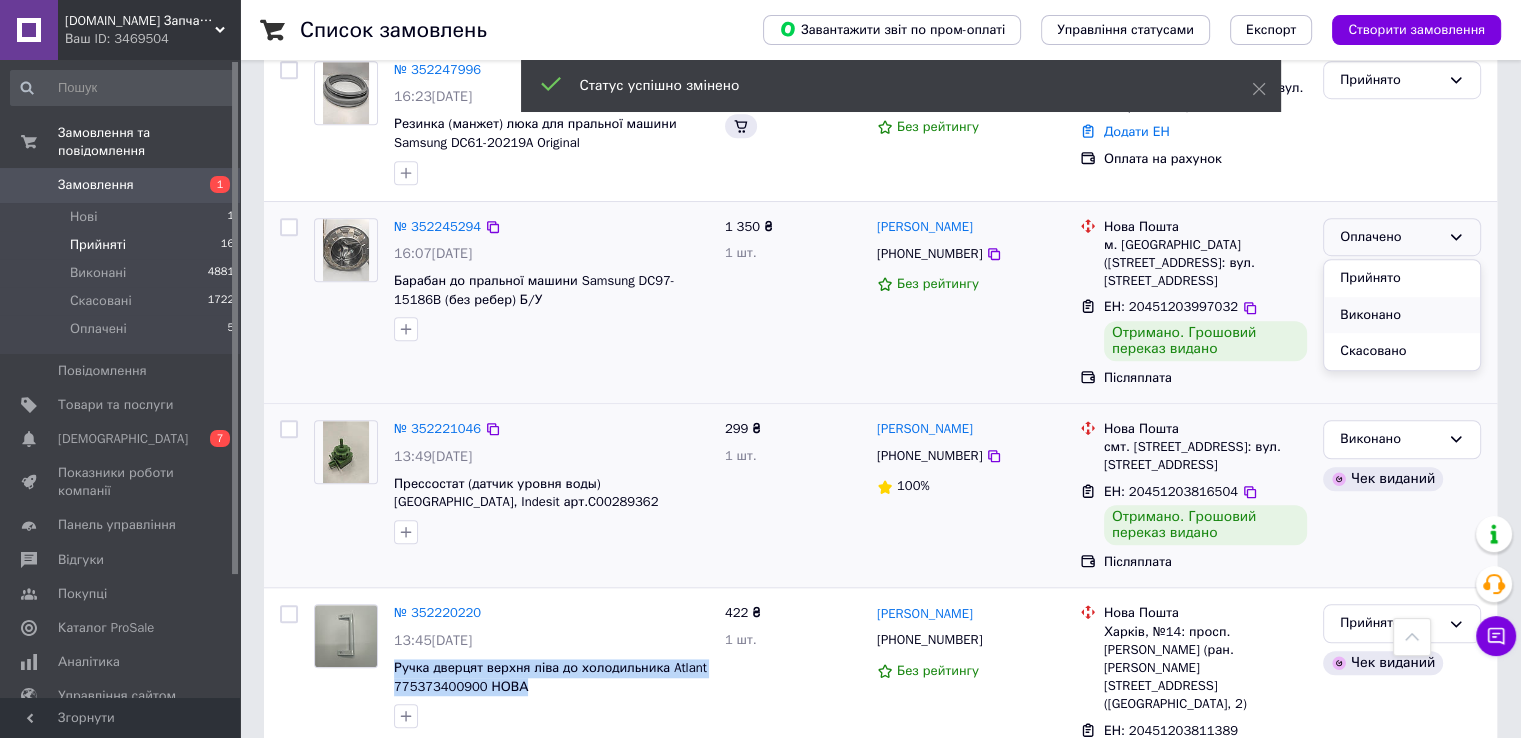 click on "Виконано" at bounding box center [1402, 315] 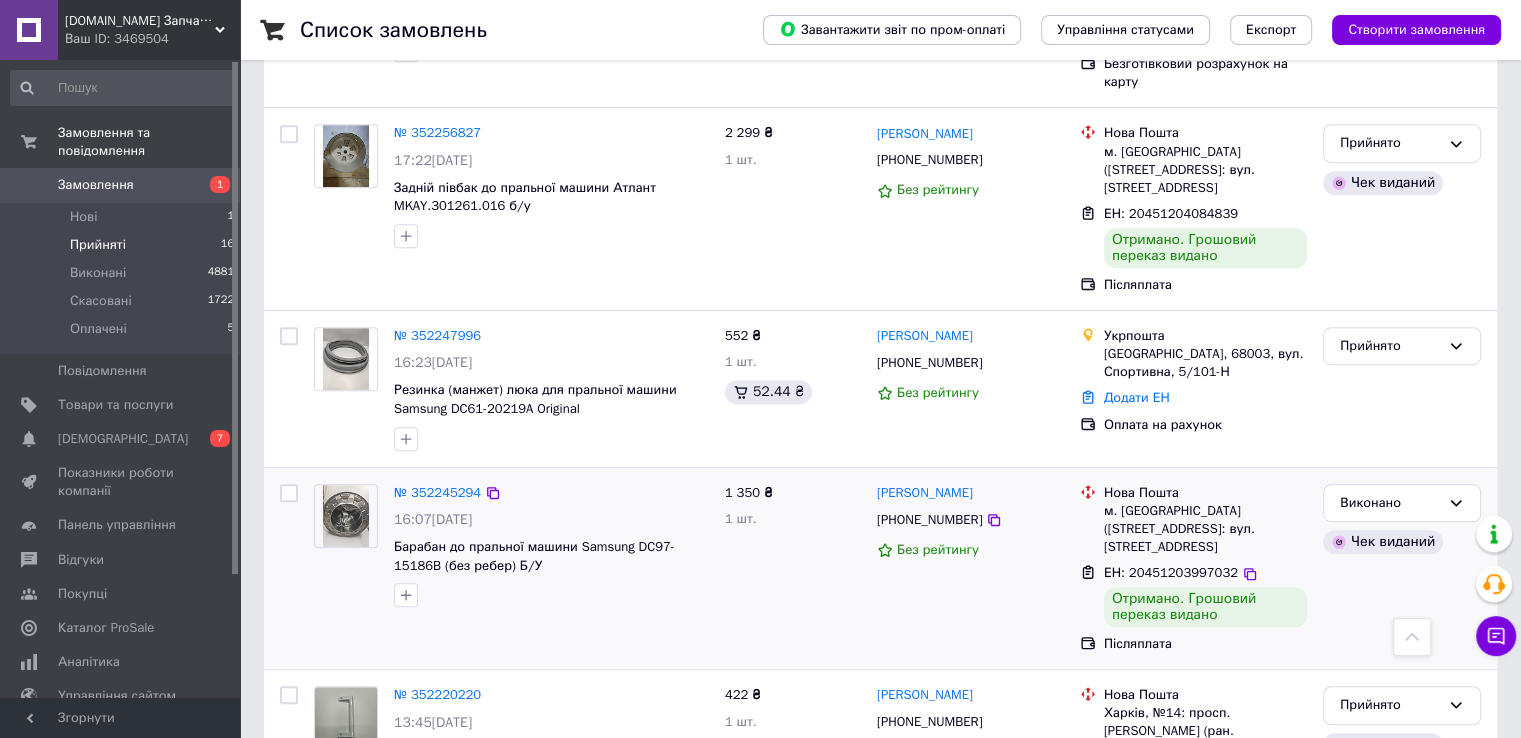 scroll, scrollTop: 1000, scrollLeft: 0, axis: vertical 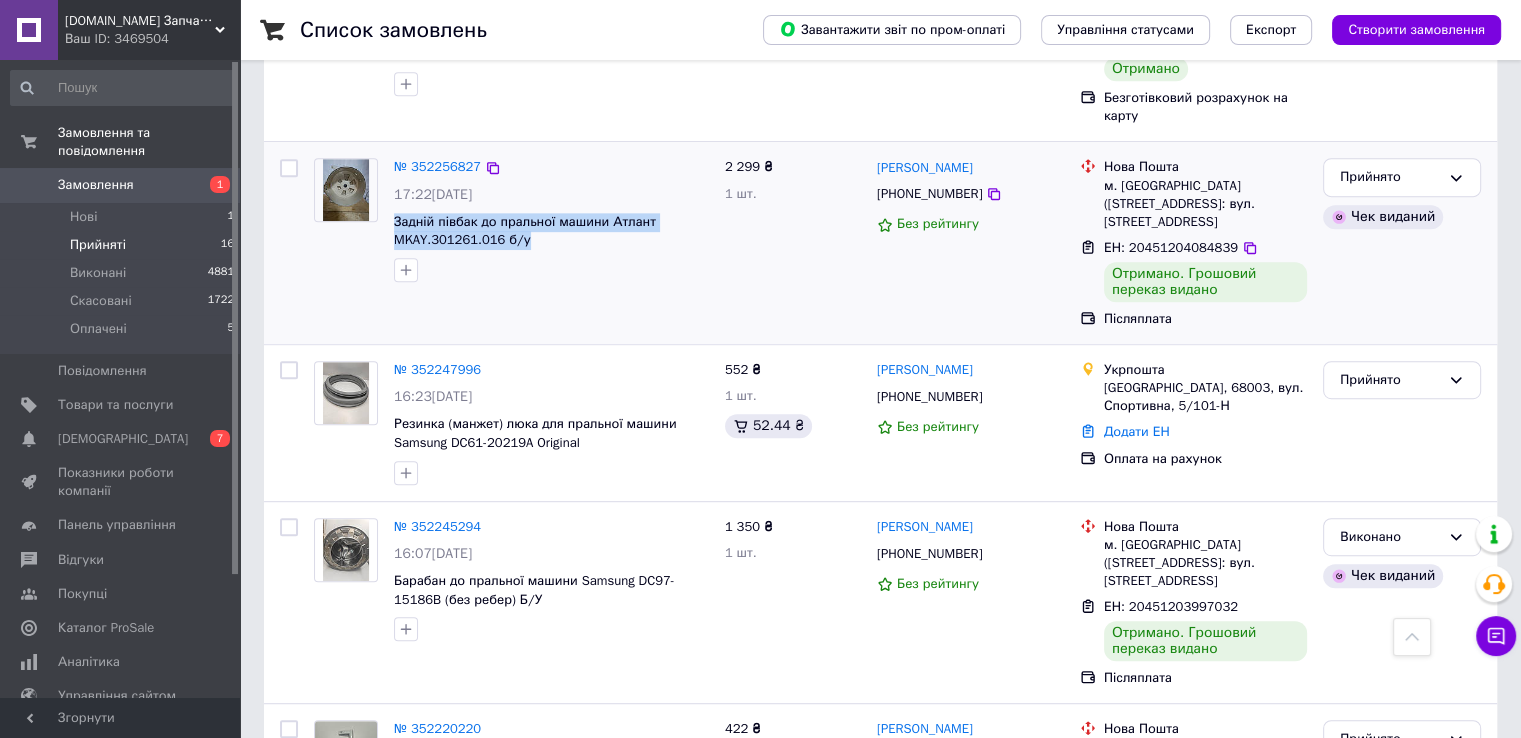 drag, startPoint x: 519, startPoint y: 227, endPoint x: 392, endPoint y: 196, distance: 130.72873 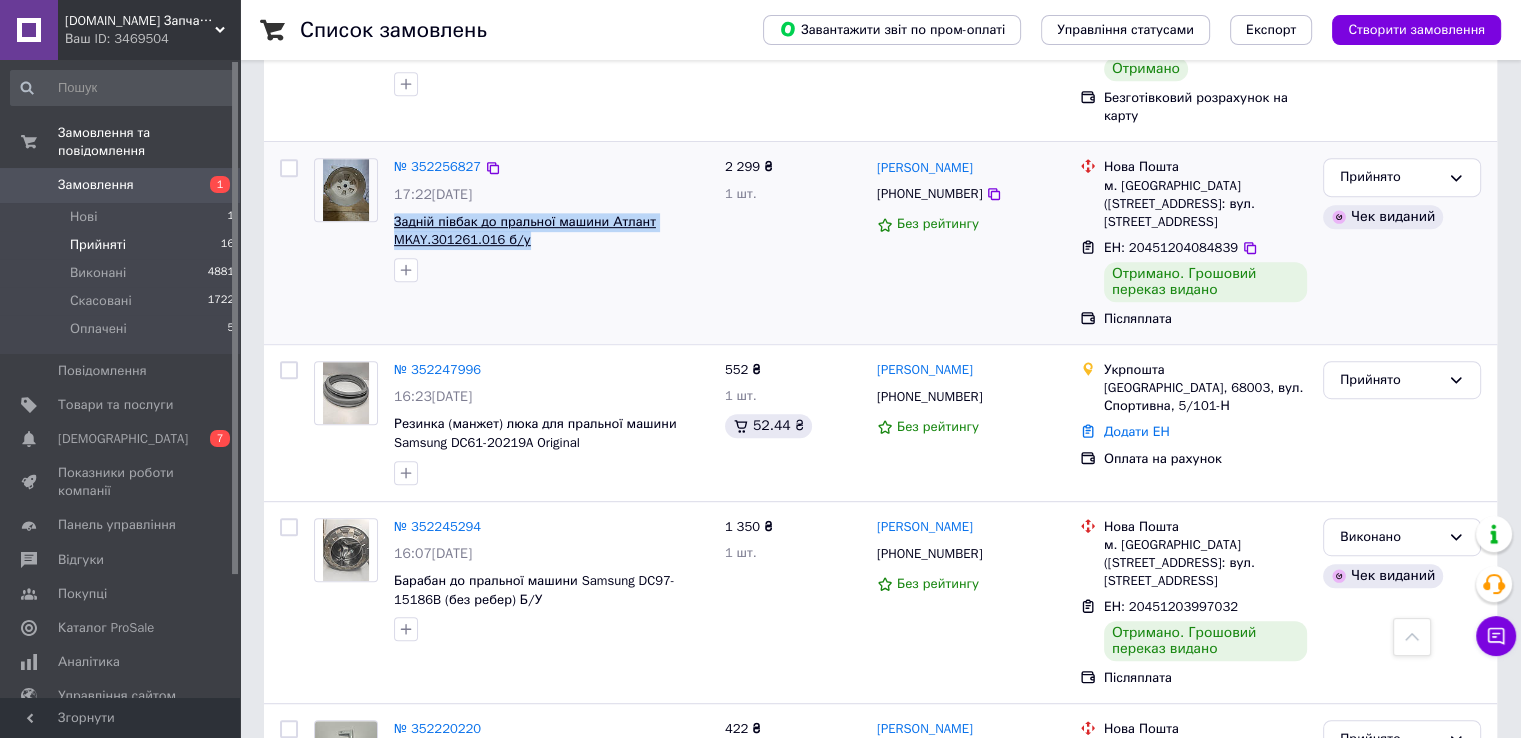 copy on "Задній півбак до пральної машини Атлант MKAY.301261.016 б/у" 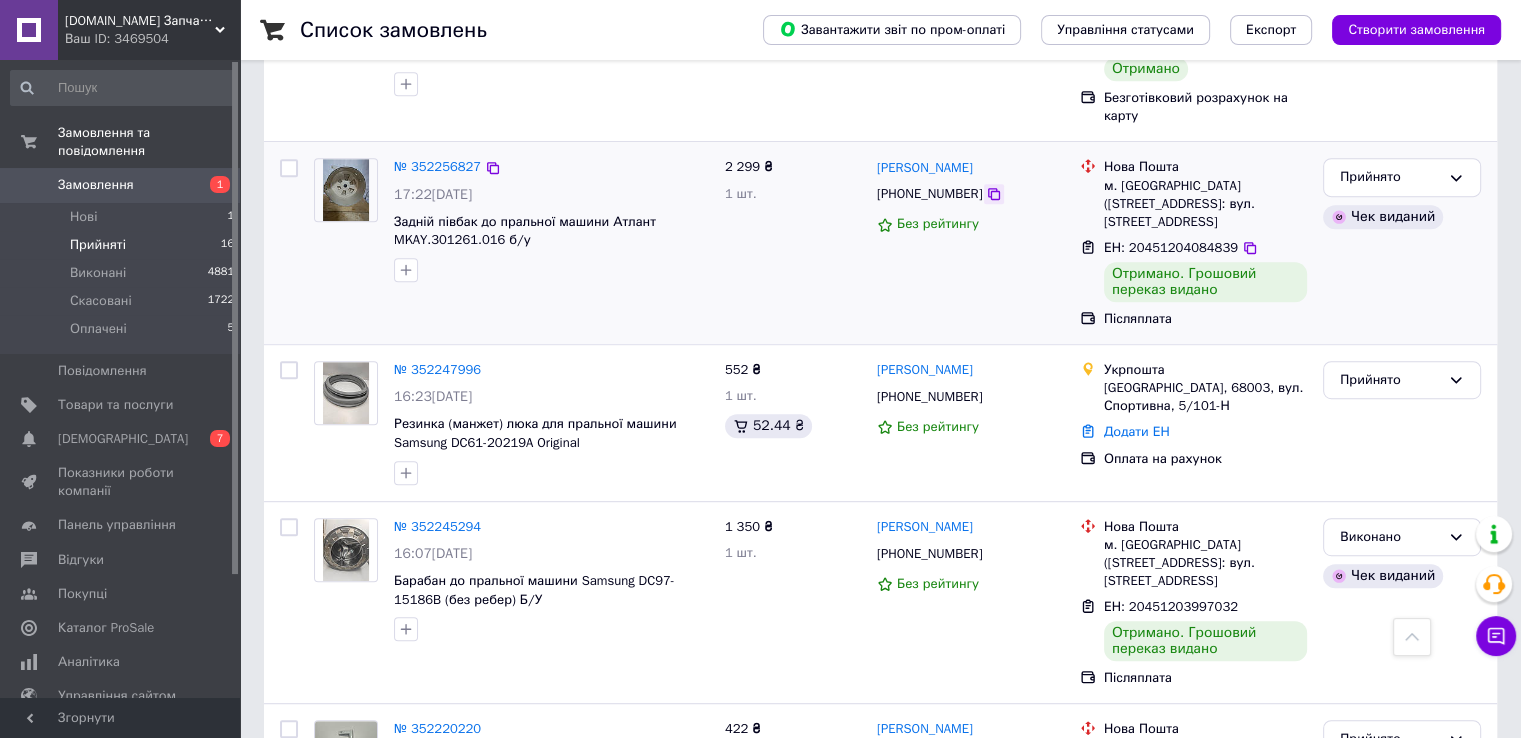 click 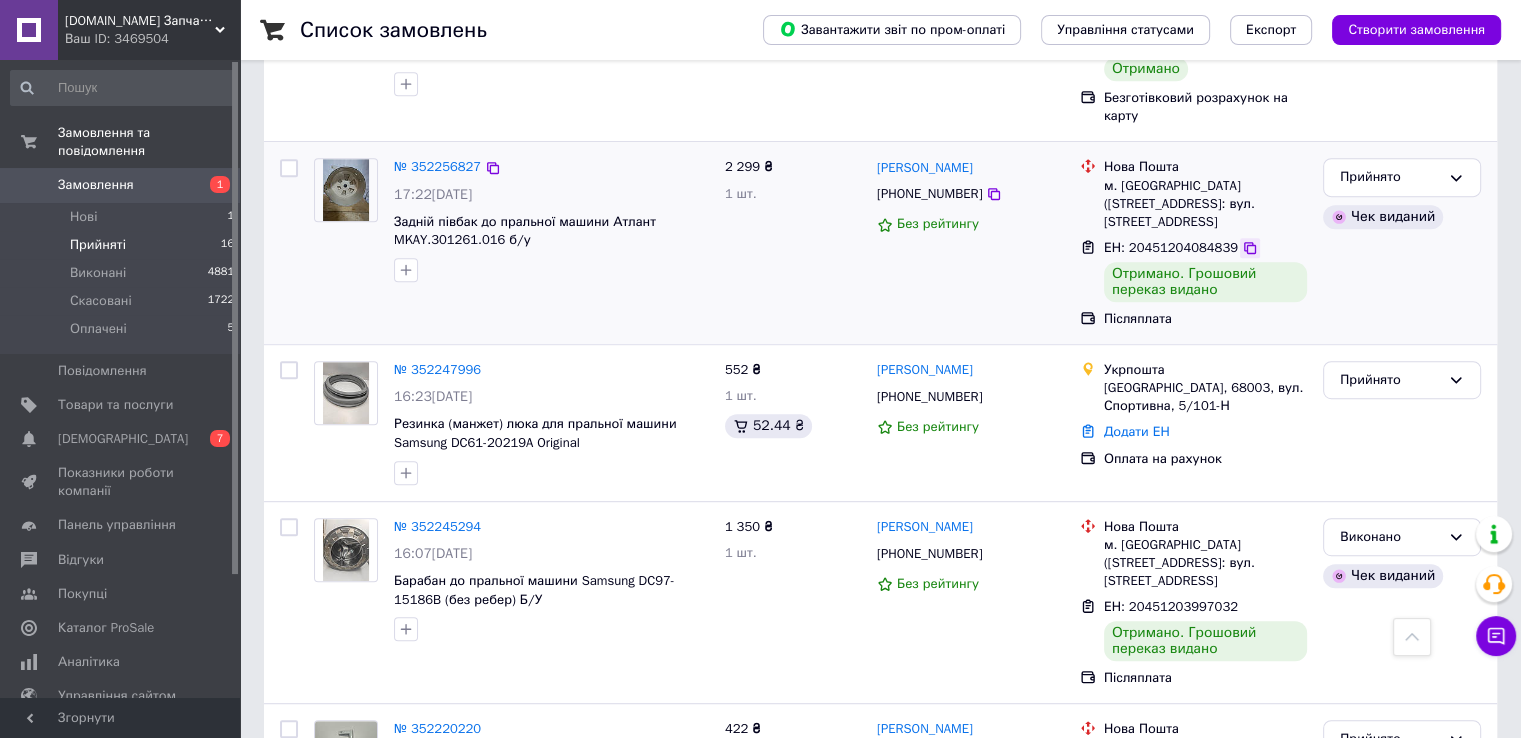 click 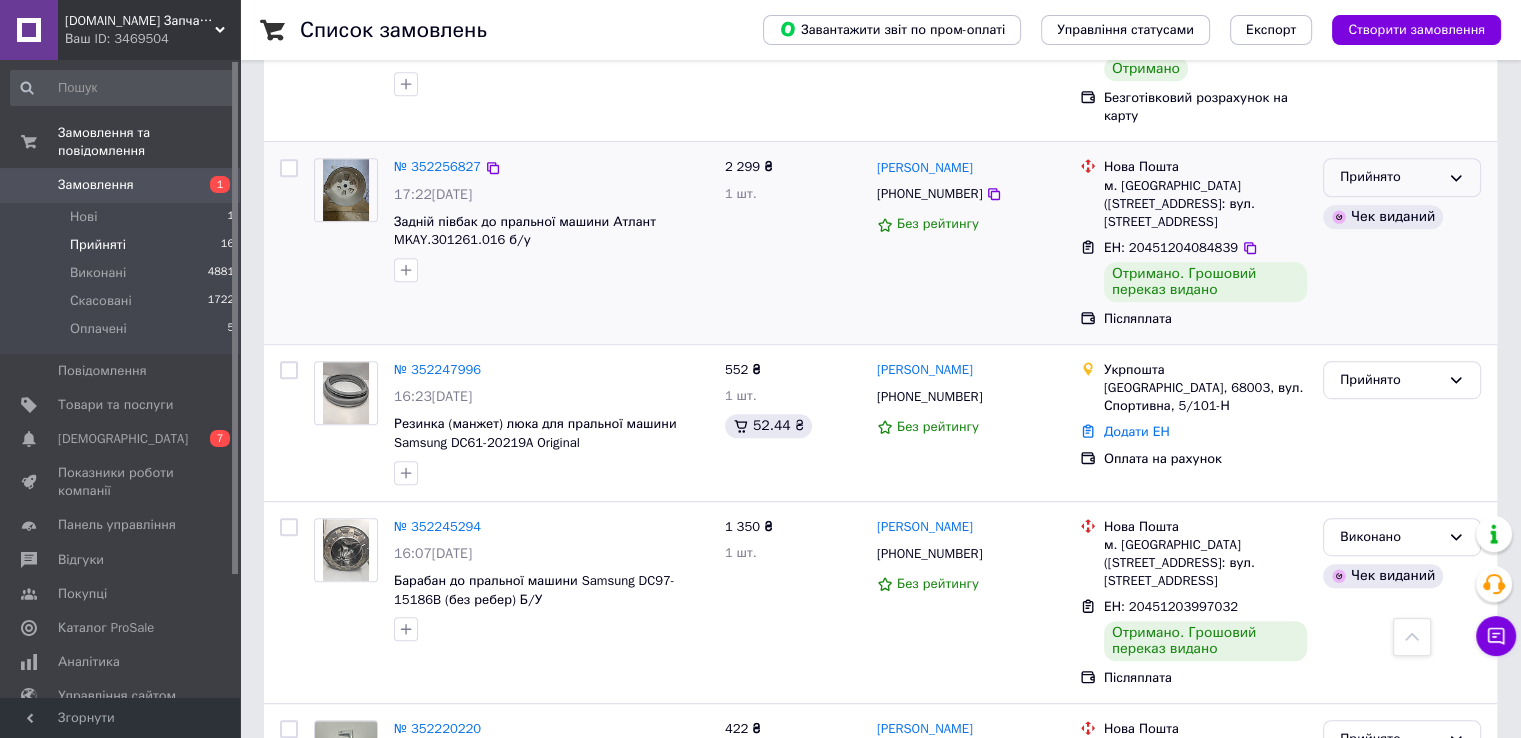 click on "Прийнято" at bounding box center [1402, 177] 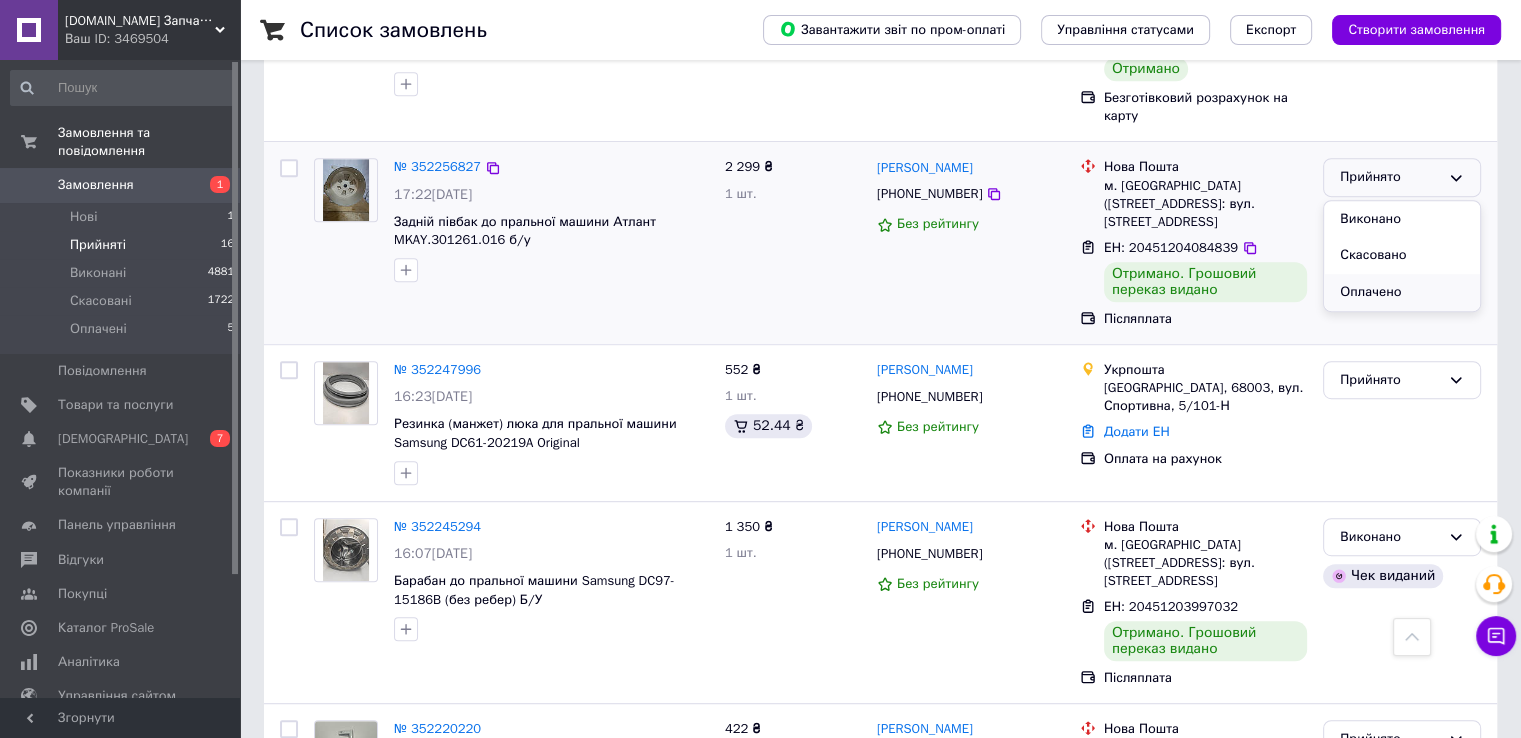click on "Оплачено" at bounding box center (1402, 292) 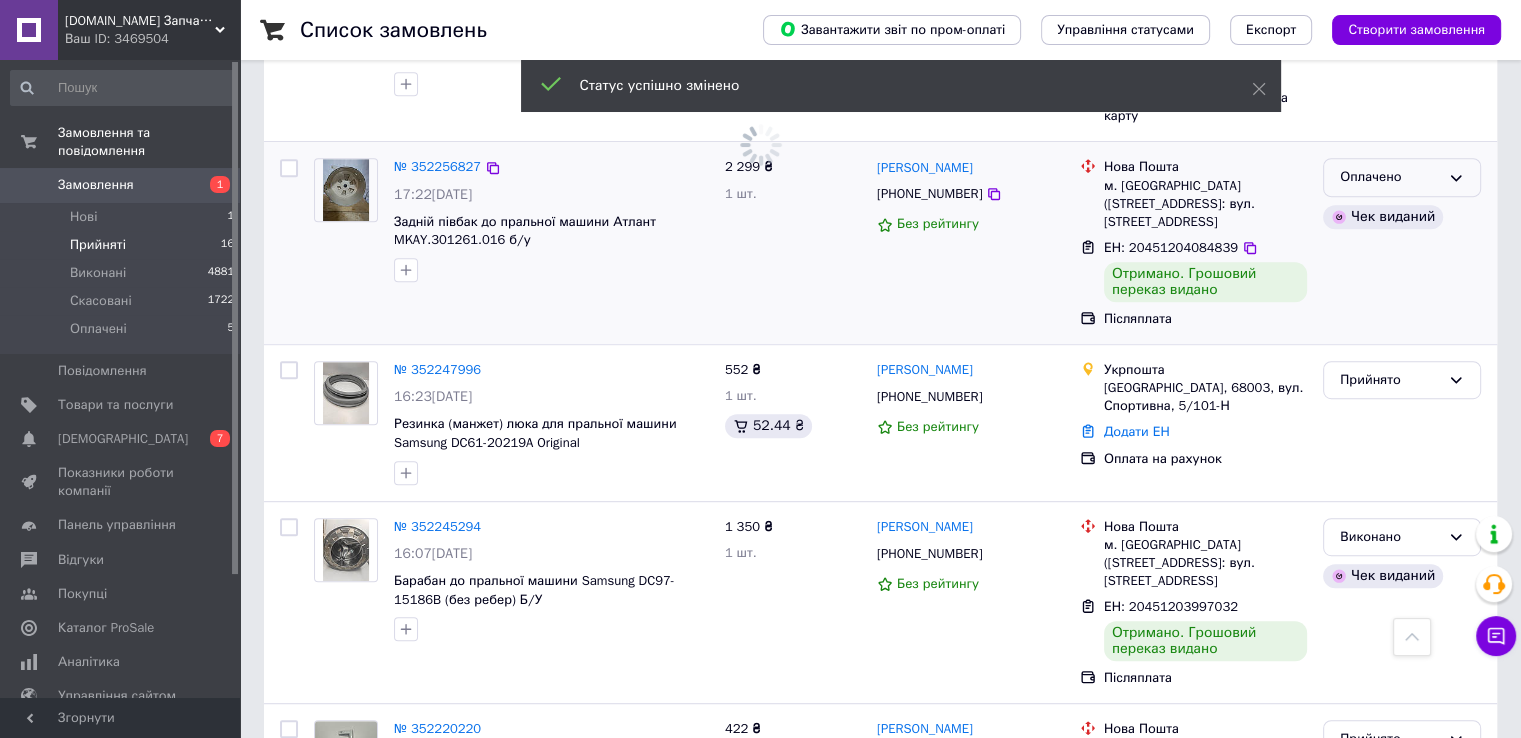 click 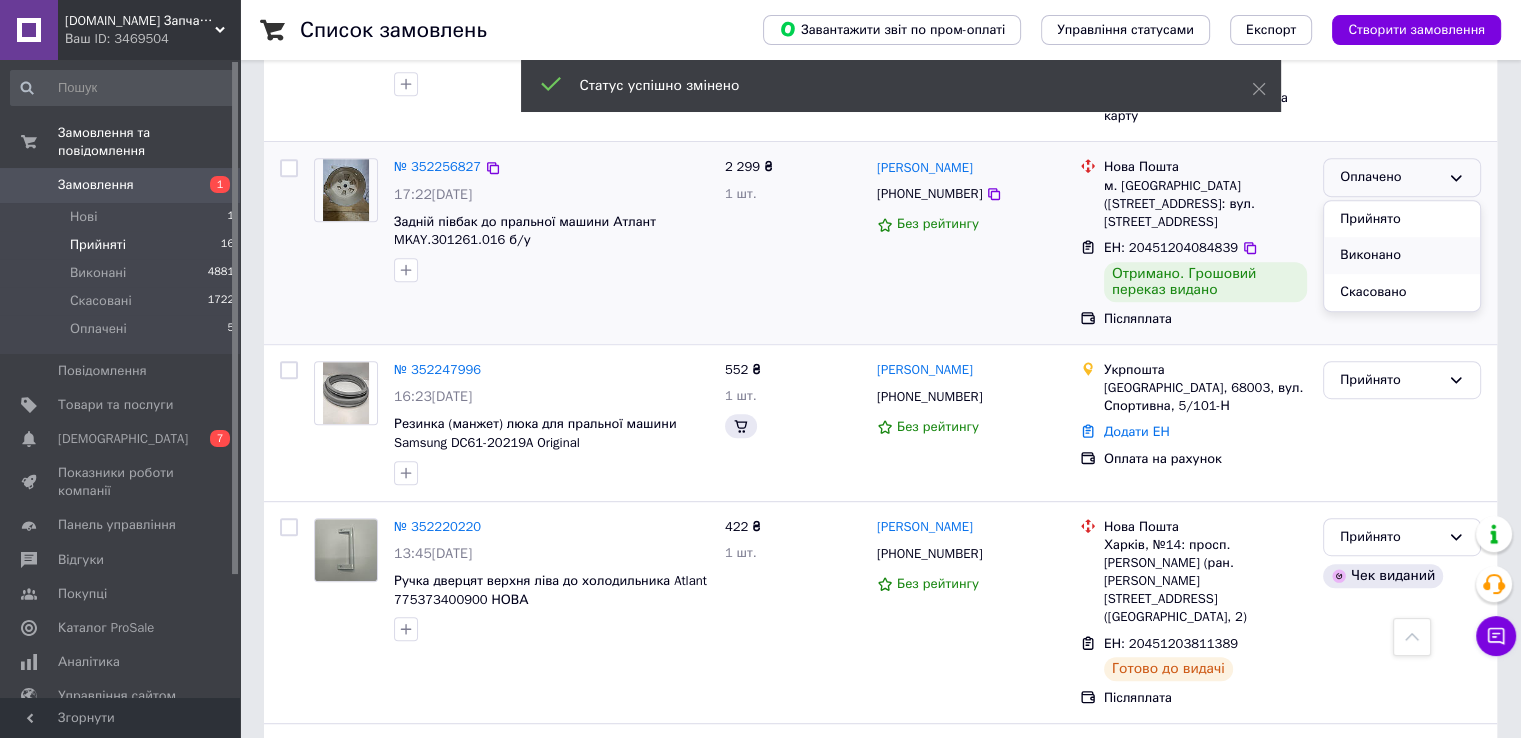 click on "Виконано" at bounding box center [1402, 255] 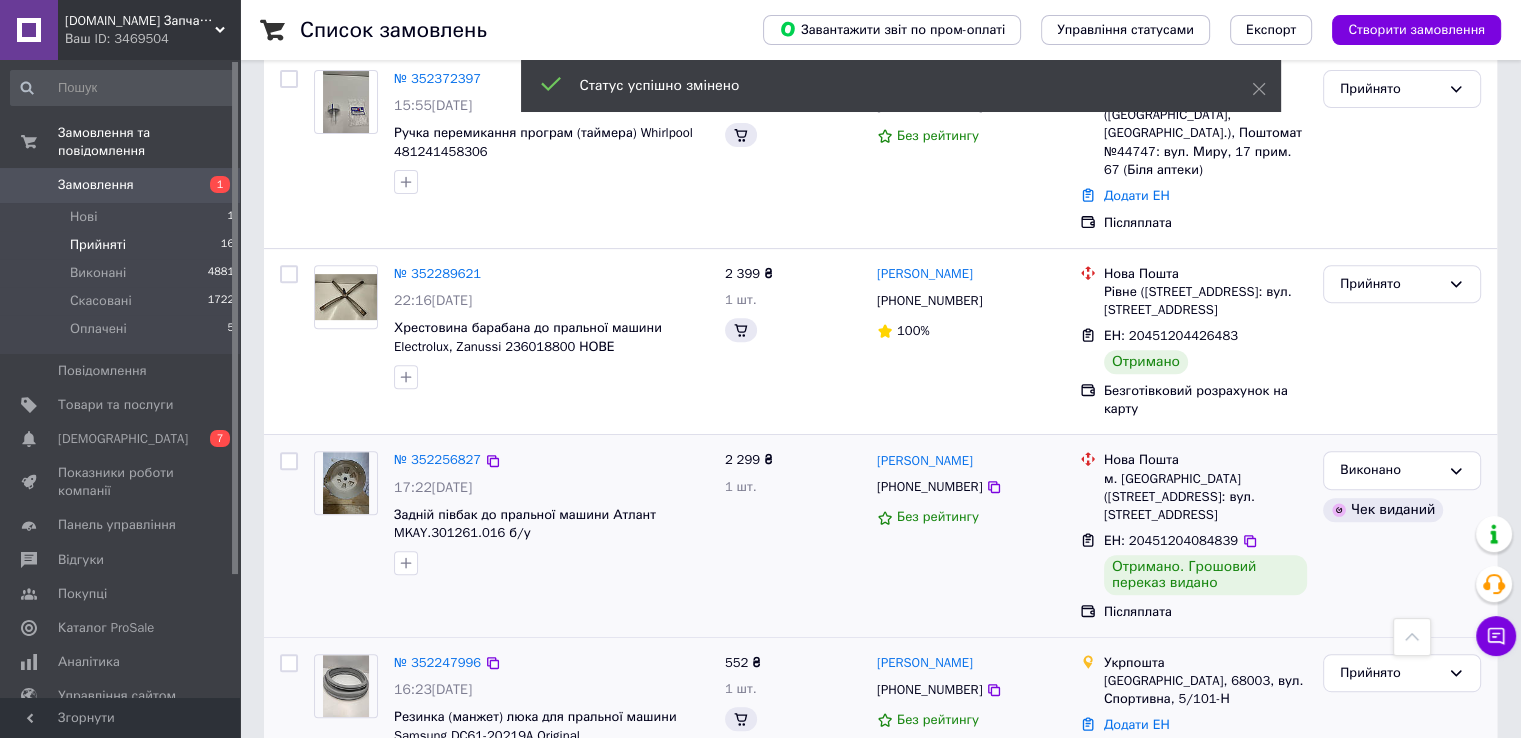 scroll, scrollTop: 700, scrollLeft: 0, axis: vertical 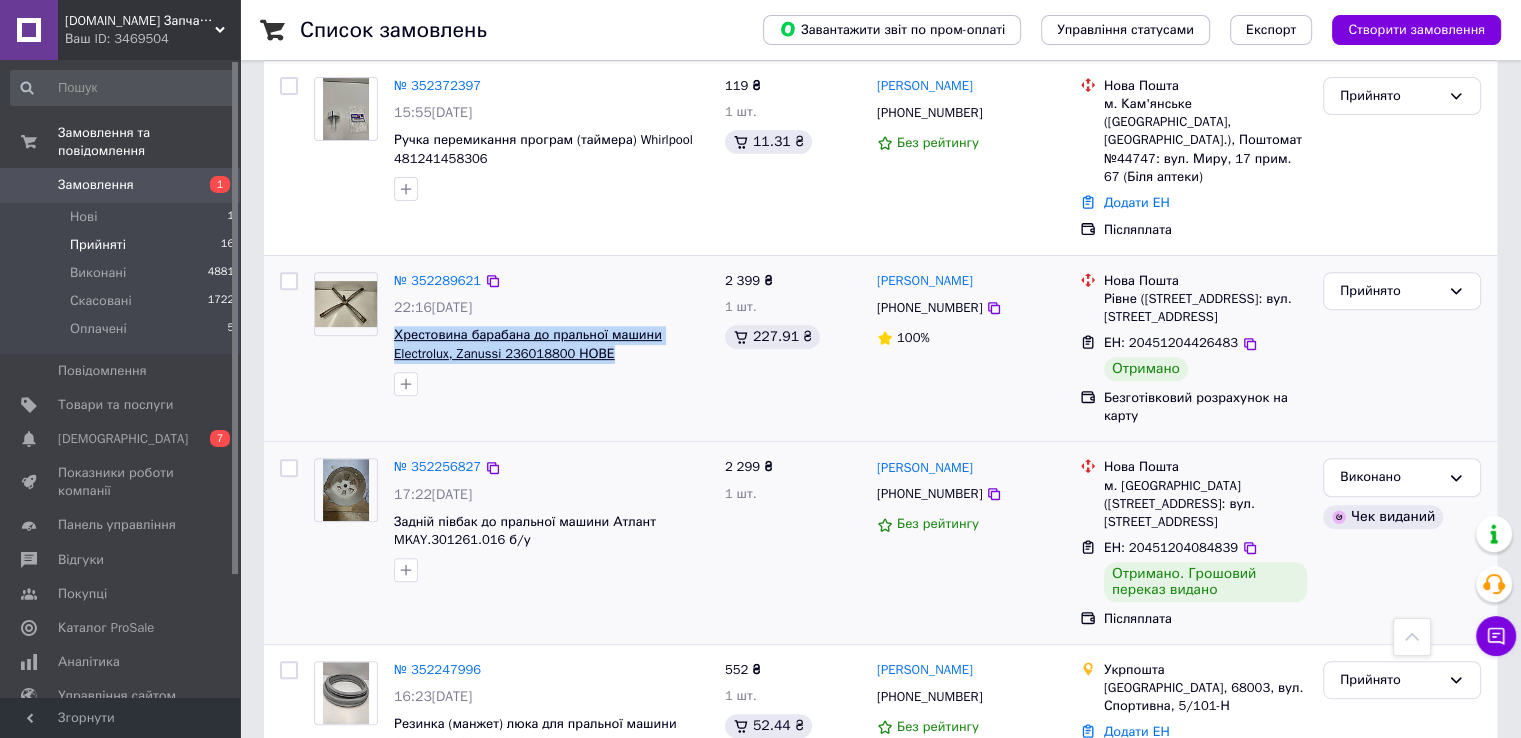 drag, startPoint x: 592, startPoint y: 349, endPoint x: 396, endPoint y: 308, distance: 200.24236 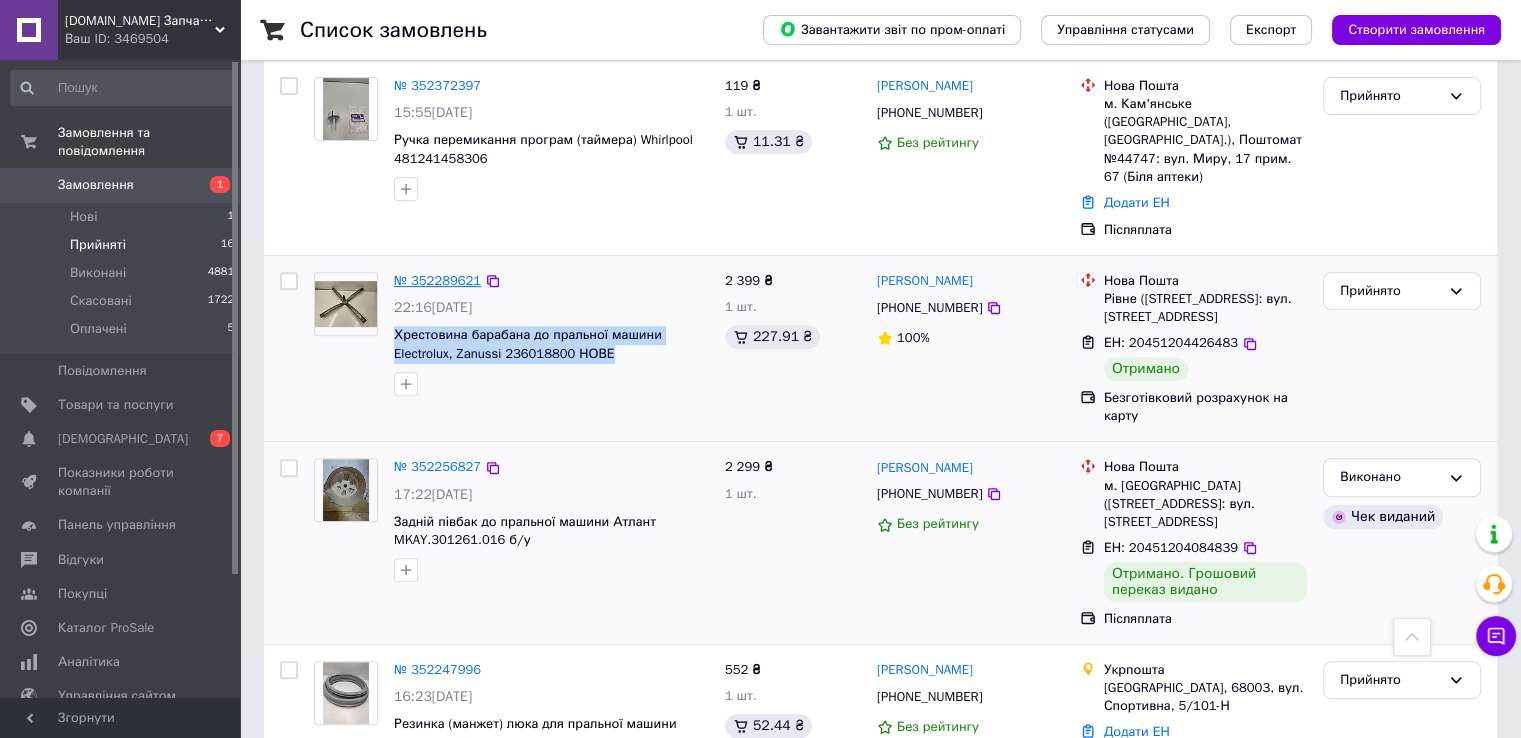 click on "№ 352289621" at bounding box center [437, 280] 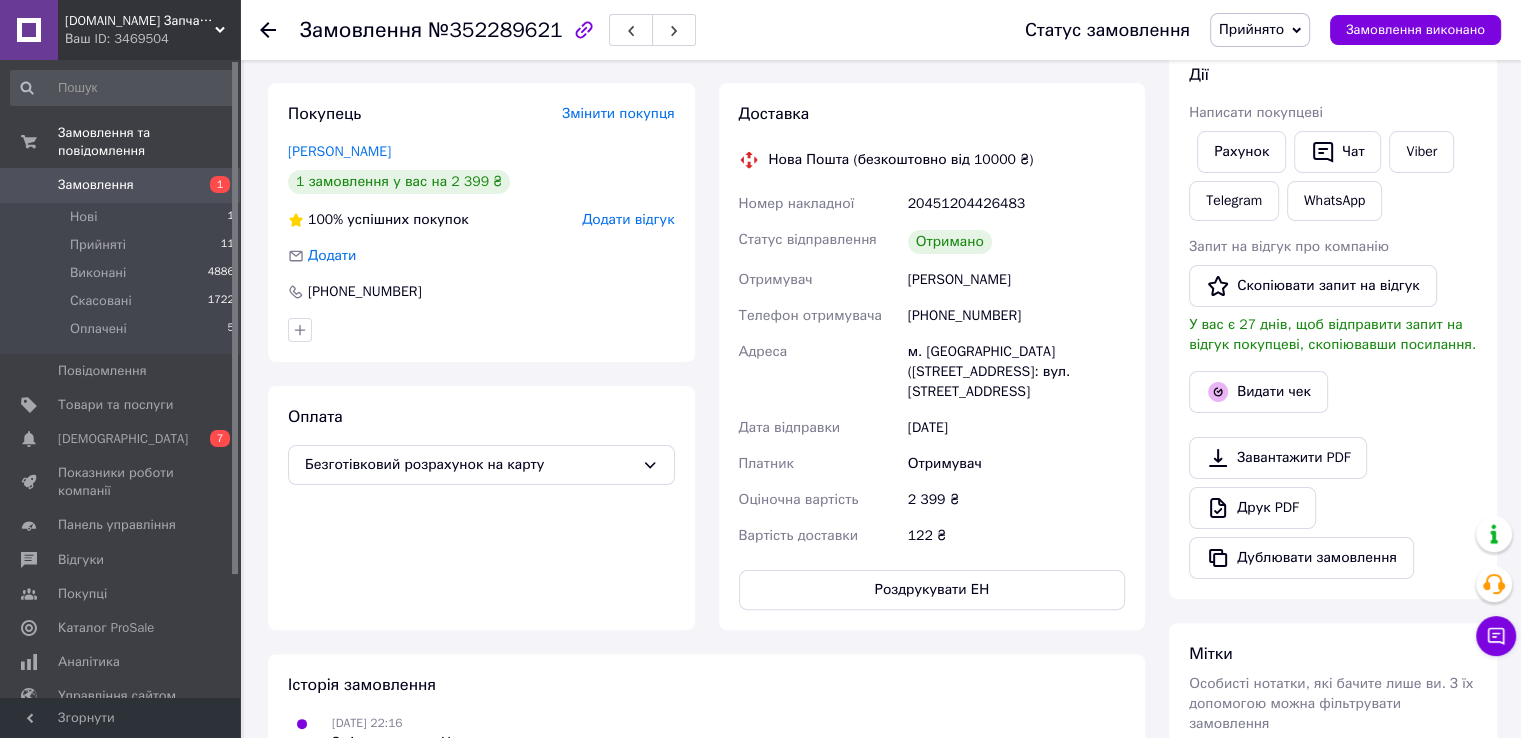 scroll, scrollTop: 0, scrollLeft: 0, axis: both 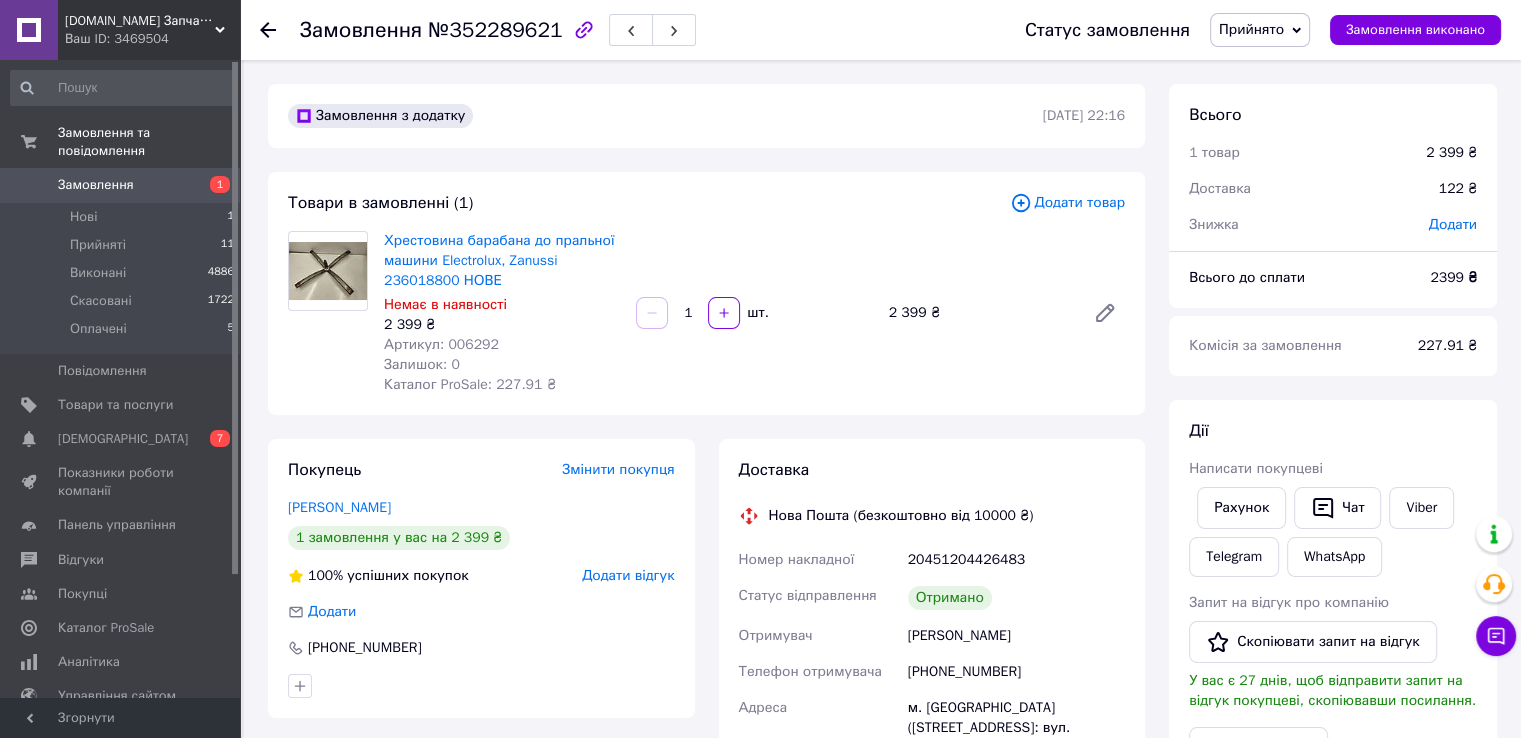 click 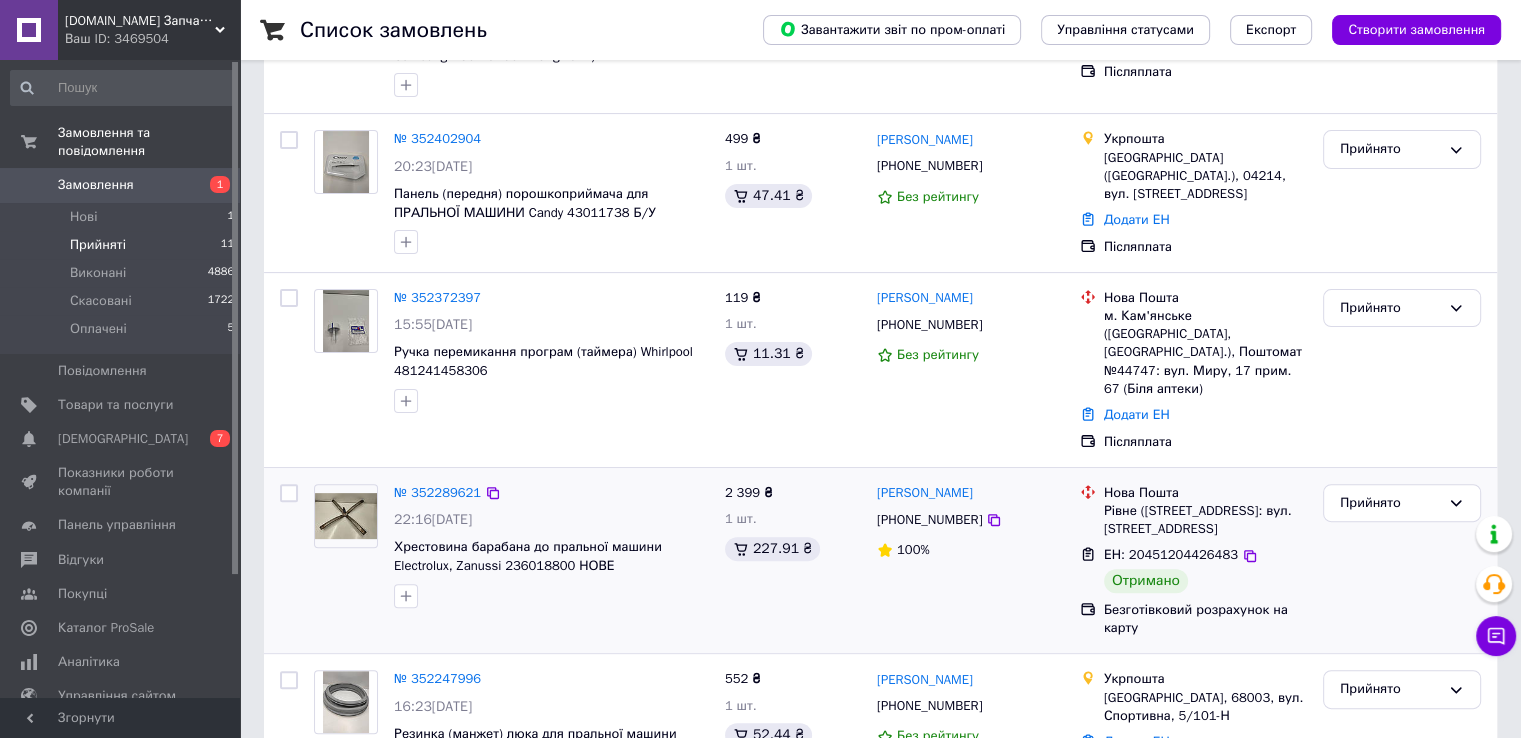 scroll, scrollTop: 500, scrollLeft: 0, axis: vertical 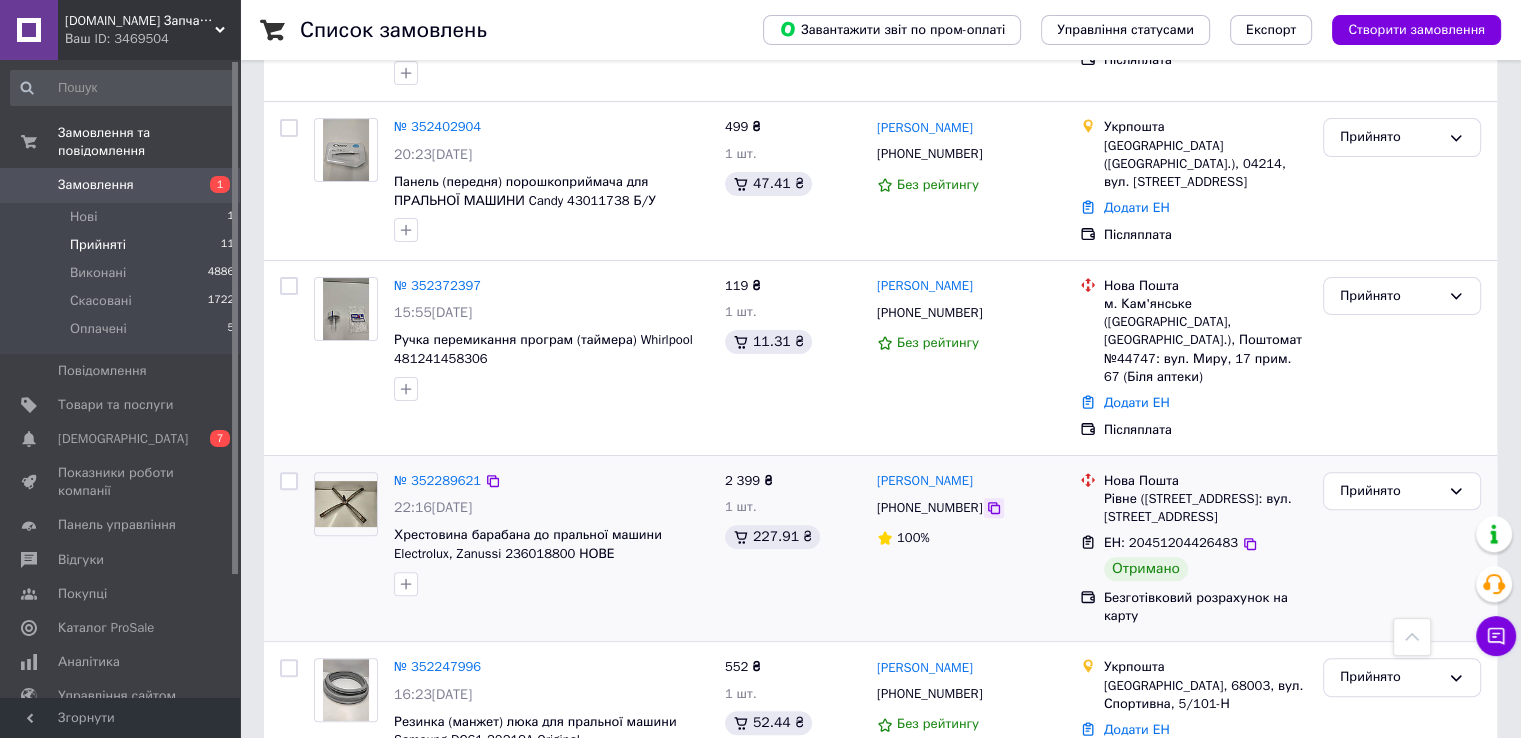 click 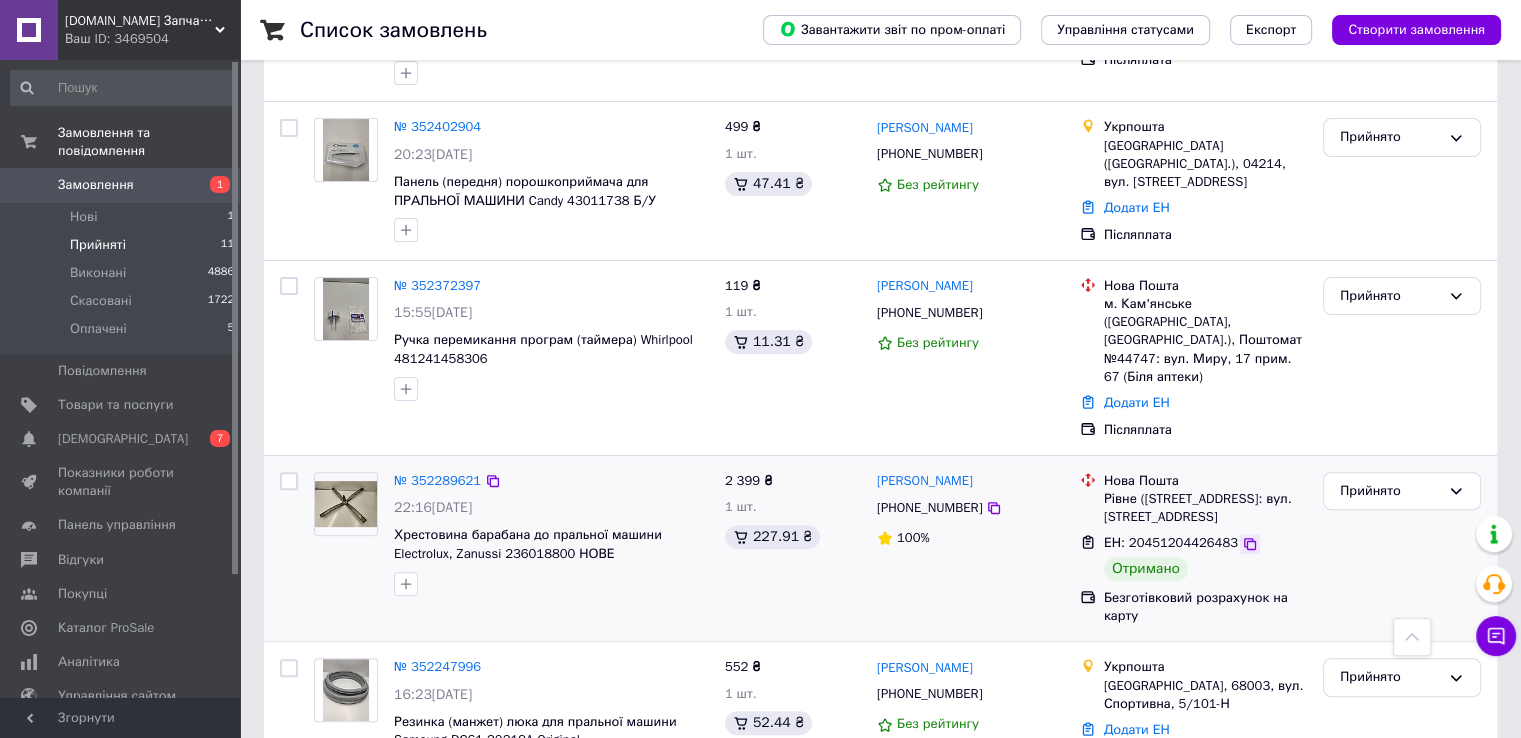 click 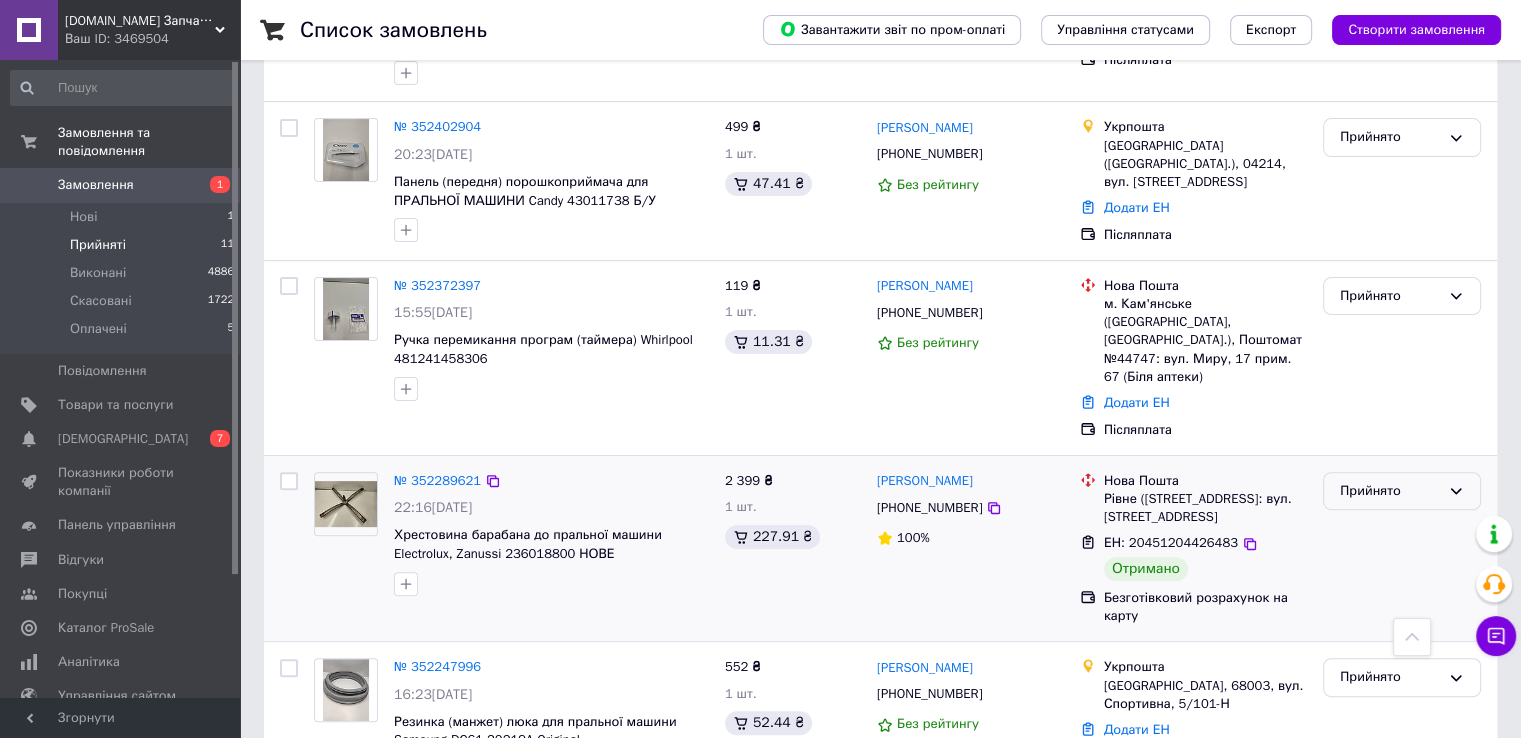 click 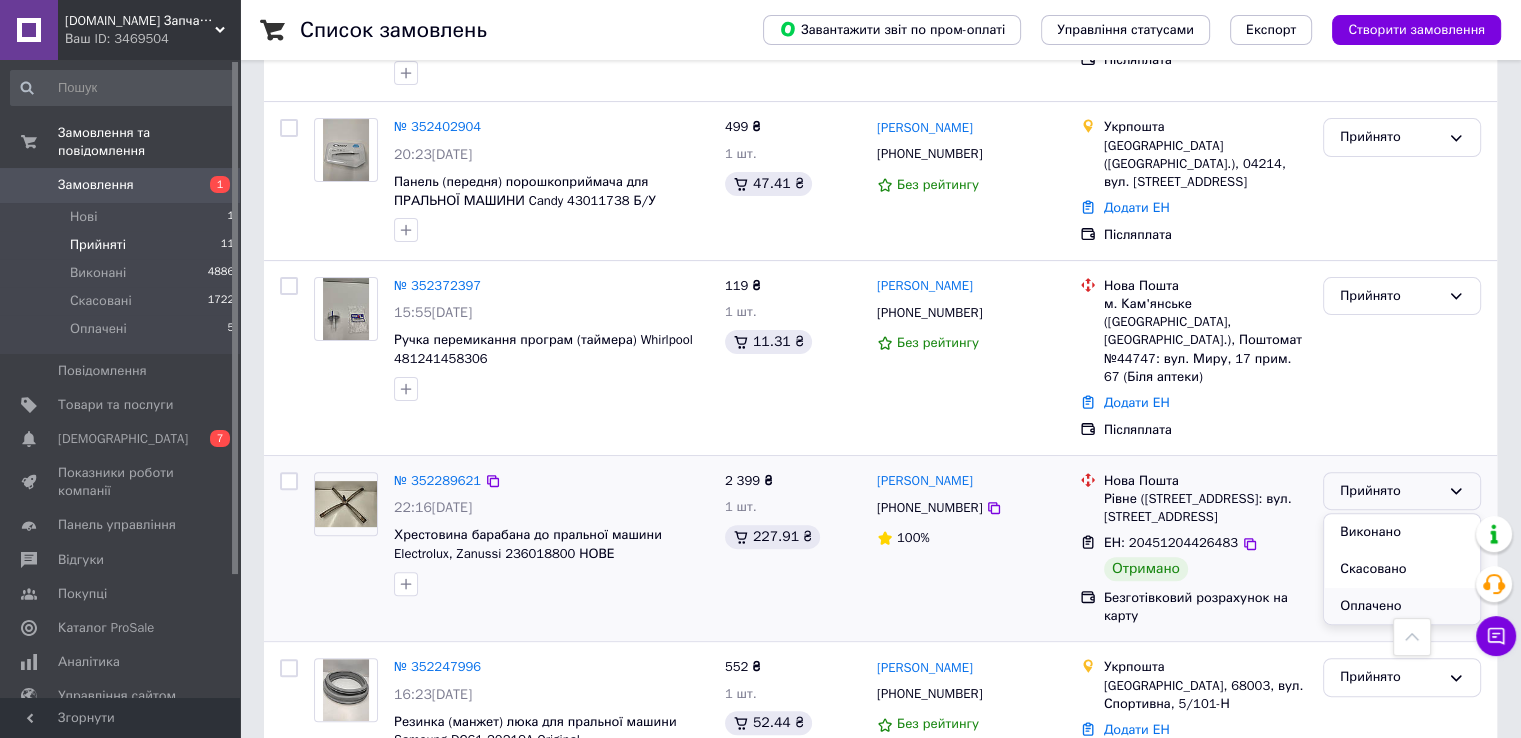 click on "Оплачено" at bounding box center [1402, 606] 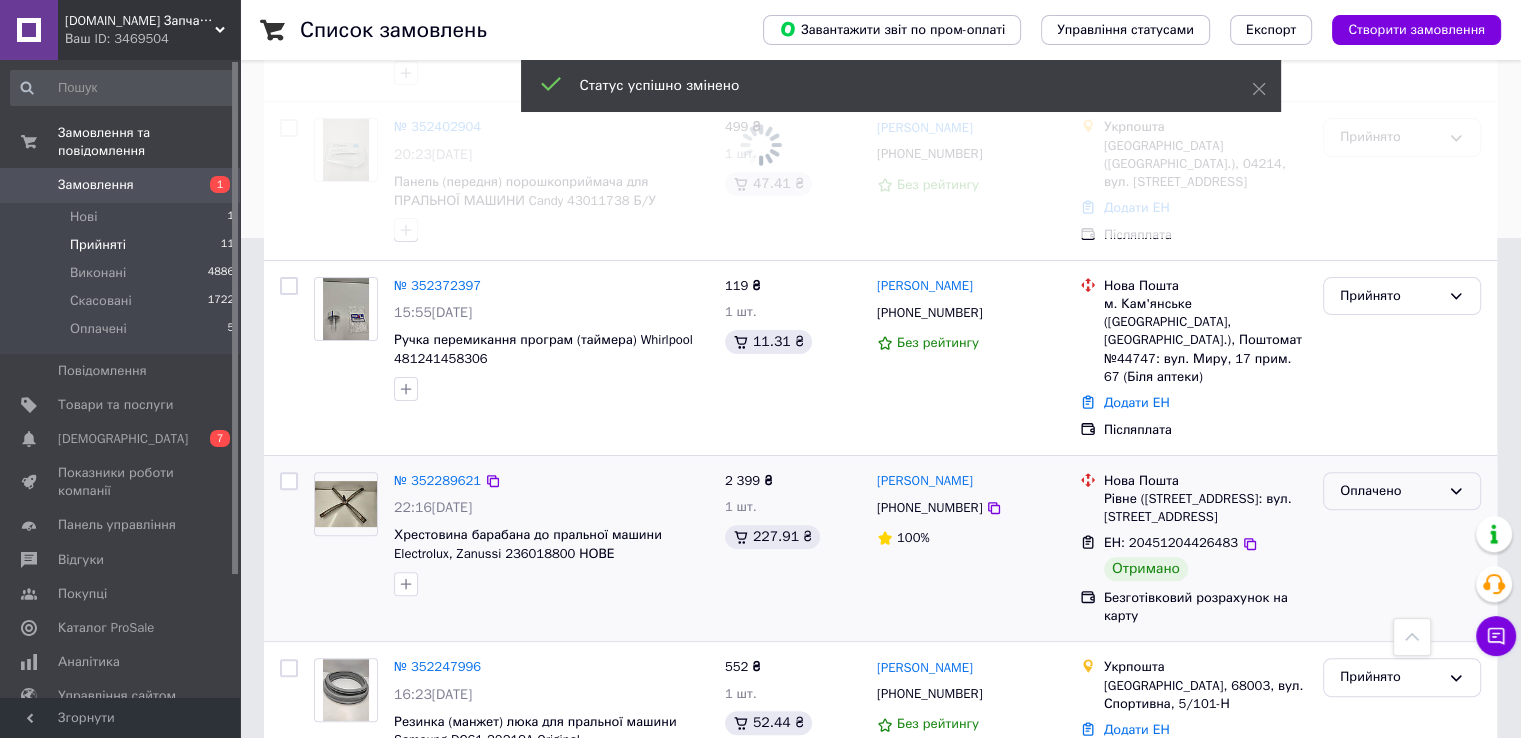 click on "Оплачено" at bounding box center (1402, 491) 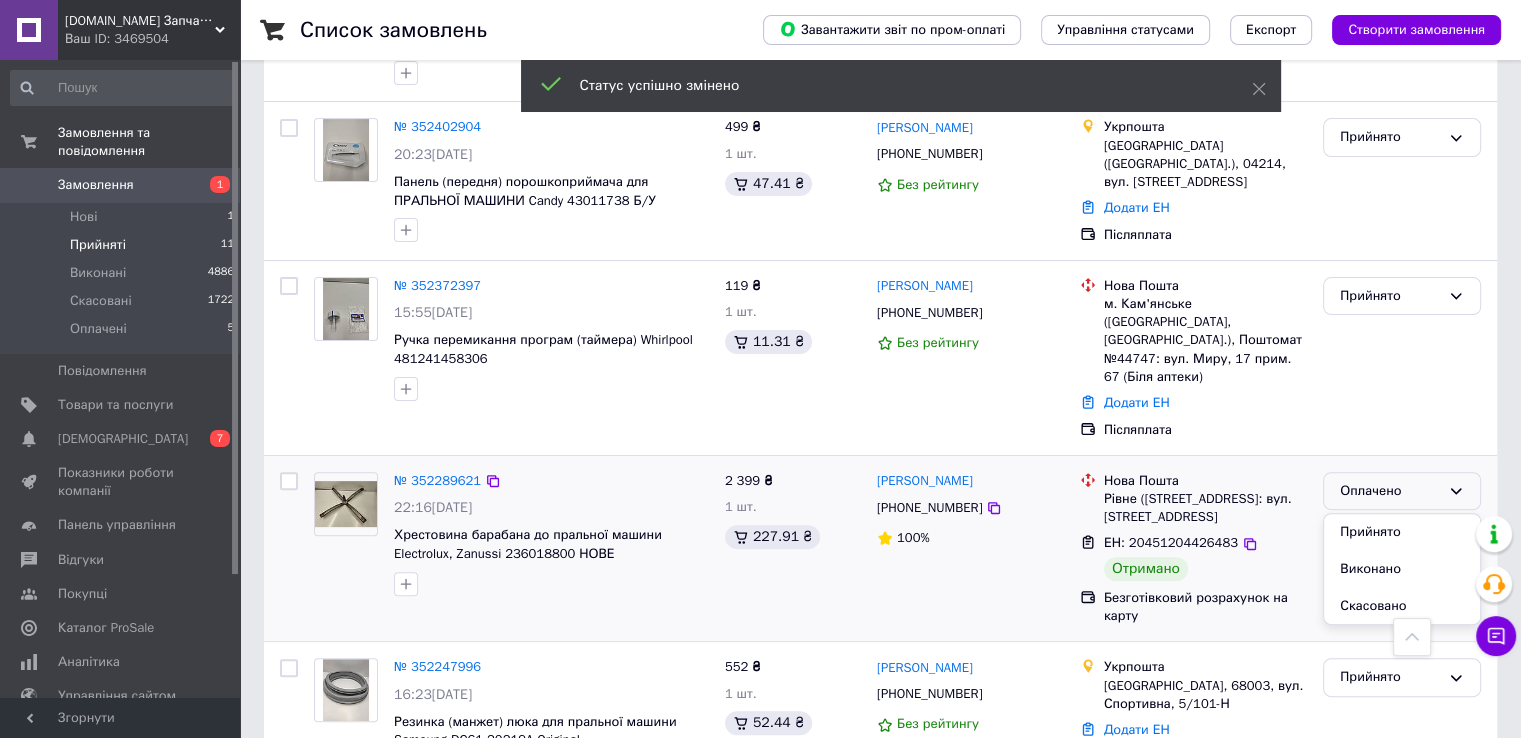 click on "Оплачено Прийнято Виконано Скасовано" at bounding box center [1402, 549] 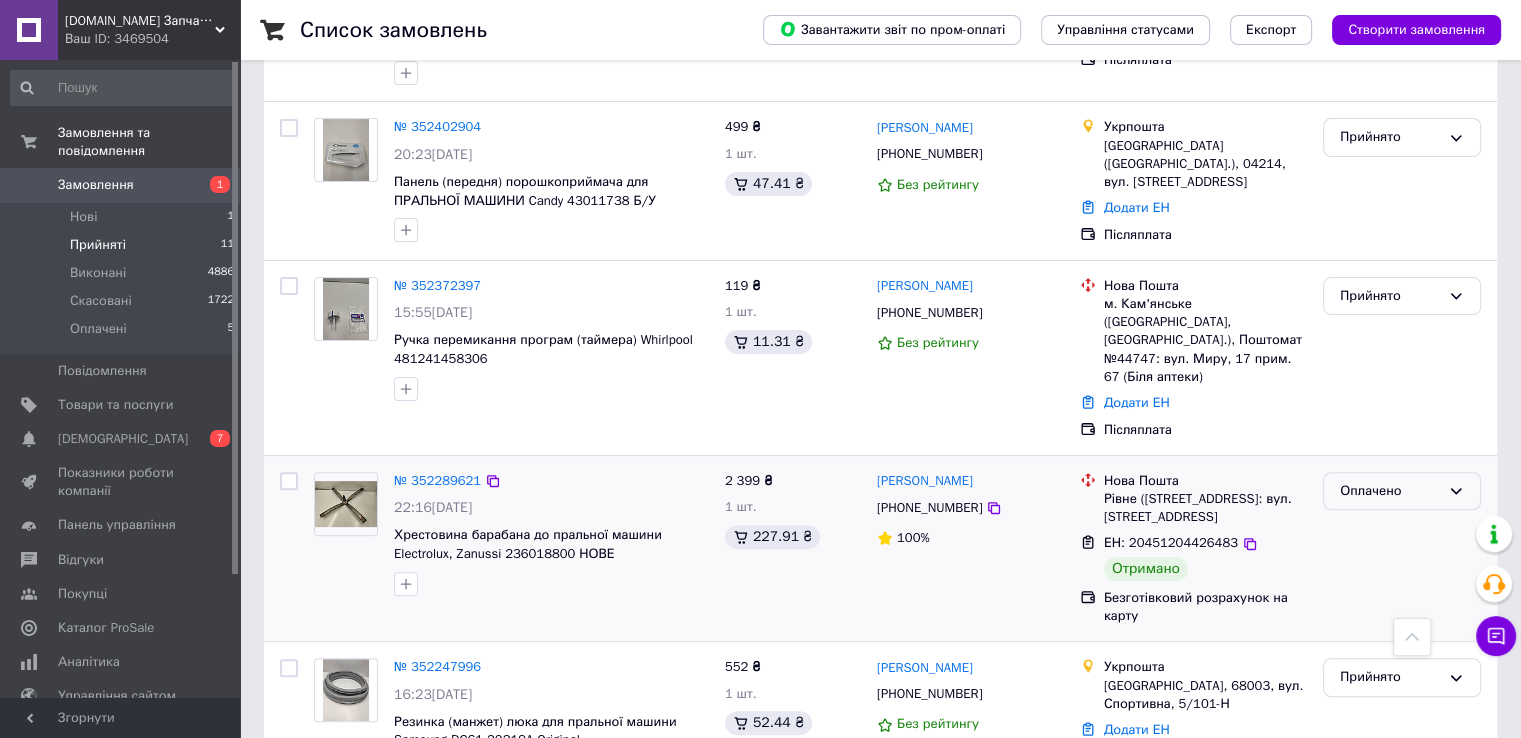 click 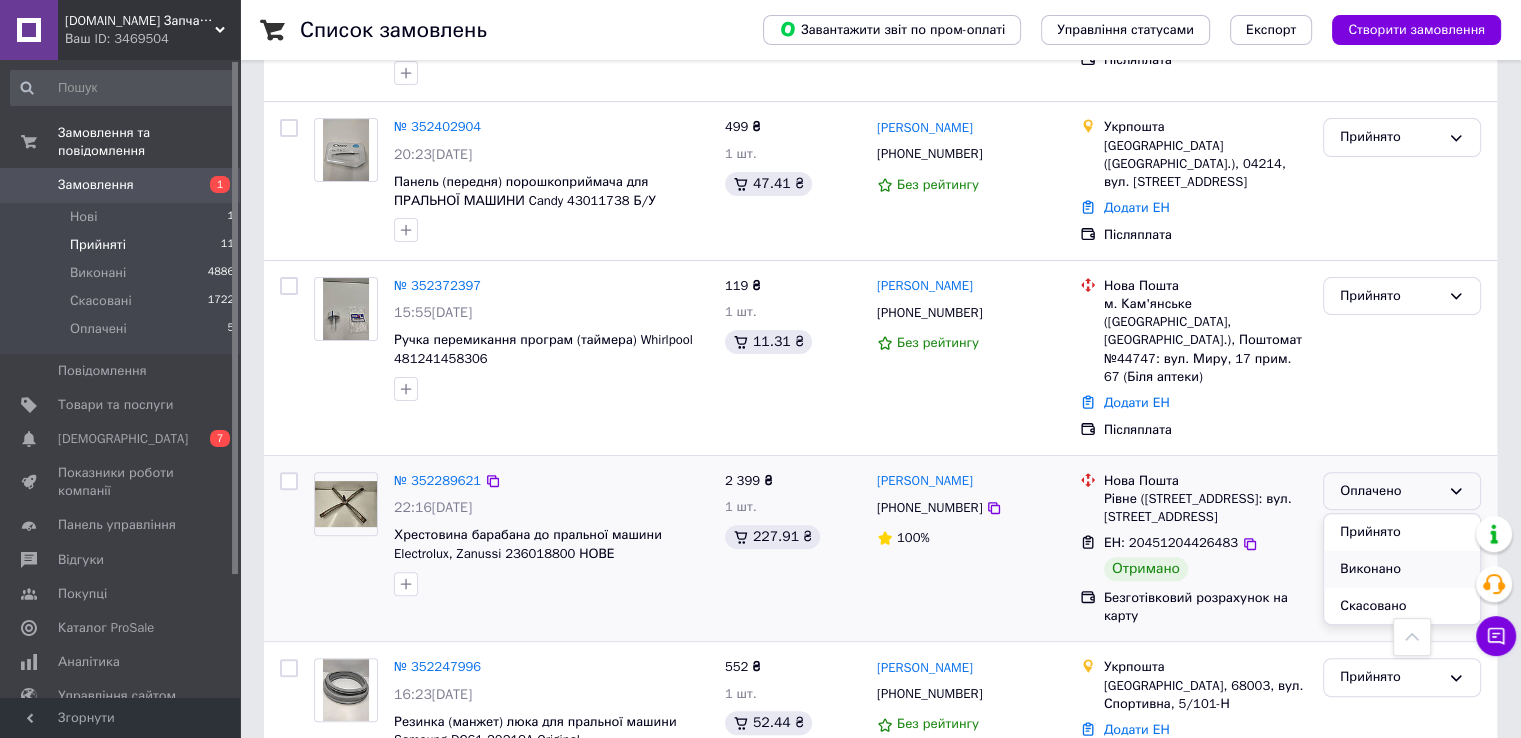 click on "Виконано" at bounding box center [1402, 569] 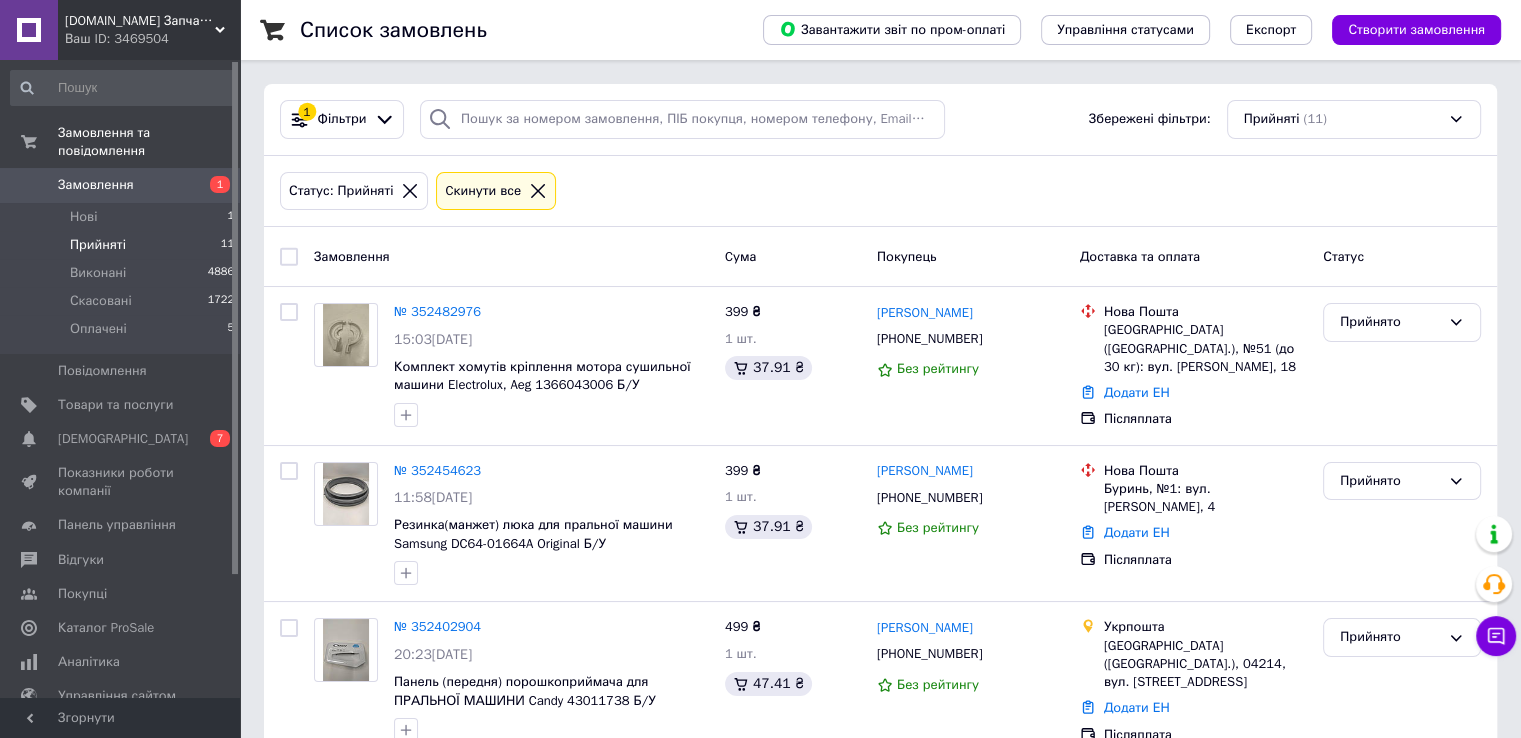scroll, scrollTop: 0, scrollLeft: 0, axis: both 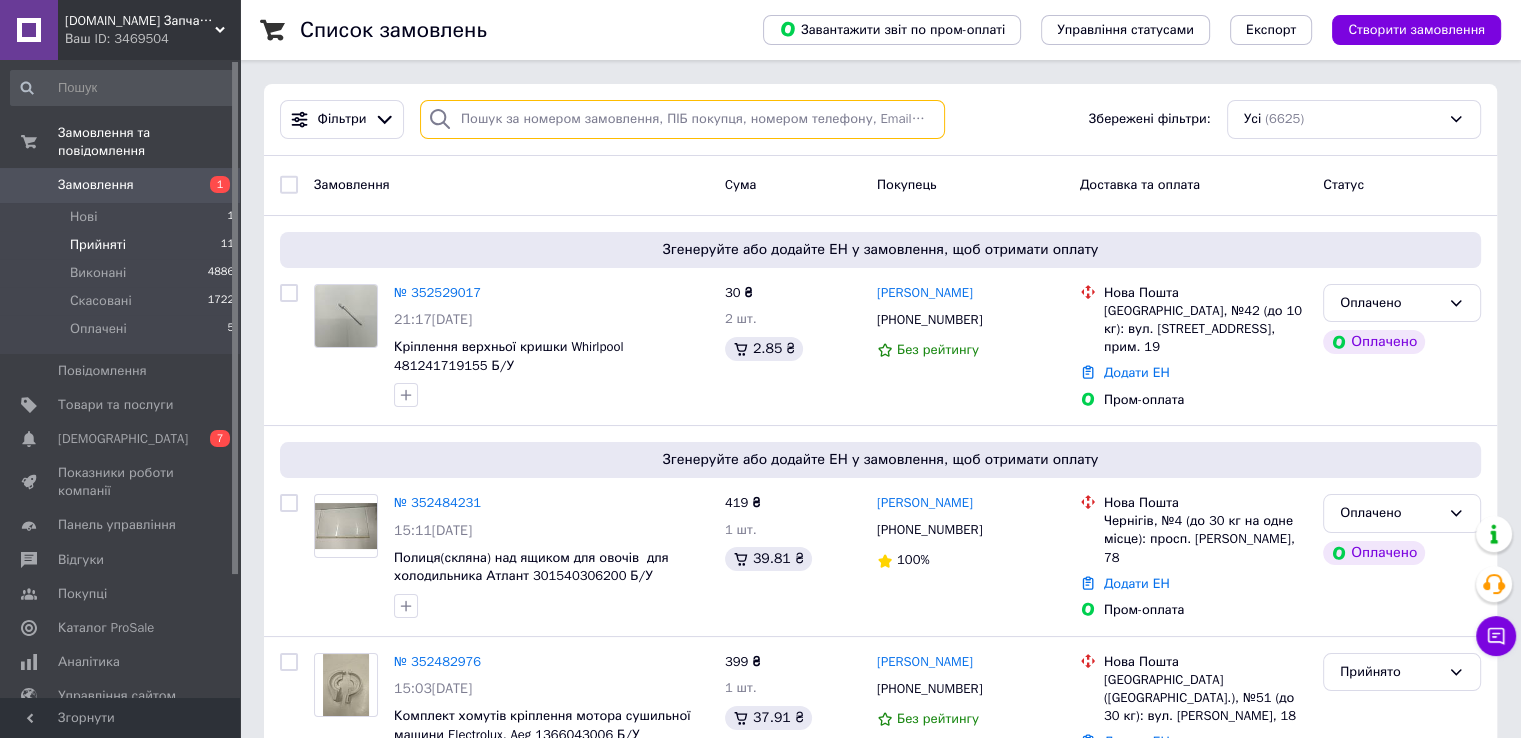 paste on "380683770200" 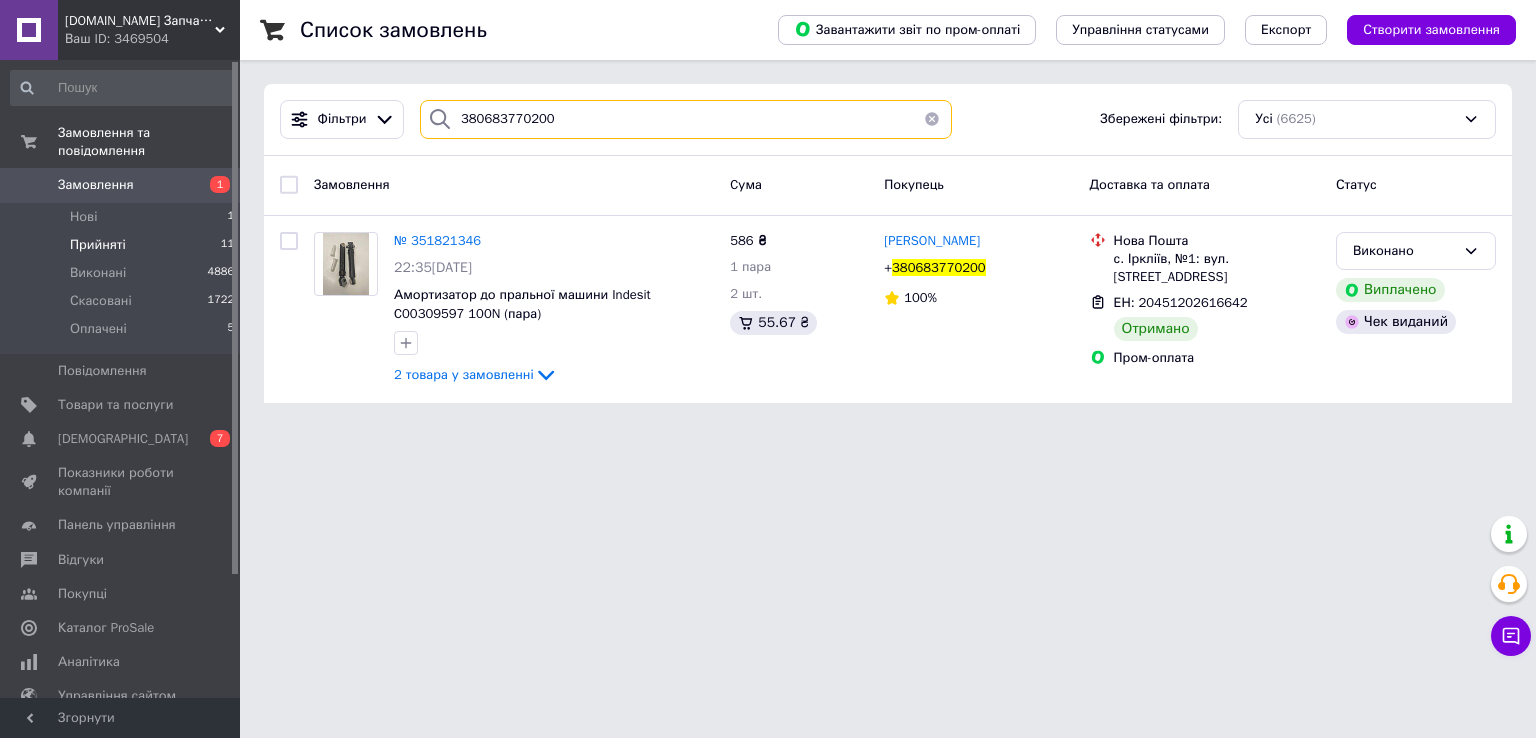 type on "380683770200" 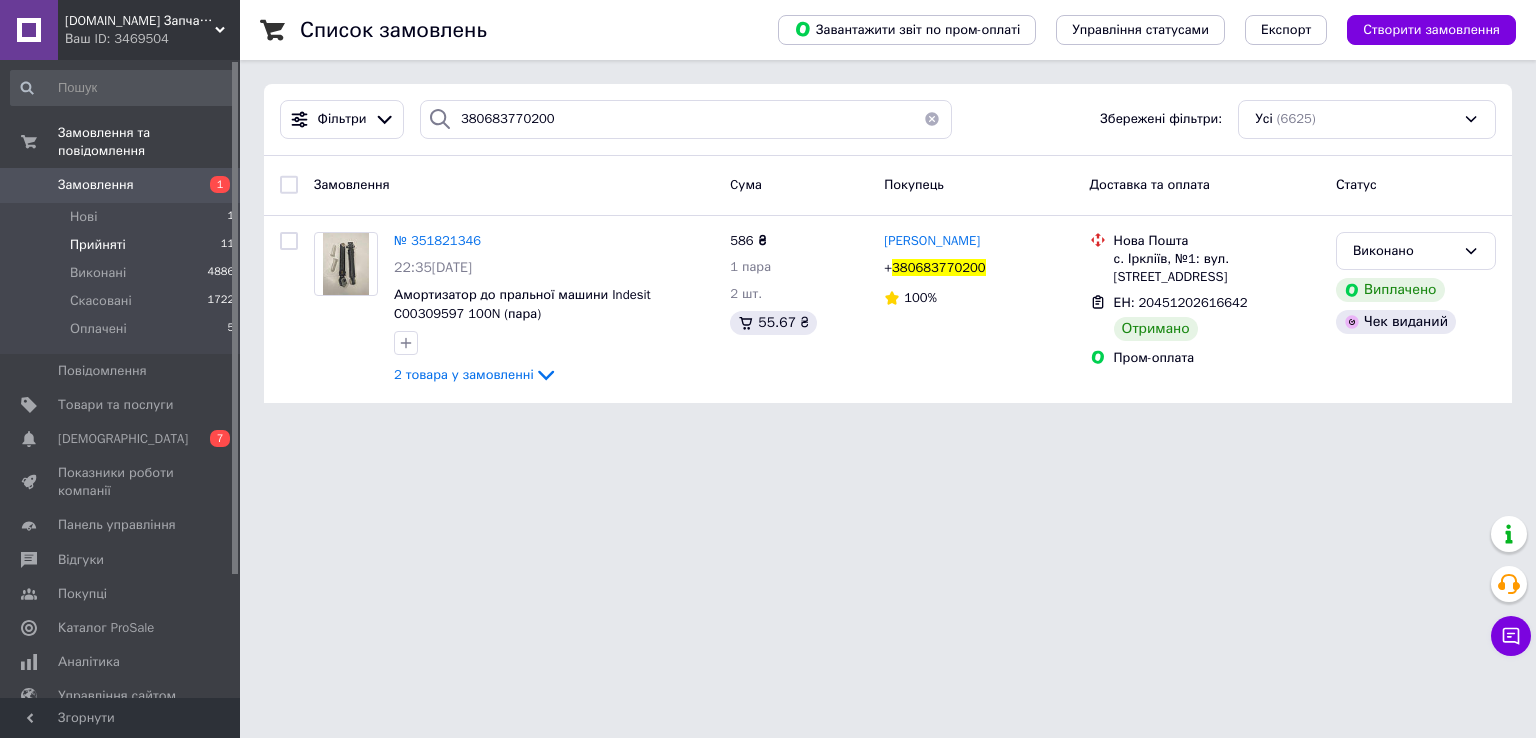 click at bounding box center [932, 119] 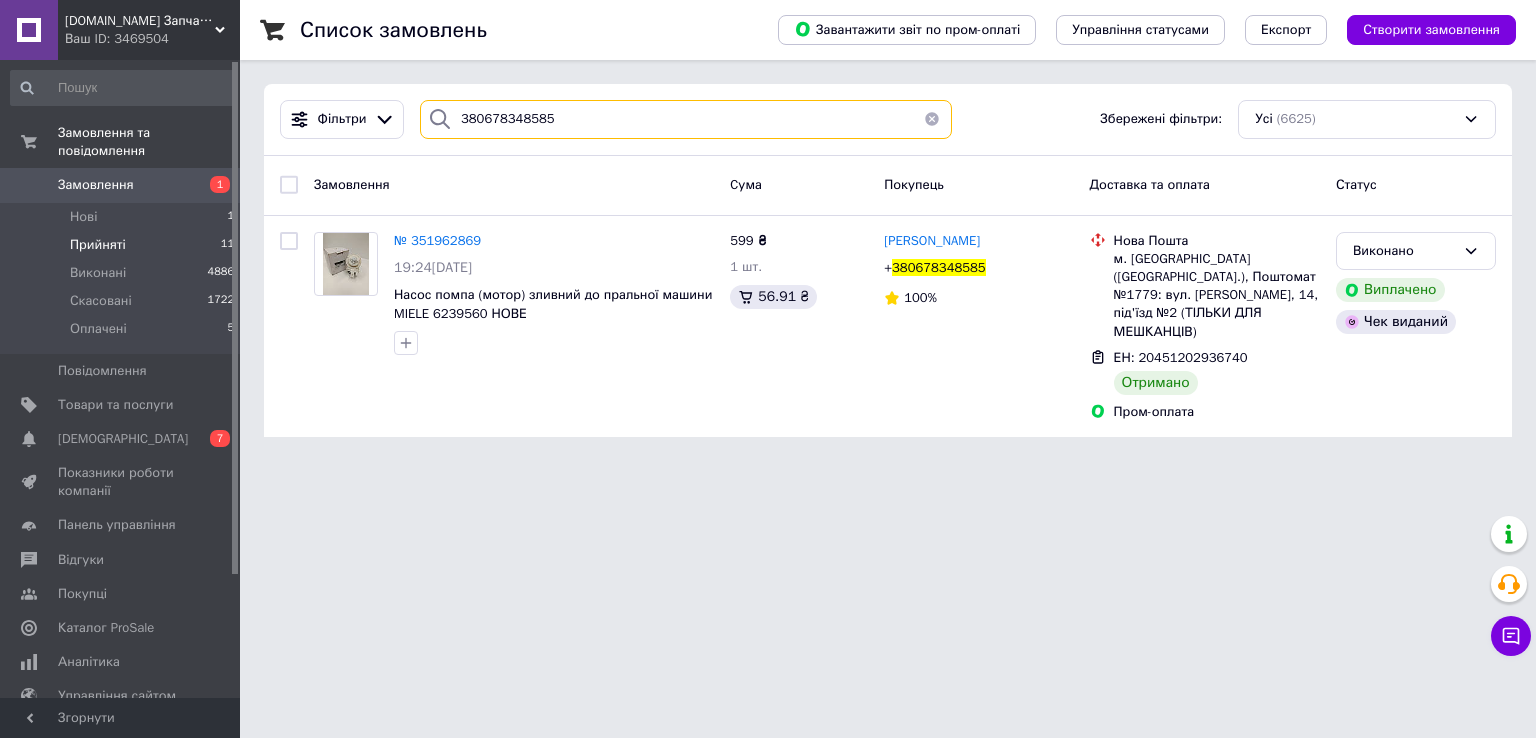 type on "380678348585" 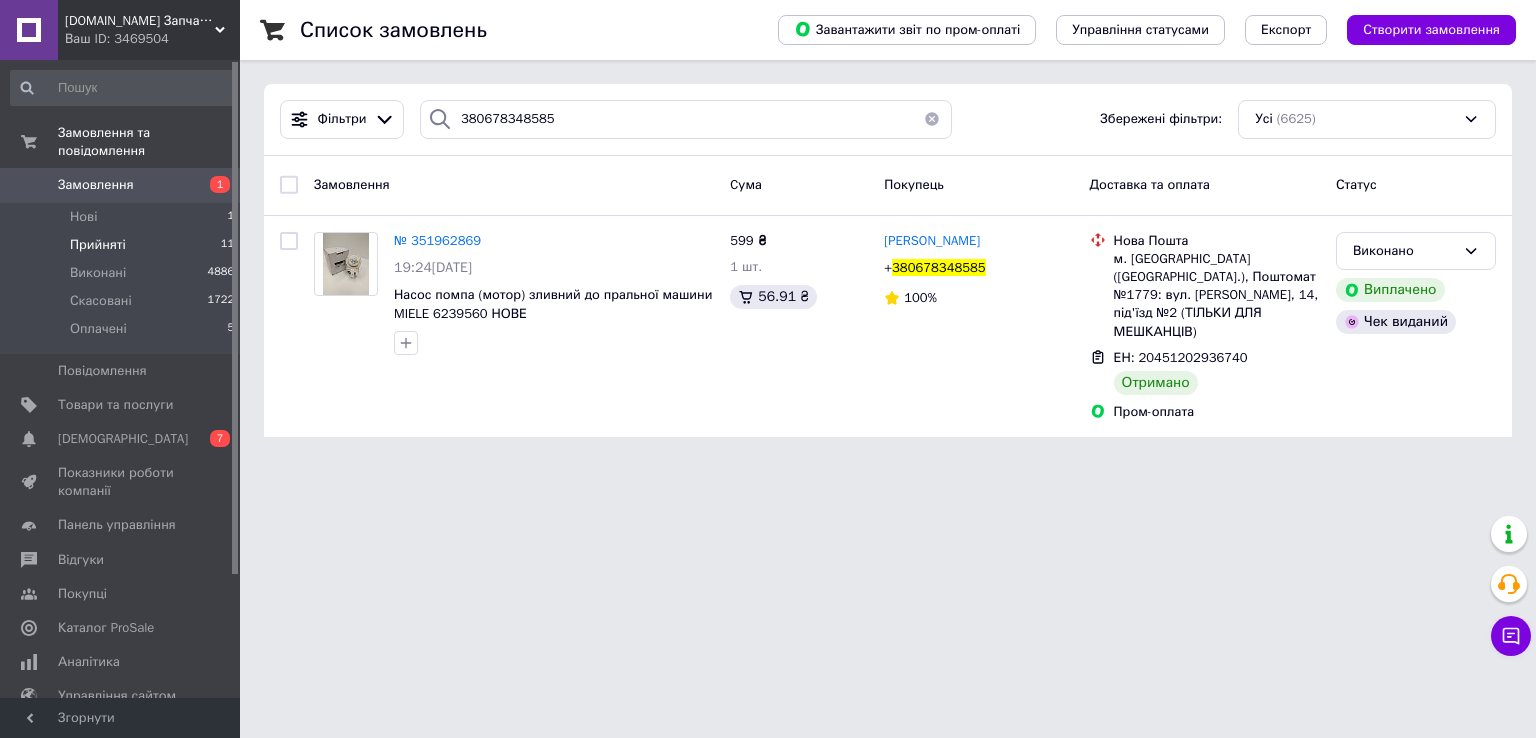 click at bounding box center [932, 119] 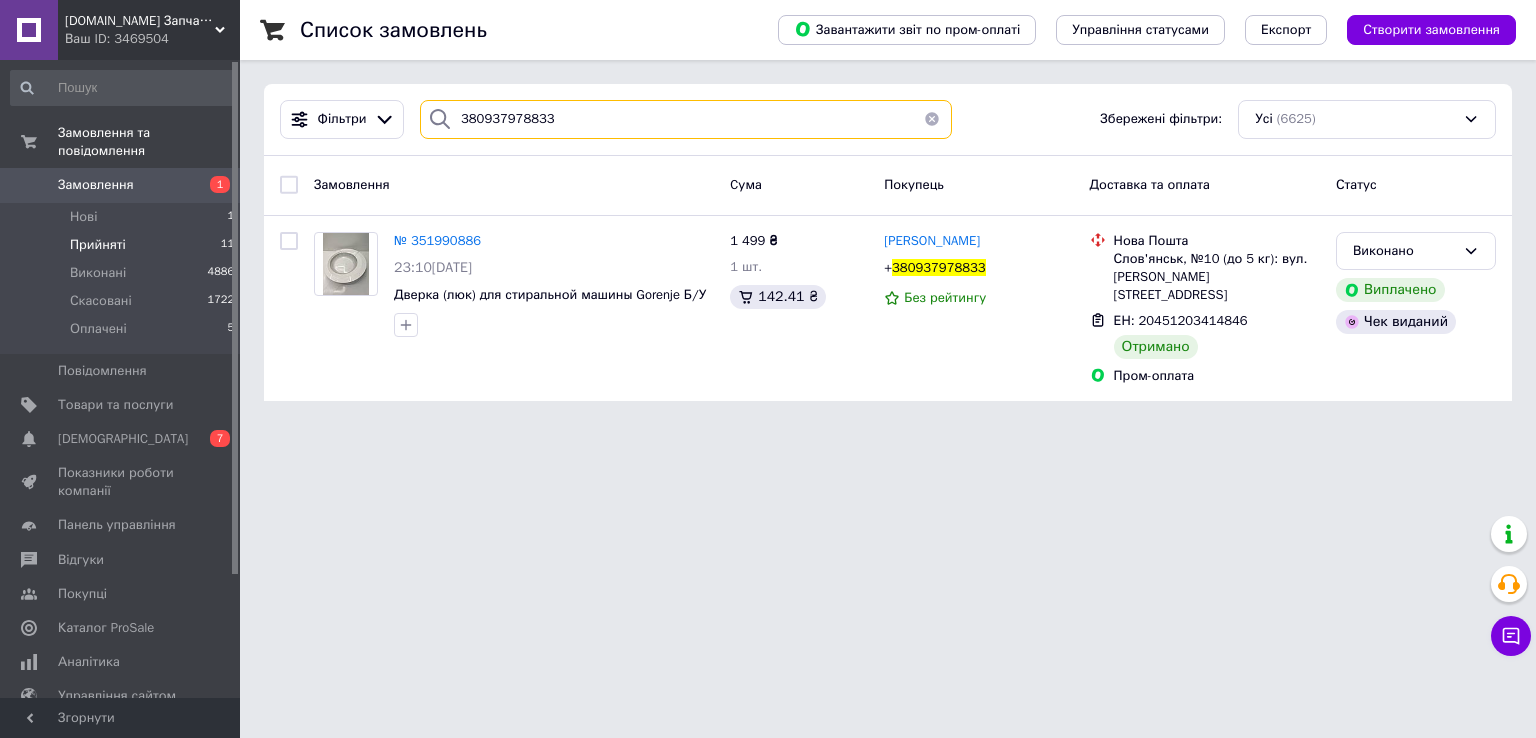 type on "380937978833" 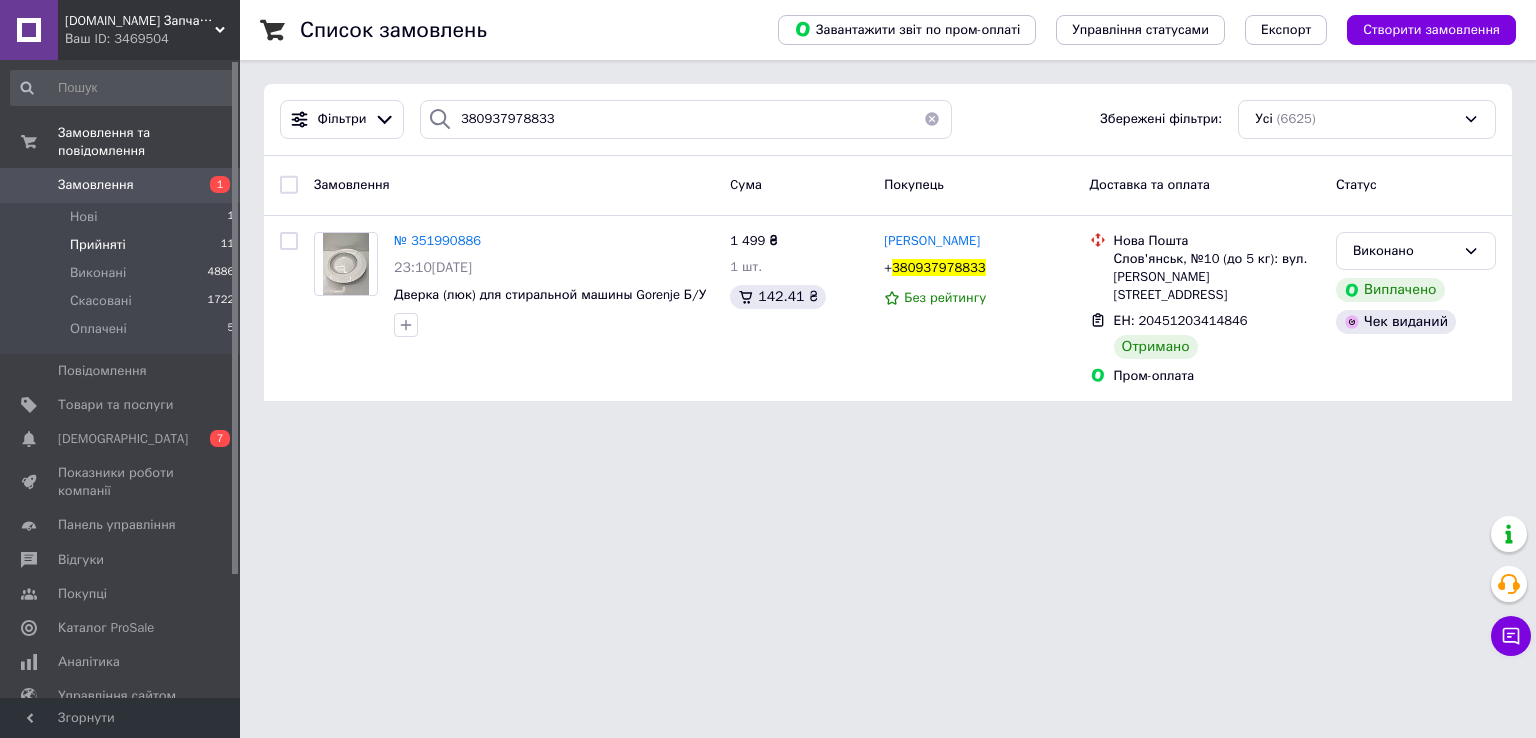 click at bounding box center [932, 119] 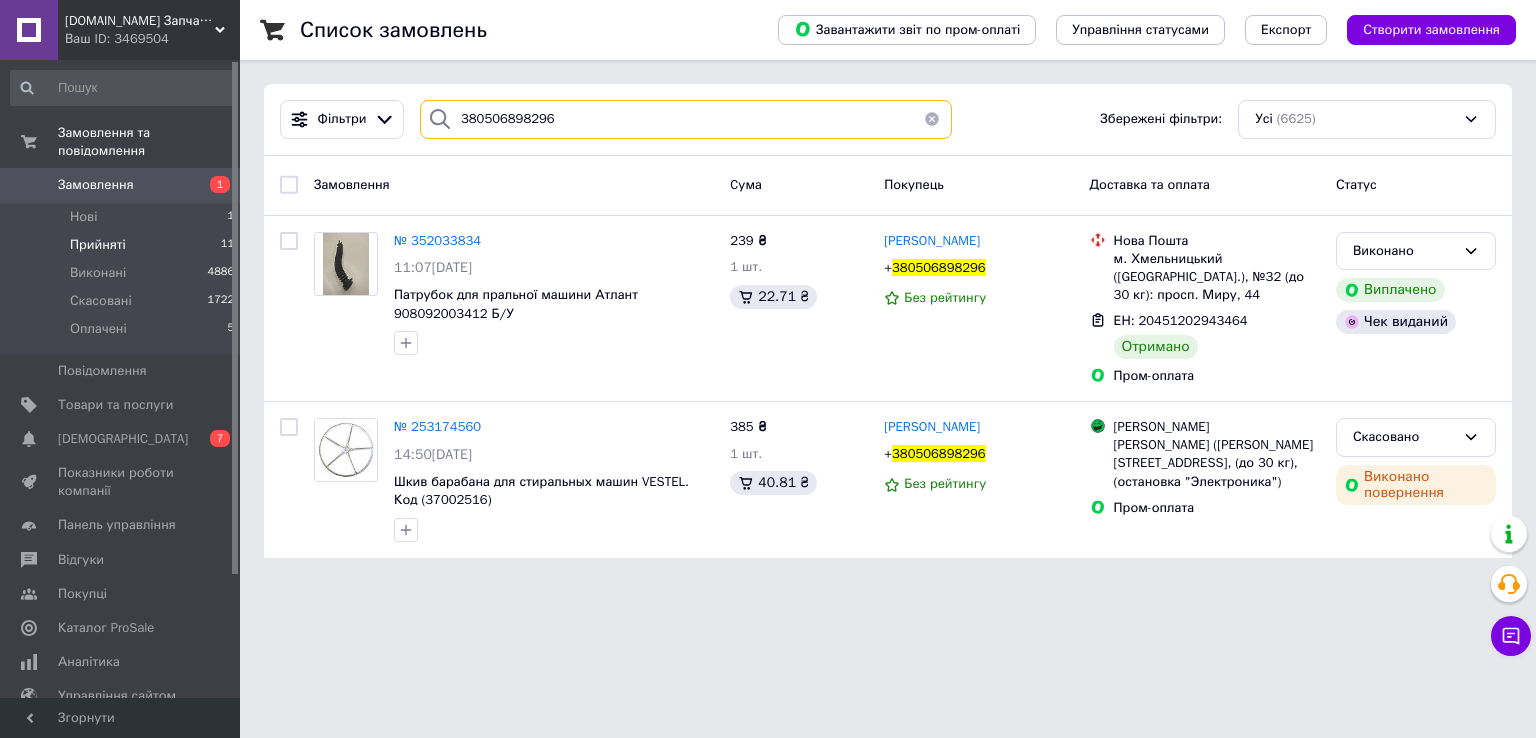 type on "380506898296" 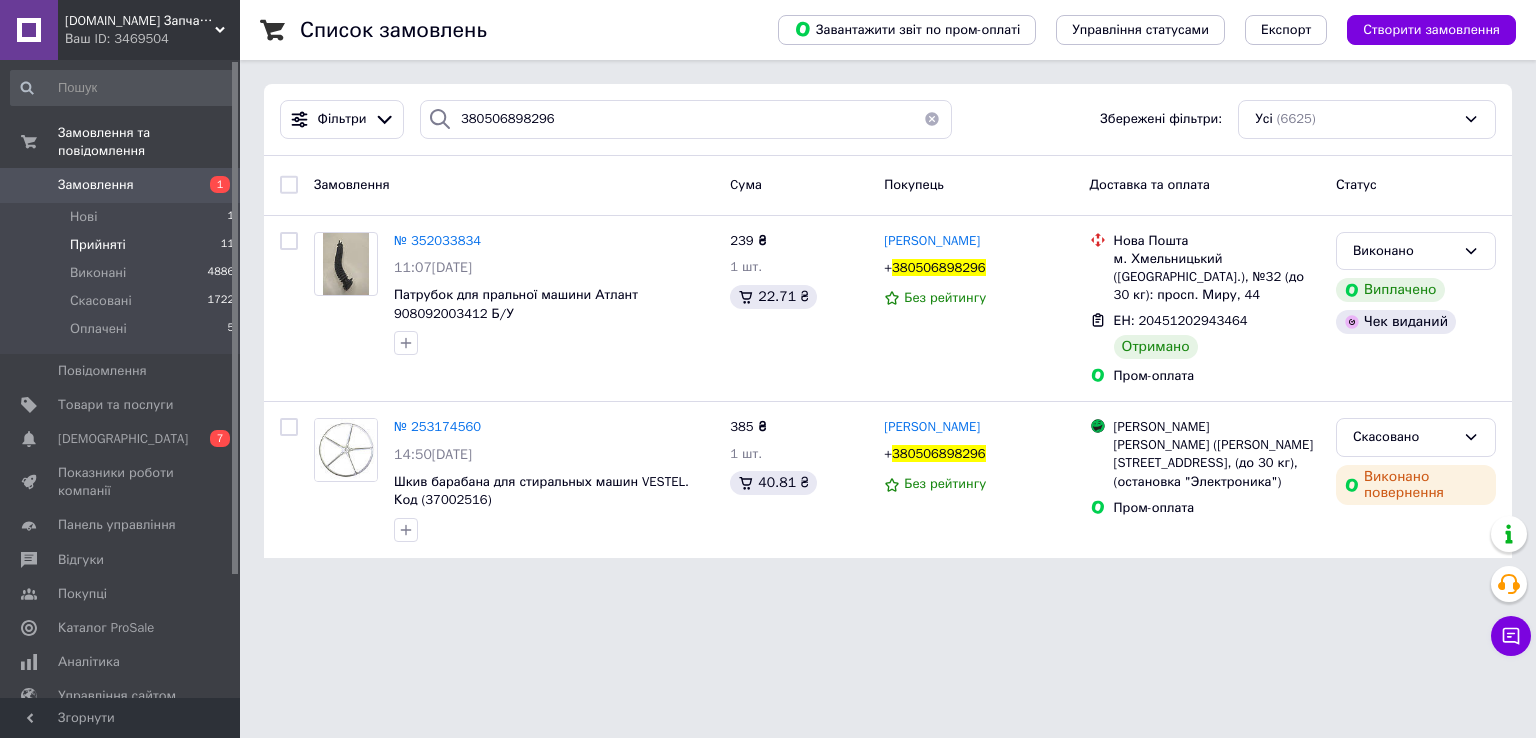 click at bounding box center (932, 119) 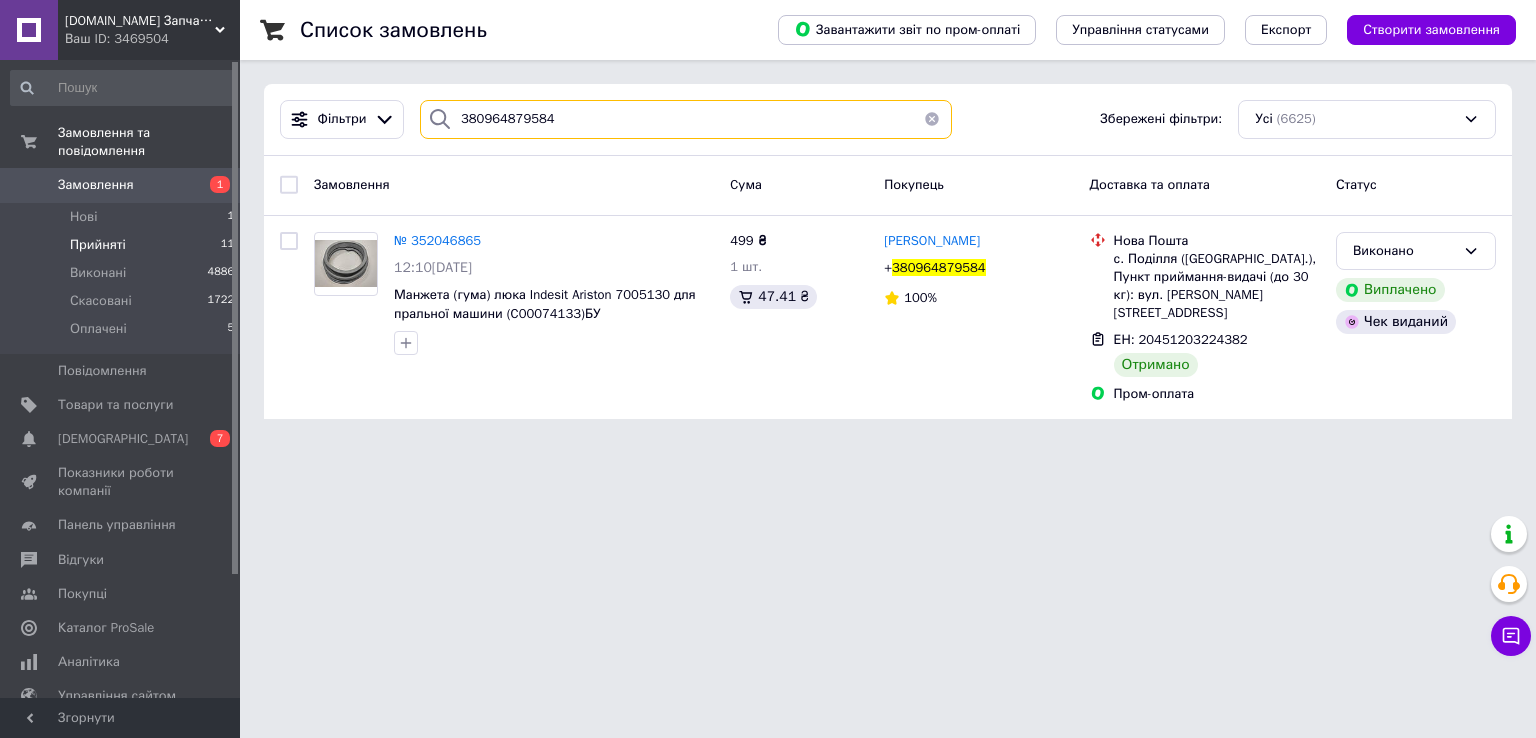 type on "380964879584" 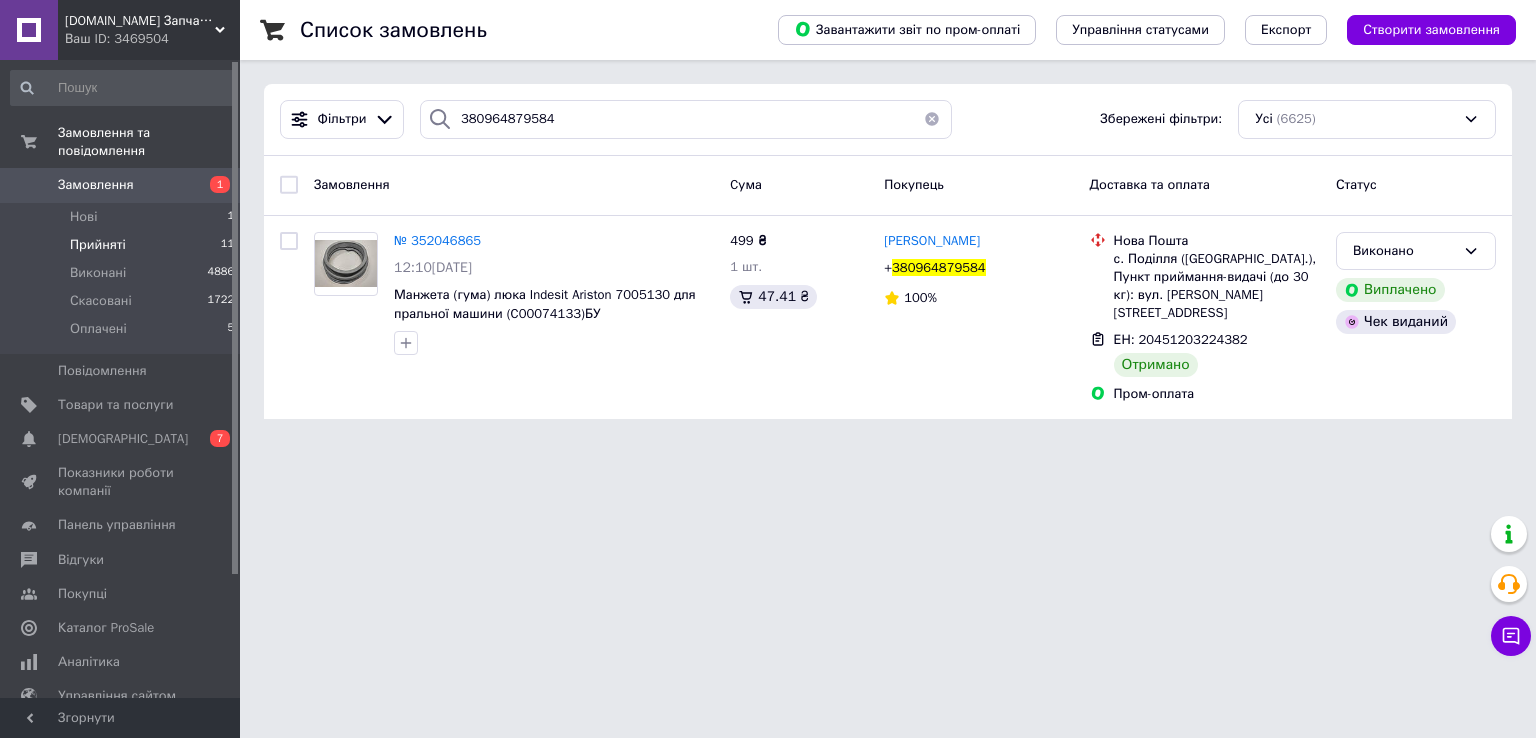 click at bounding box center [932, 119] 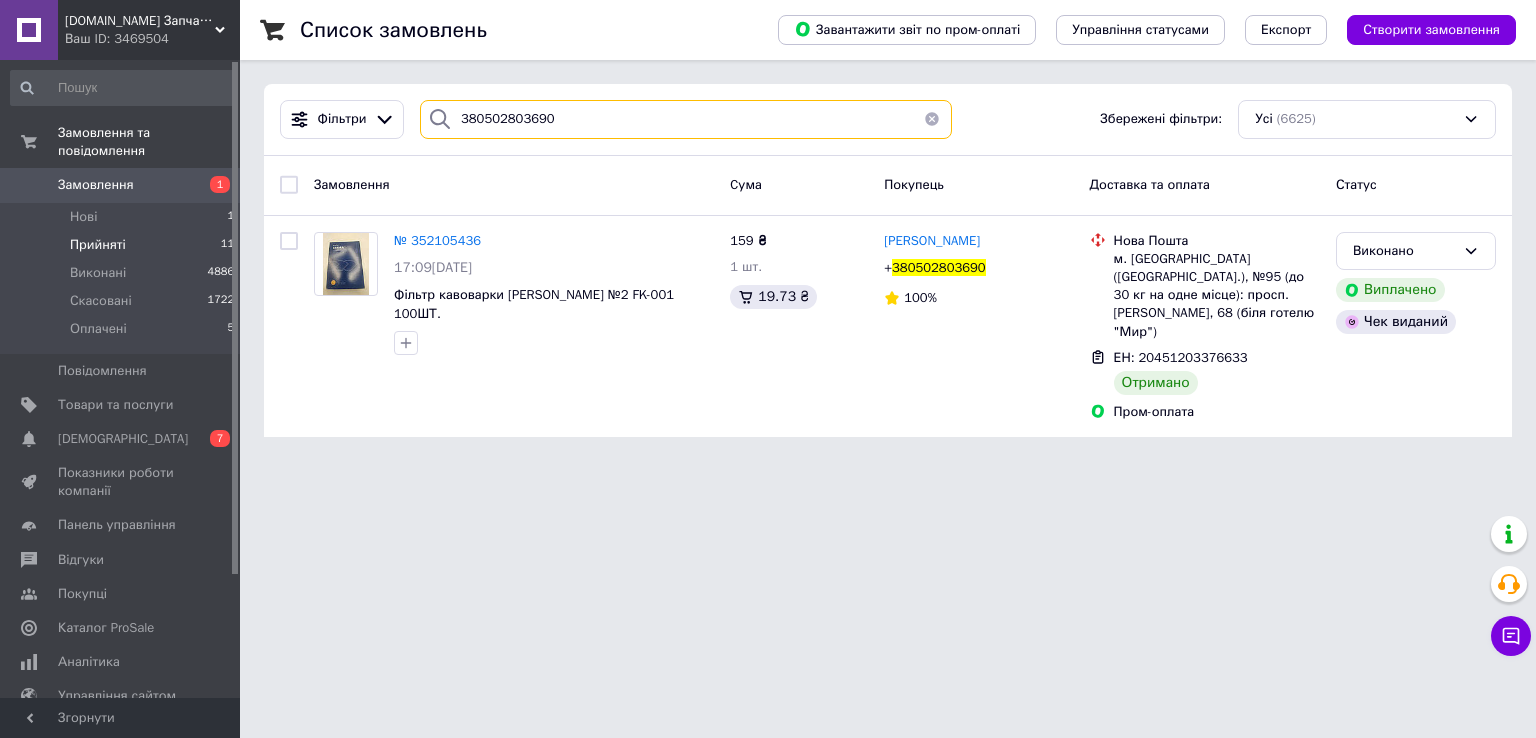 type on "380502803690" 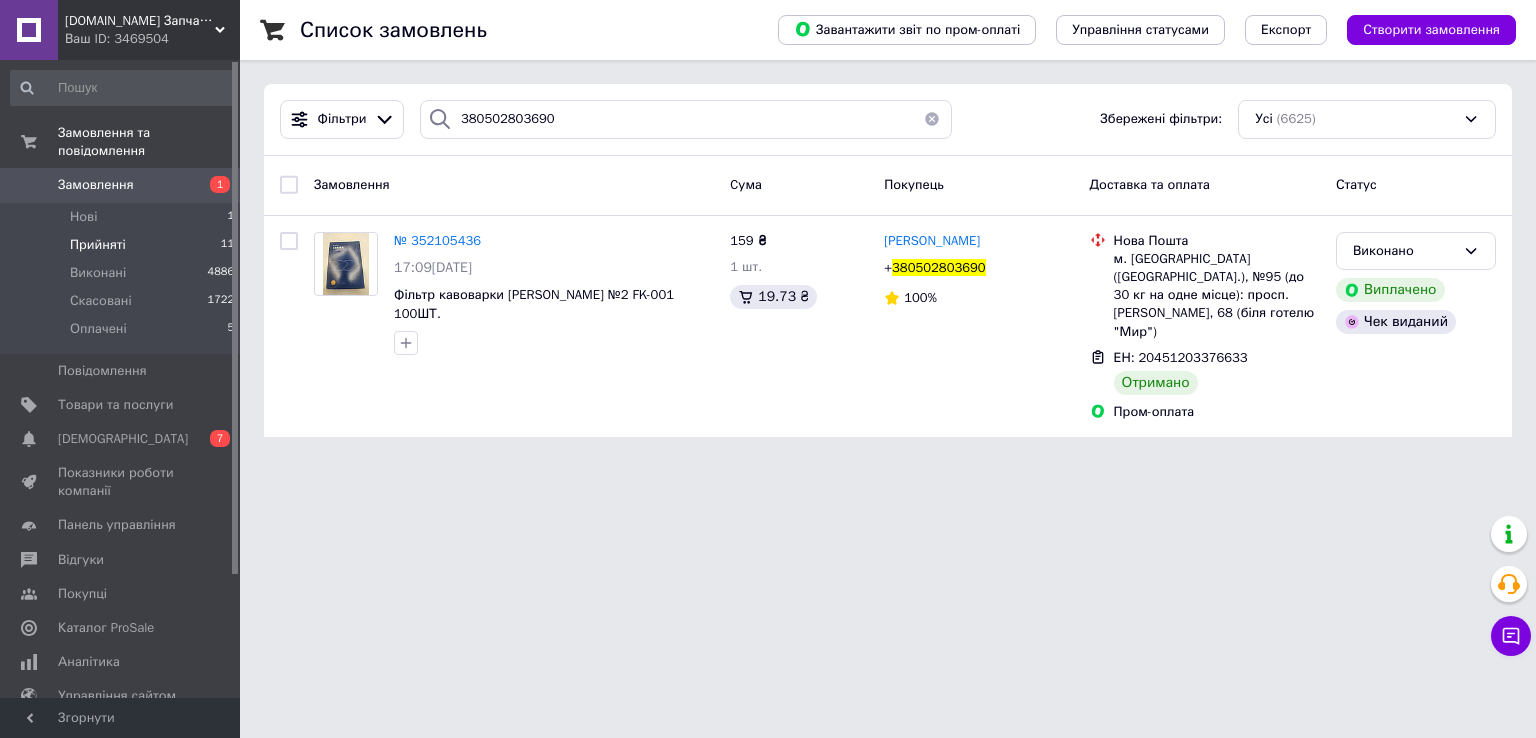 click at bounding box center (932, 119) 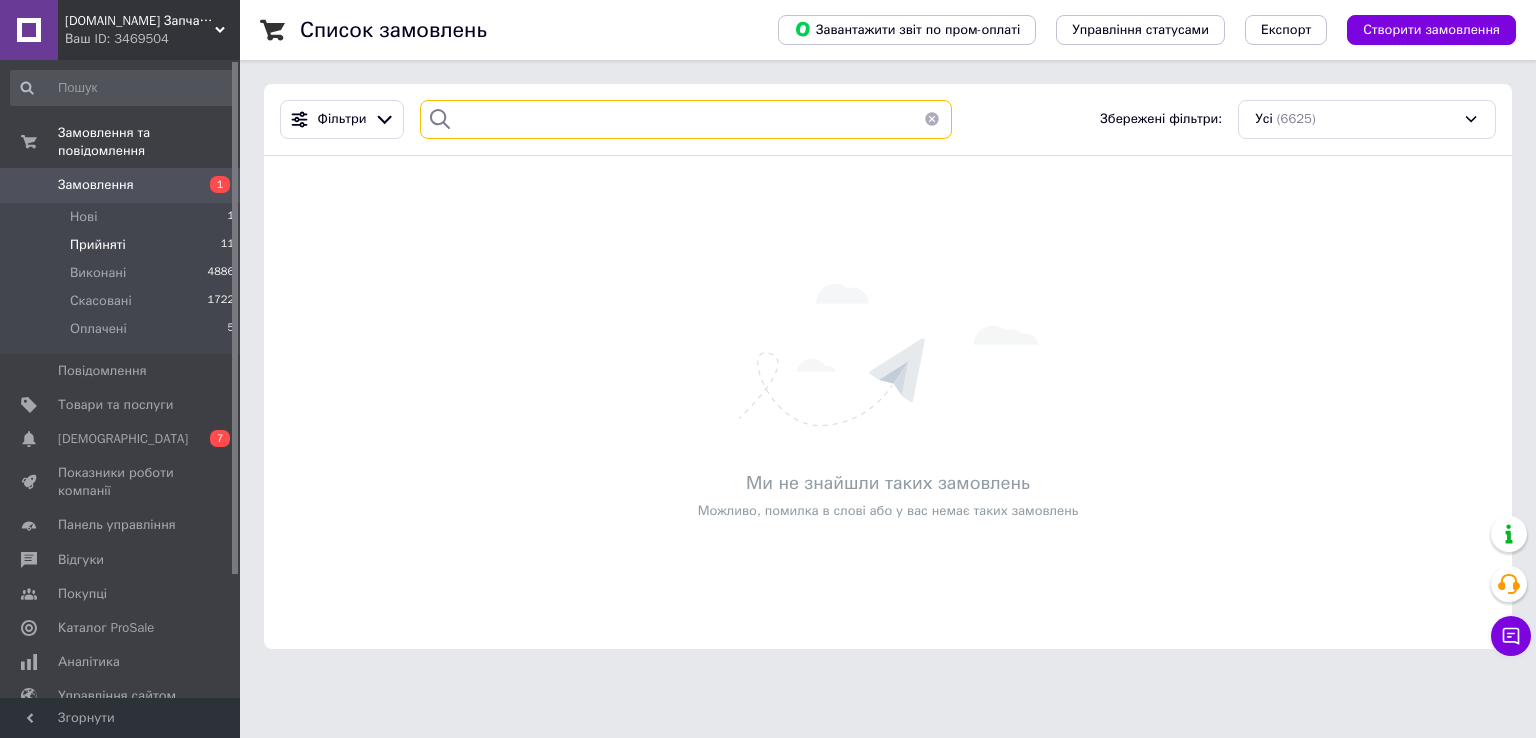 scroll, scrollTop: 0, scrollLeft: 695, axis: horizontal 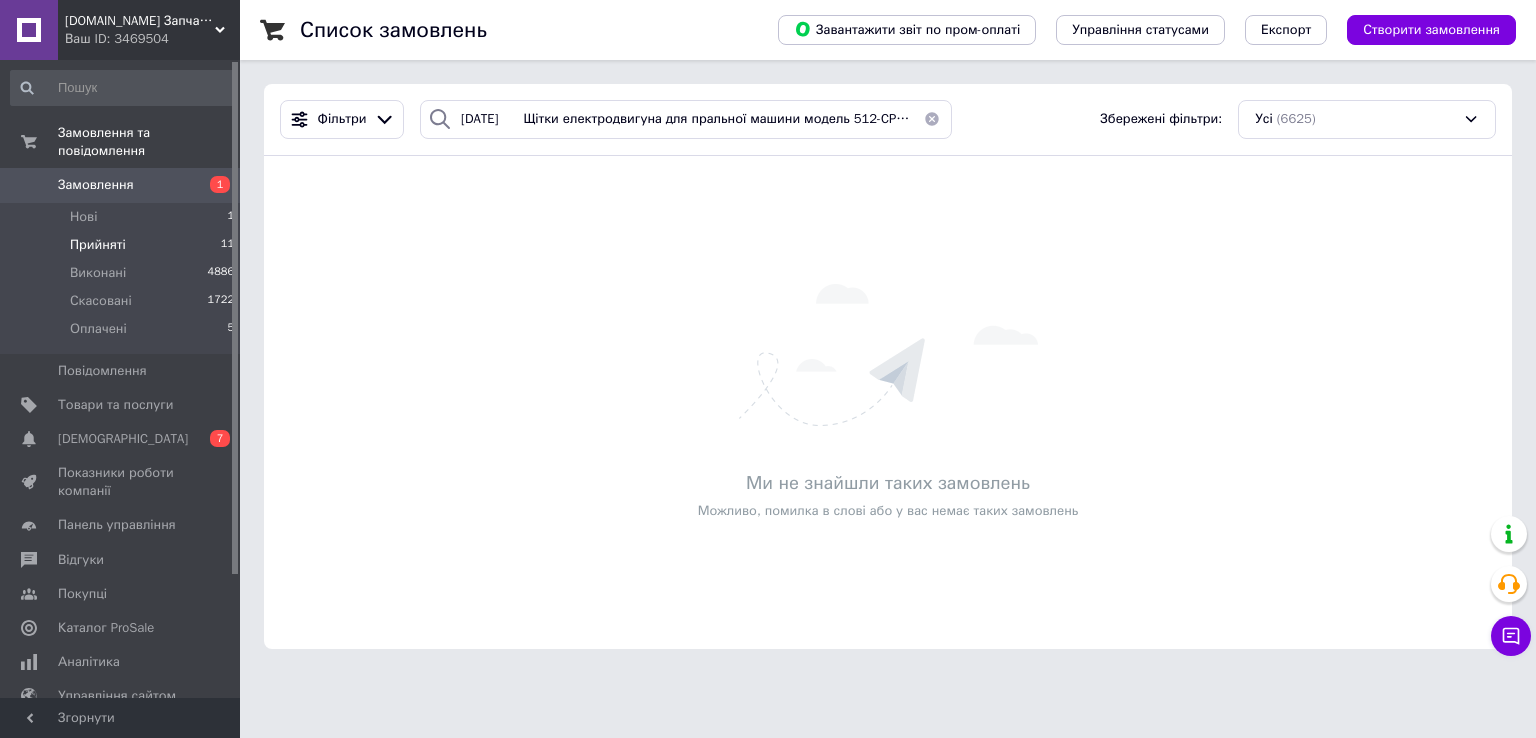 click at bounding box center (932, 119) 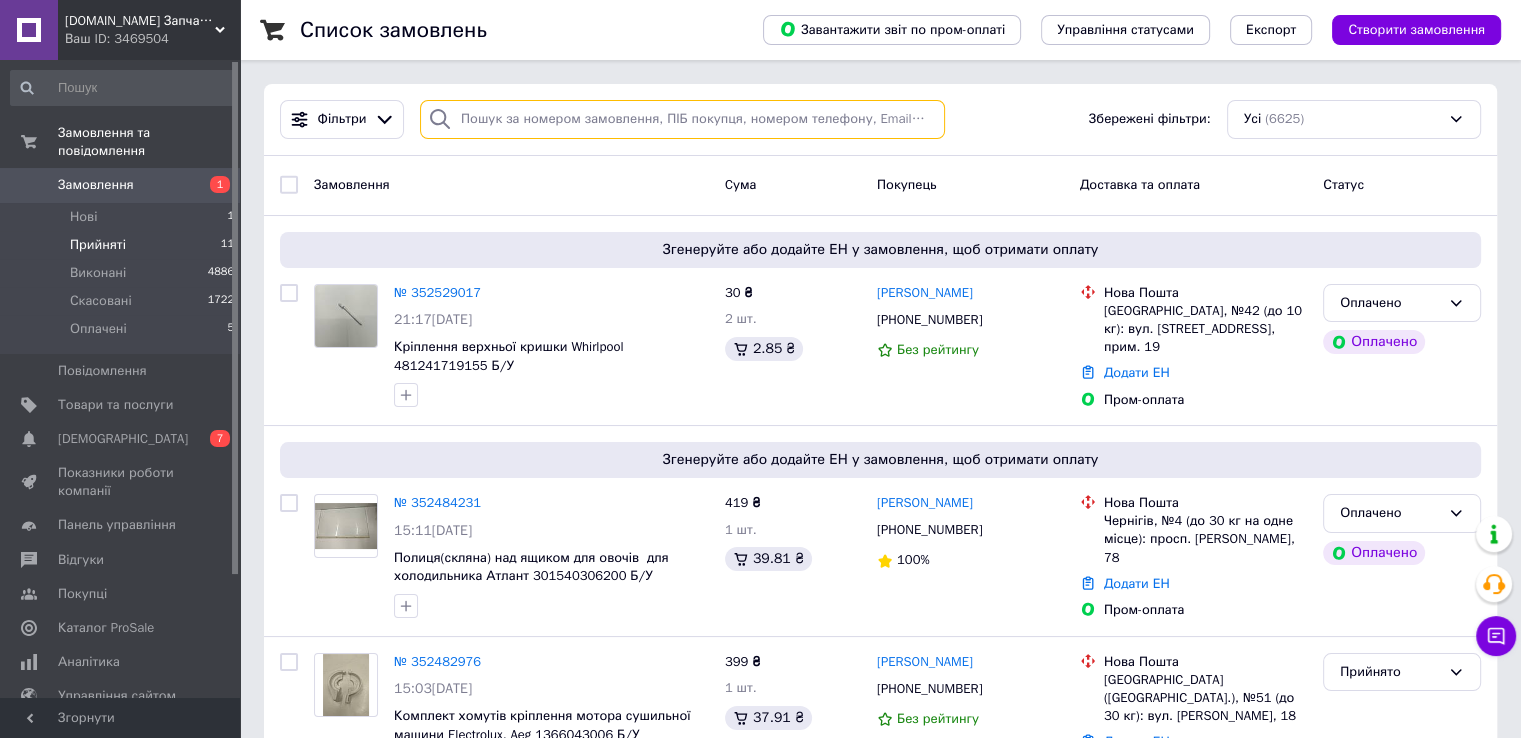 paste on "380506577472" 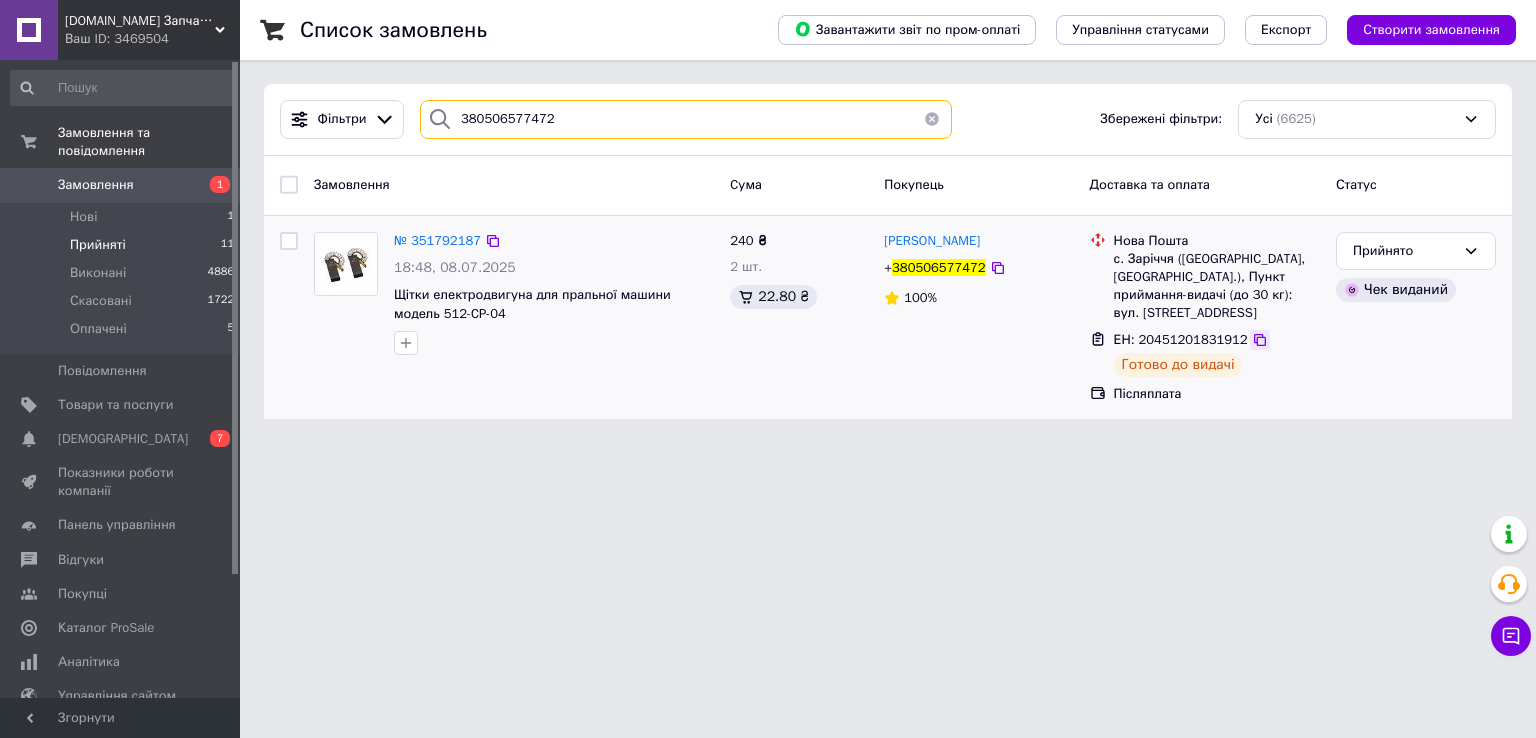 type on "380506577472" 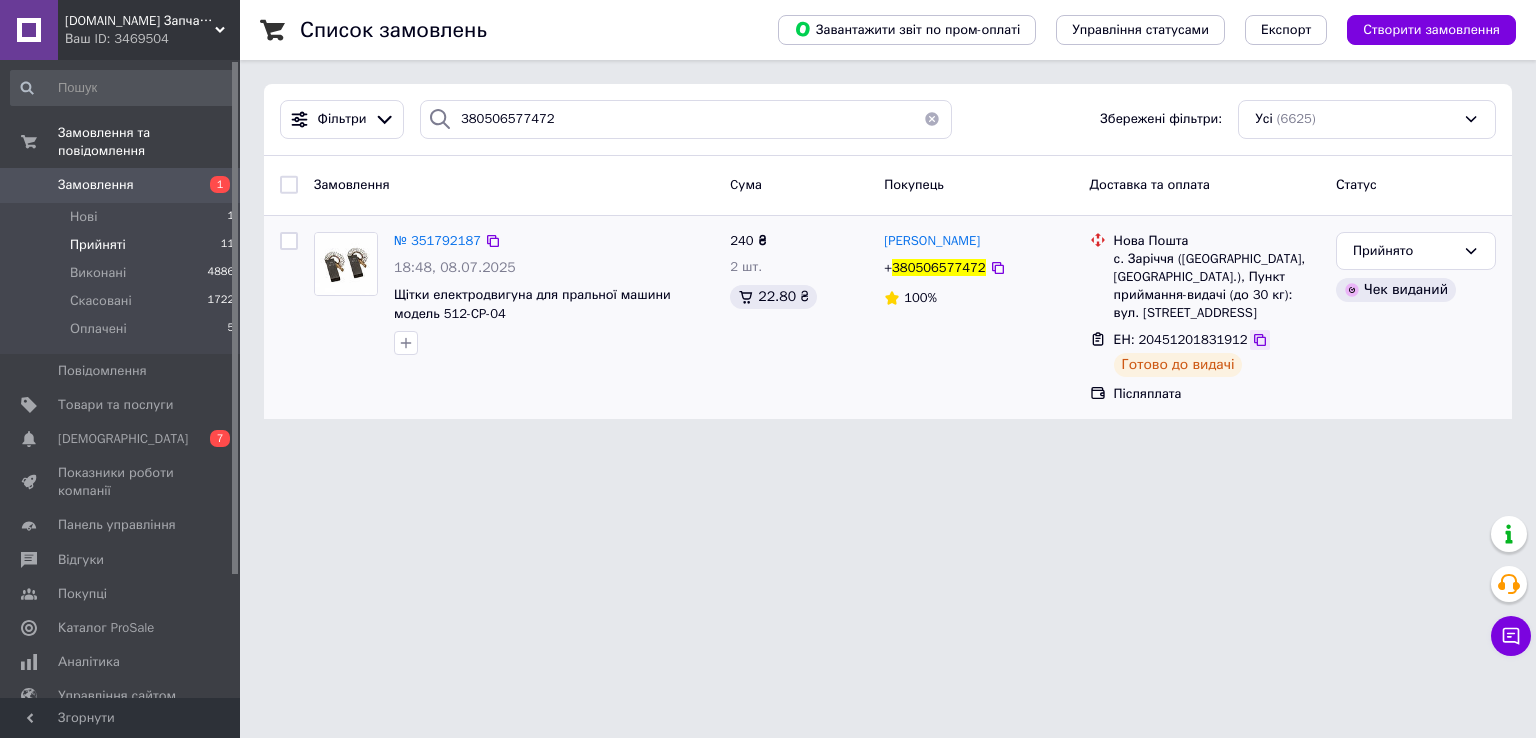 click 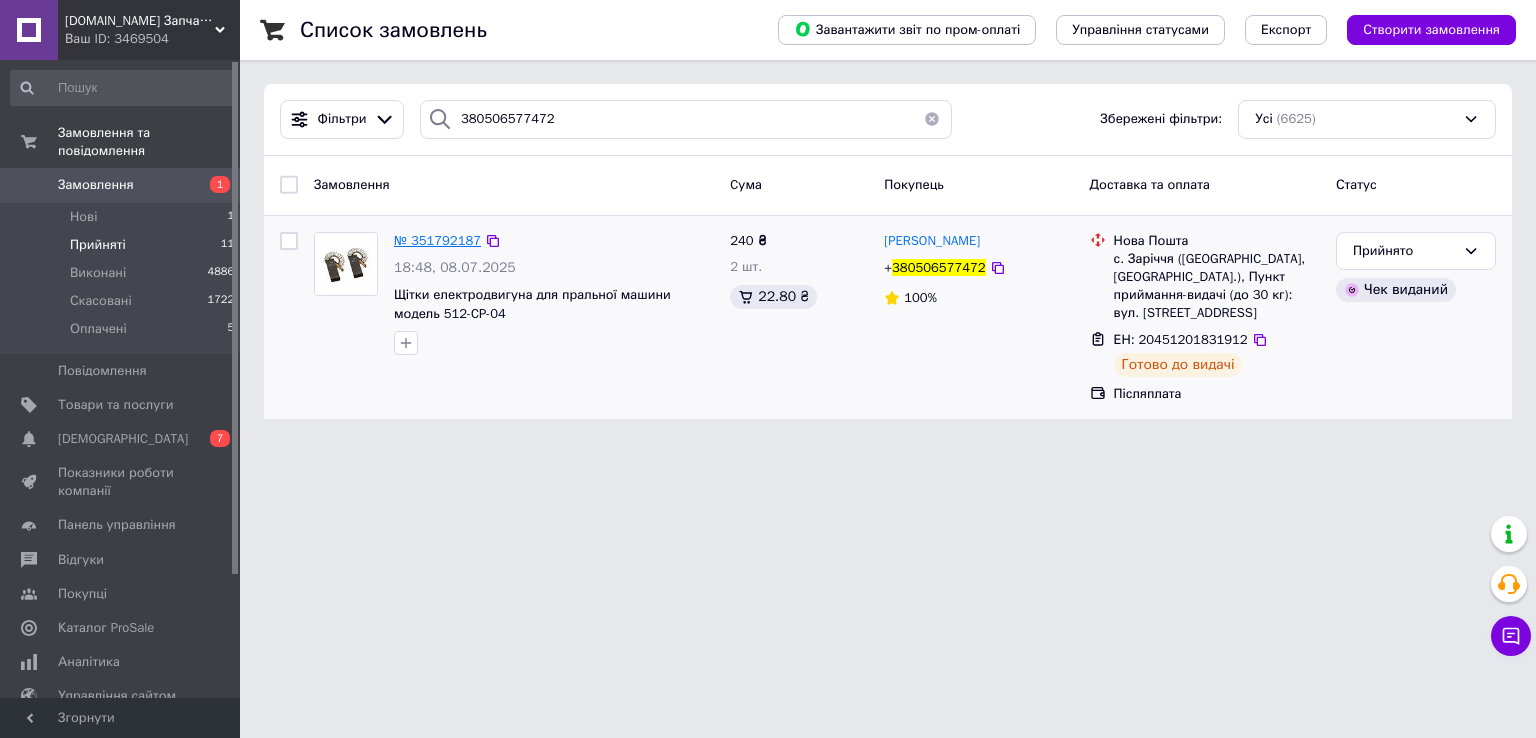 click on "№ 351792187" at bounding box center [437, 240] 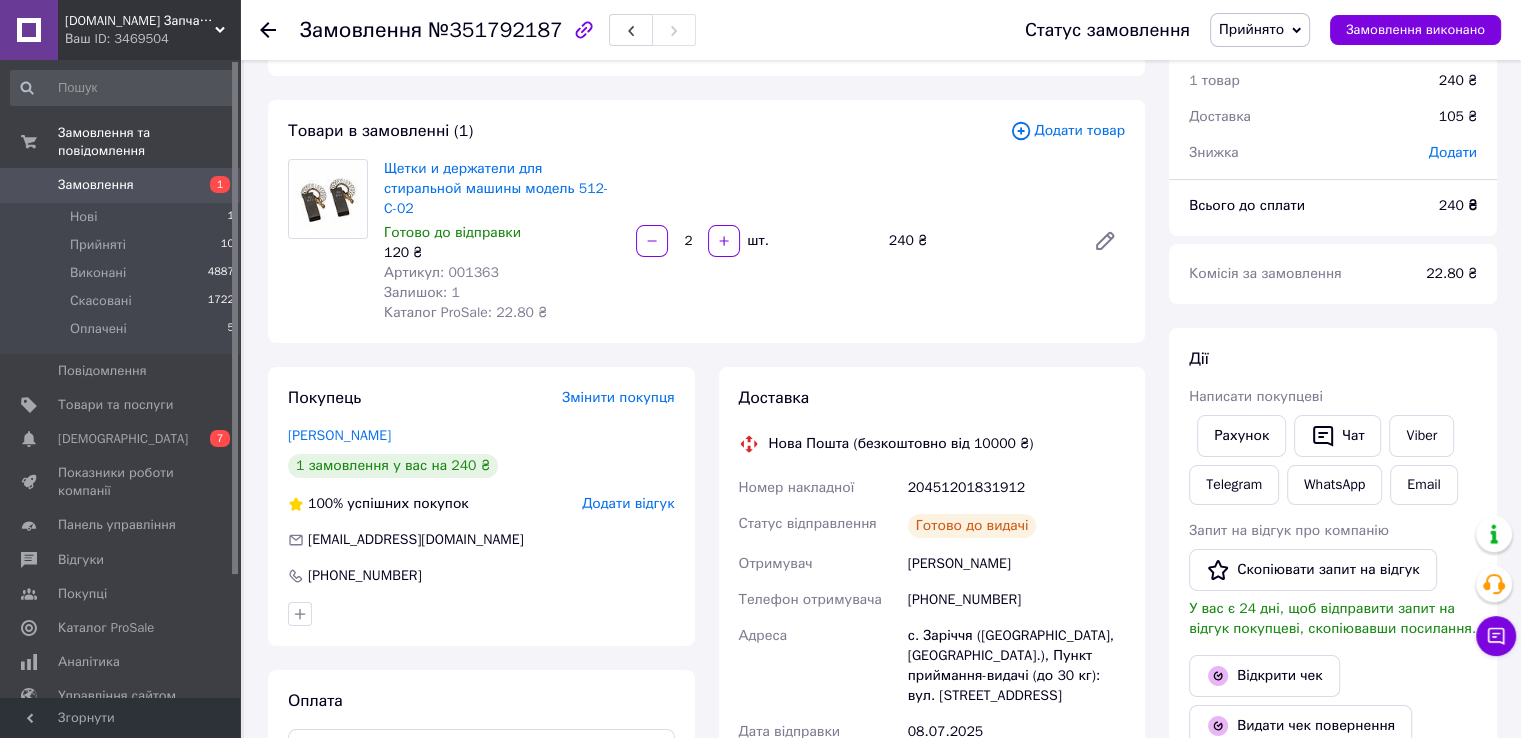 scroll, scrollTop: 0, scrollLeft: 0, axis: both 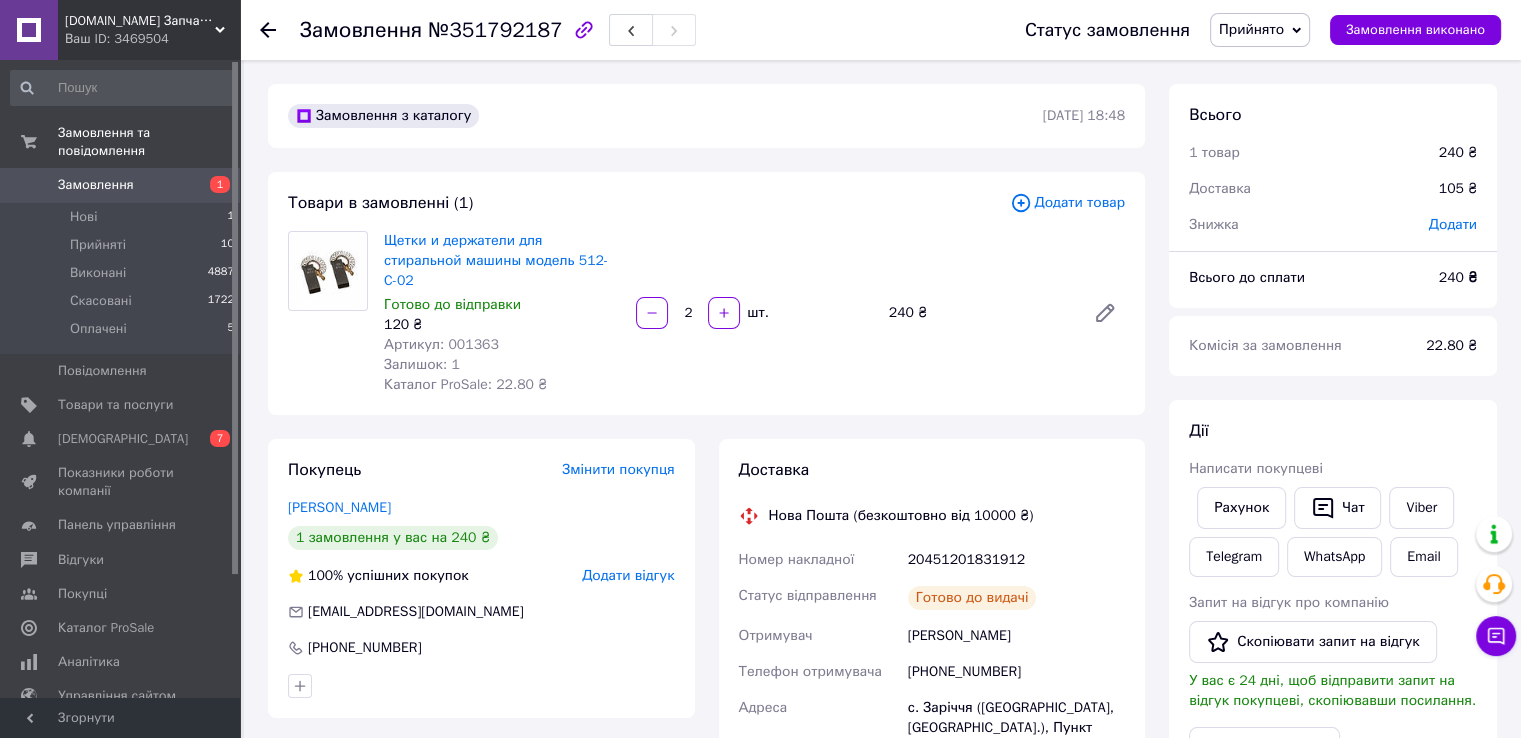click 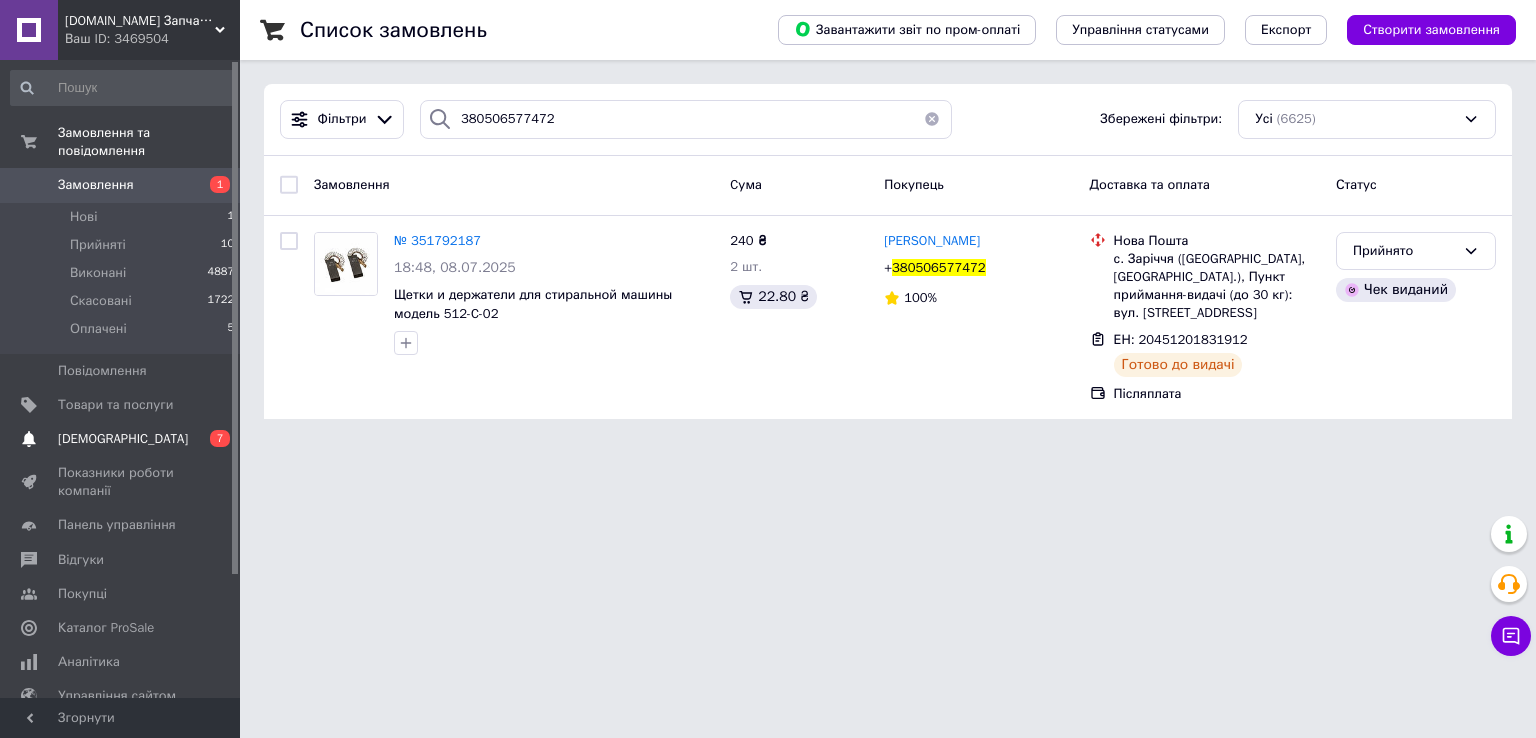 click on "[DEMOGRAPHIC_DATA]" at bounding box center (121, 439) 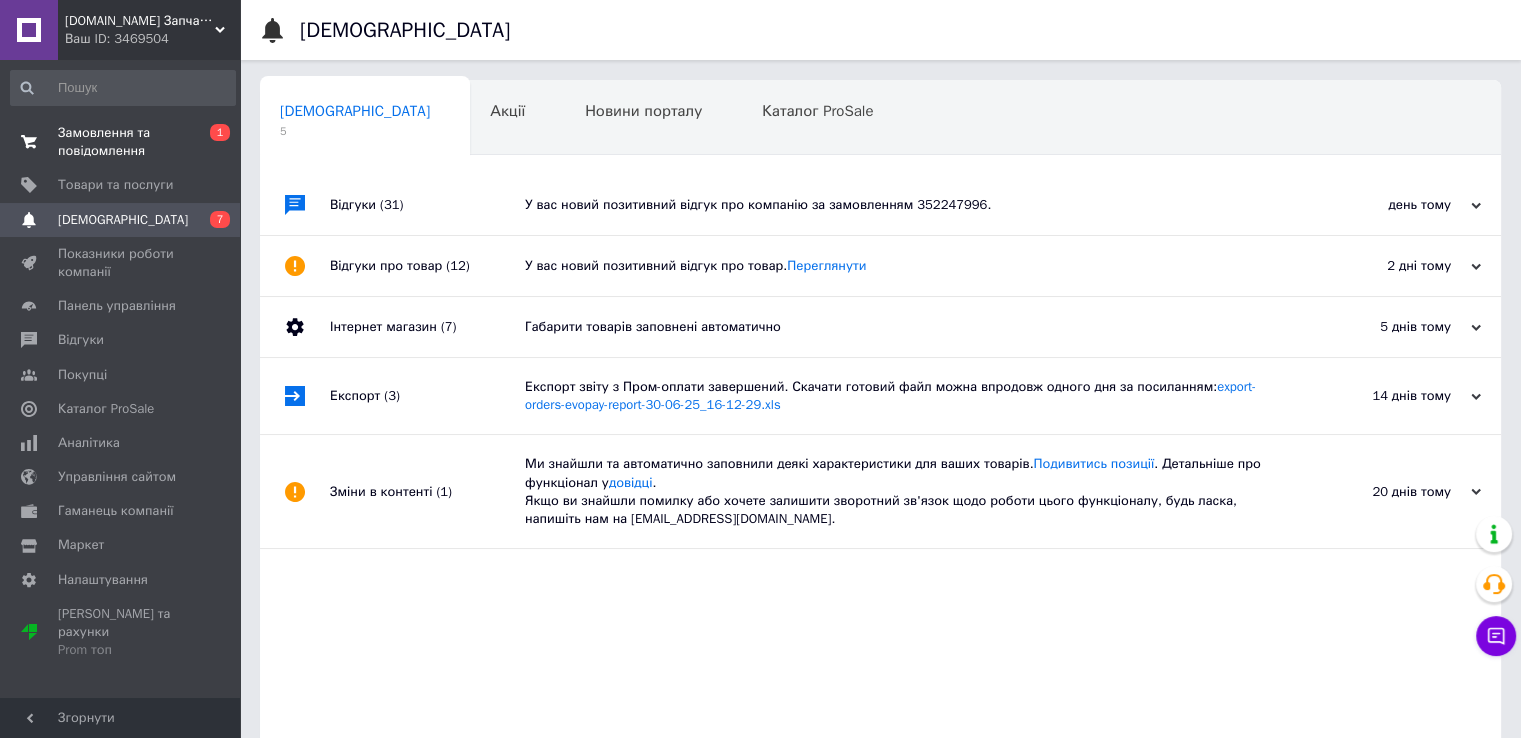 click on "Замовлення та повідомлення" at bounding box center (121, 142) 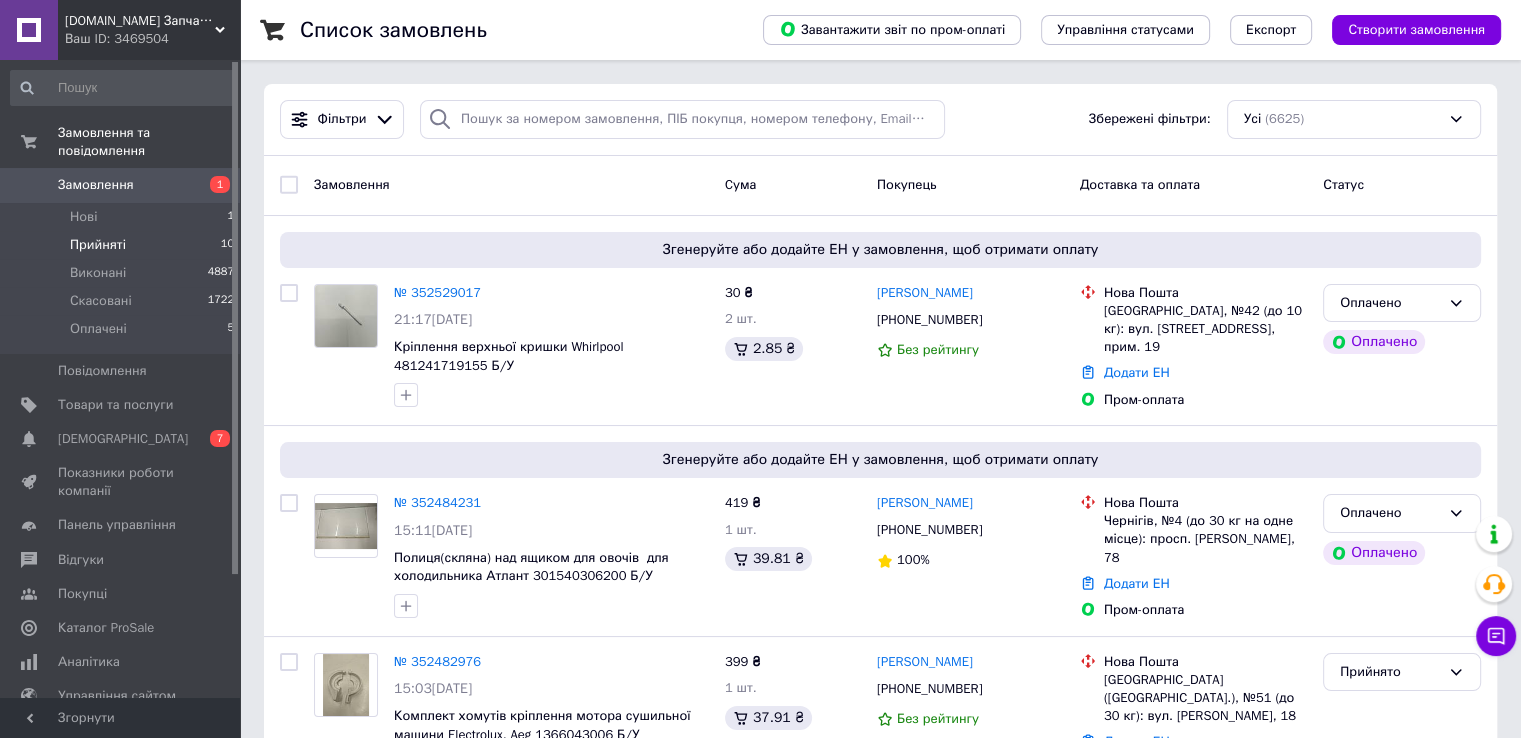 click on "Прийняті" at bounding box center [98, 245] 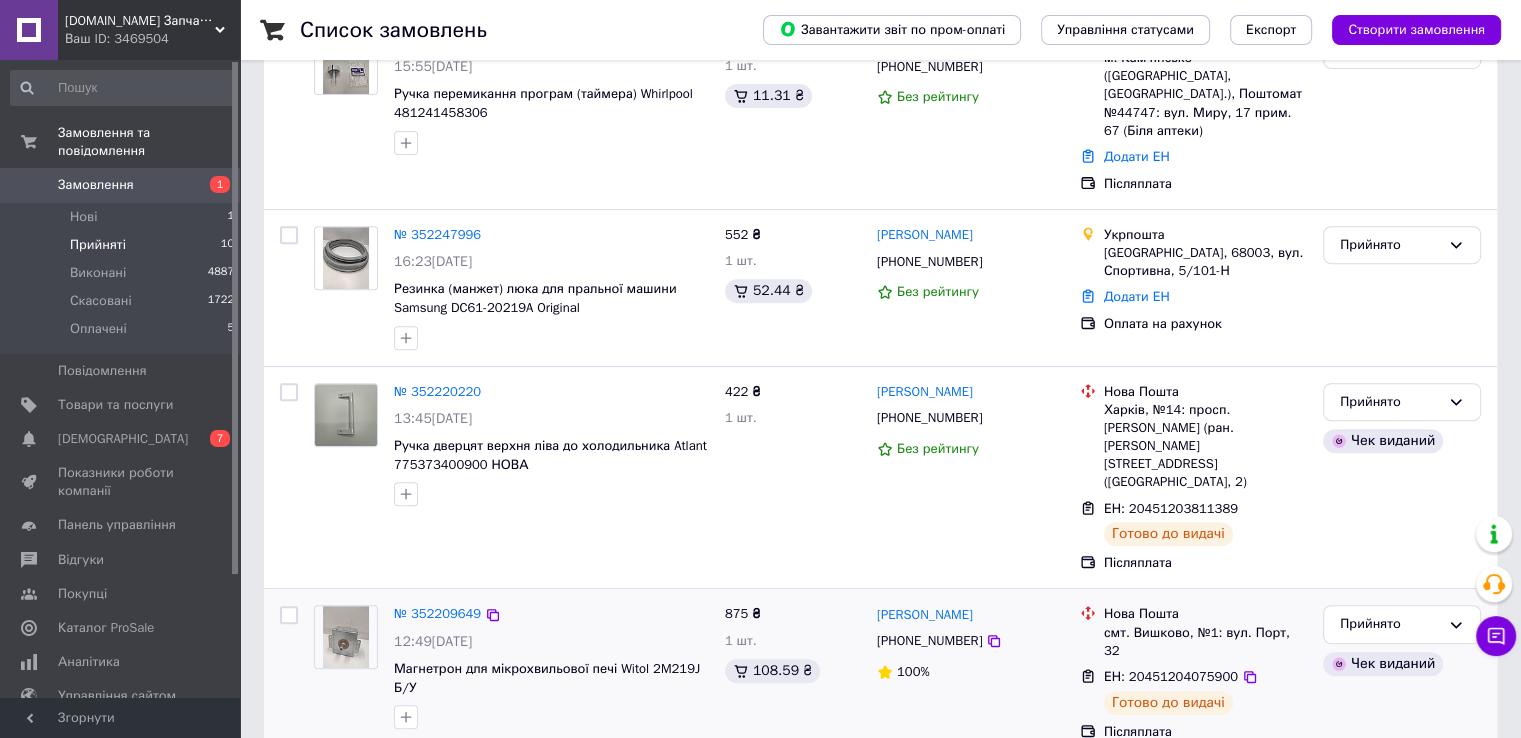 scroll, scrollTop: 800, scrollLeft: 0, axis: vertical 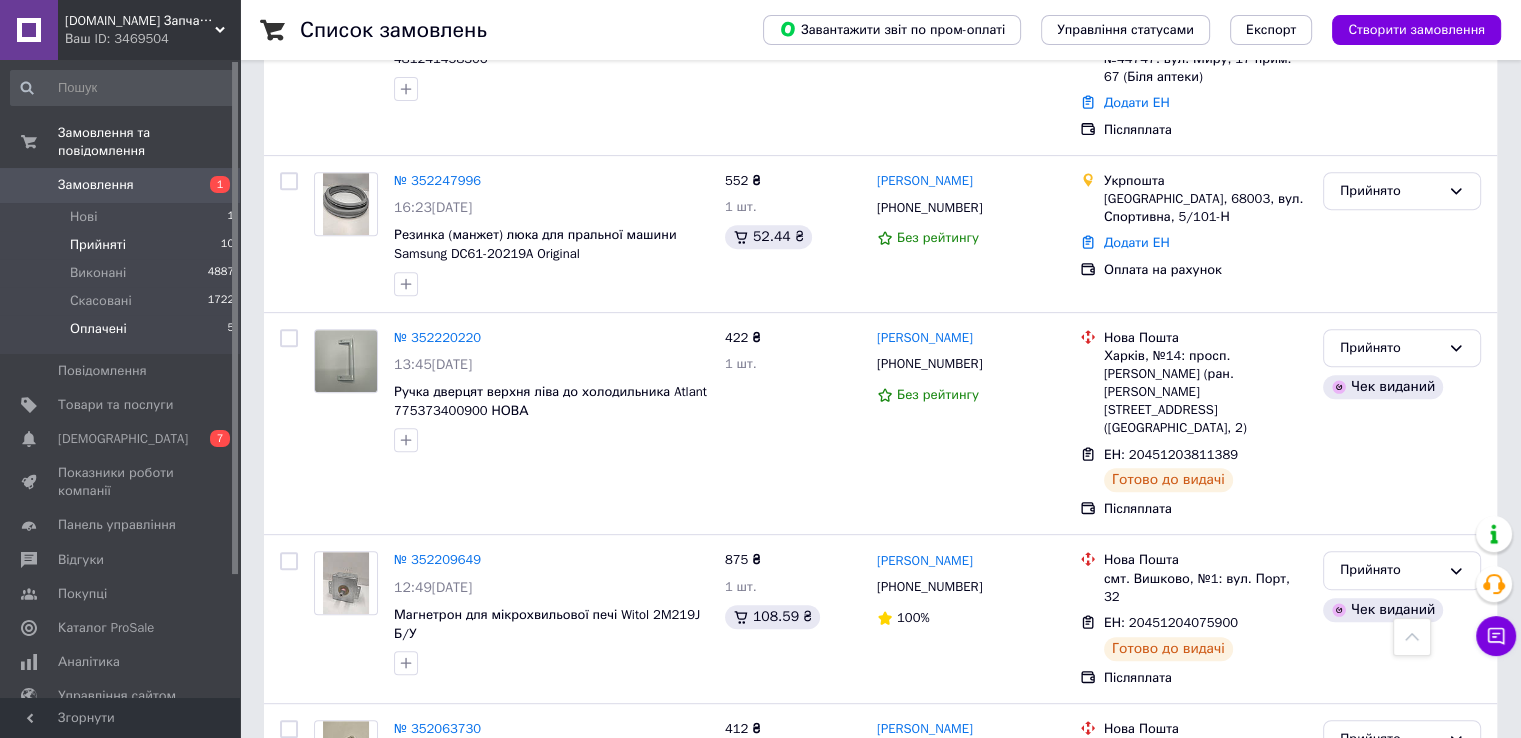 click on "Оплачені" at bounding box center [98, 329] 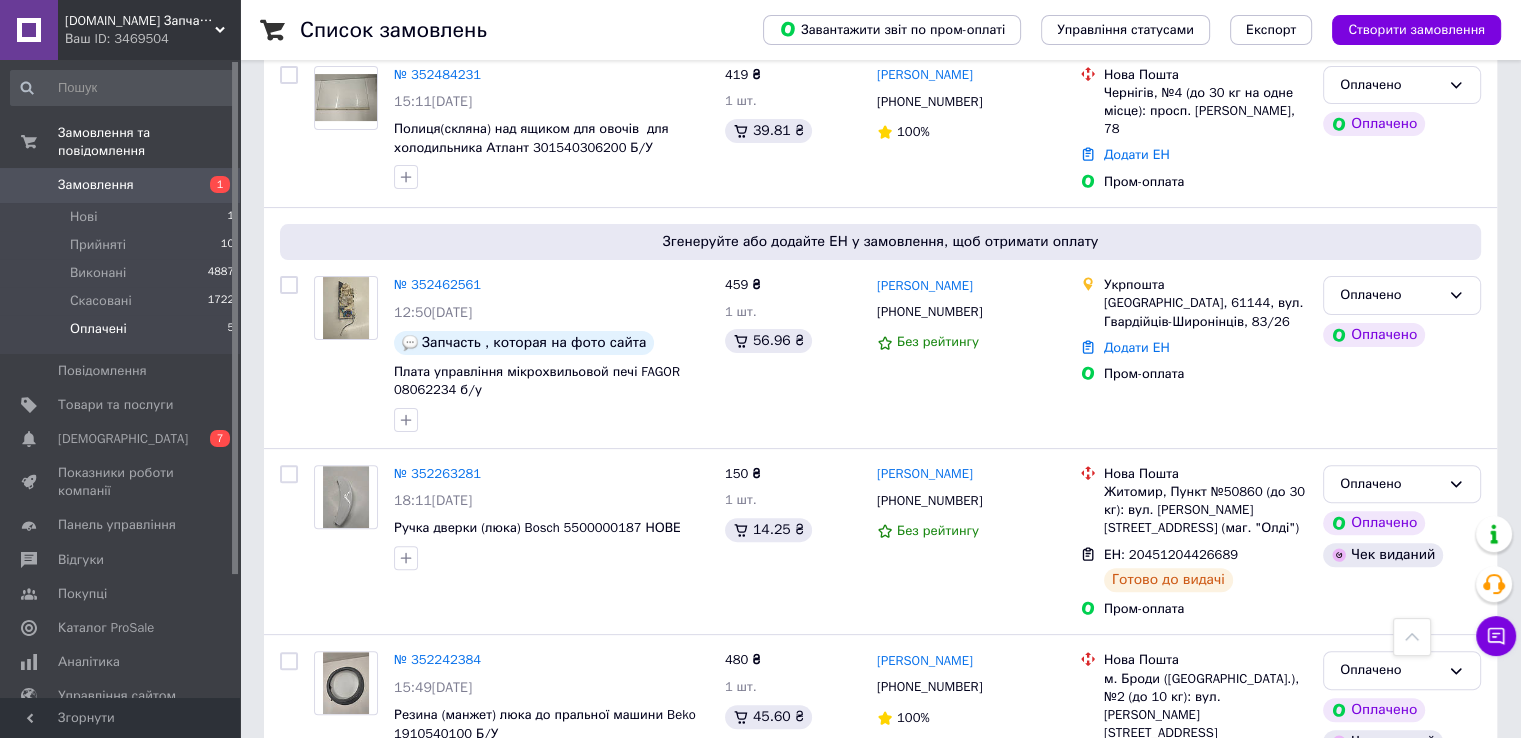 scroll, scrollTop: 585, scrollLeft: 0, axis: vertical 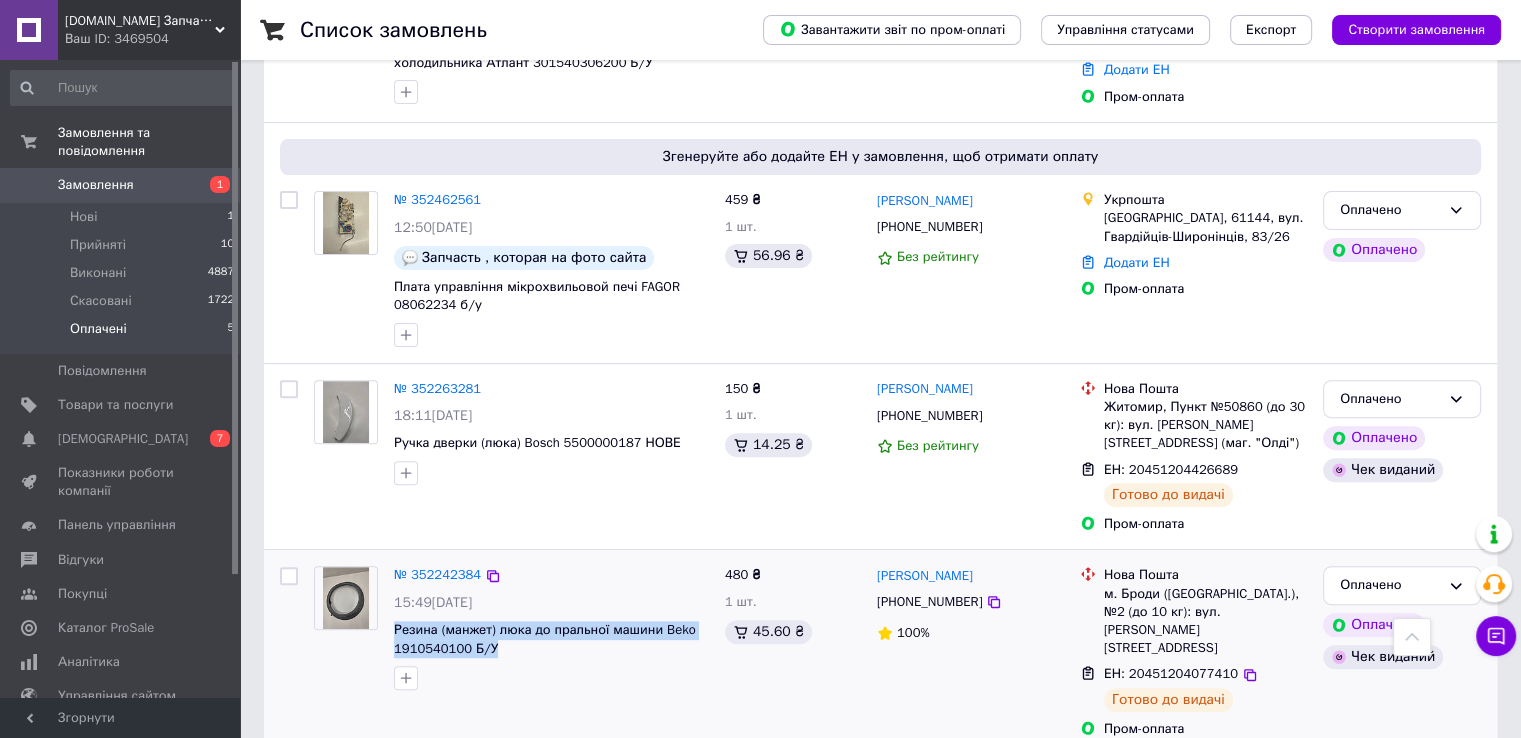 drag, startPoint x: 504, startPoint y: 657, endPoint x: 392, endPoint y: 629, distance: 115.44696 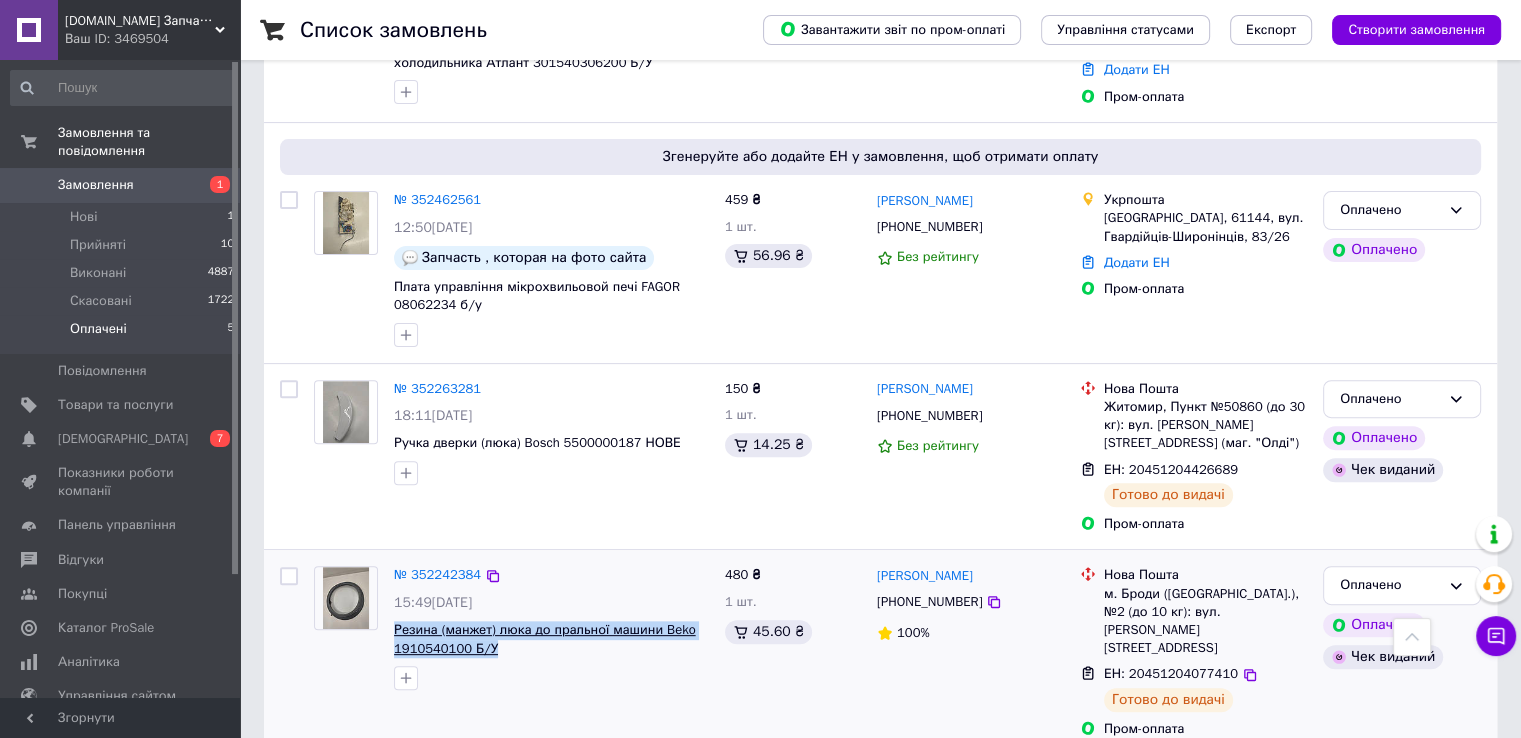 copy on "Резина (манжет) люка до пральної машини Beko 1910540100 Б/У" 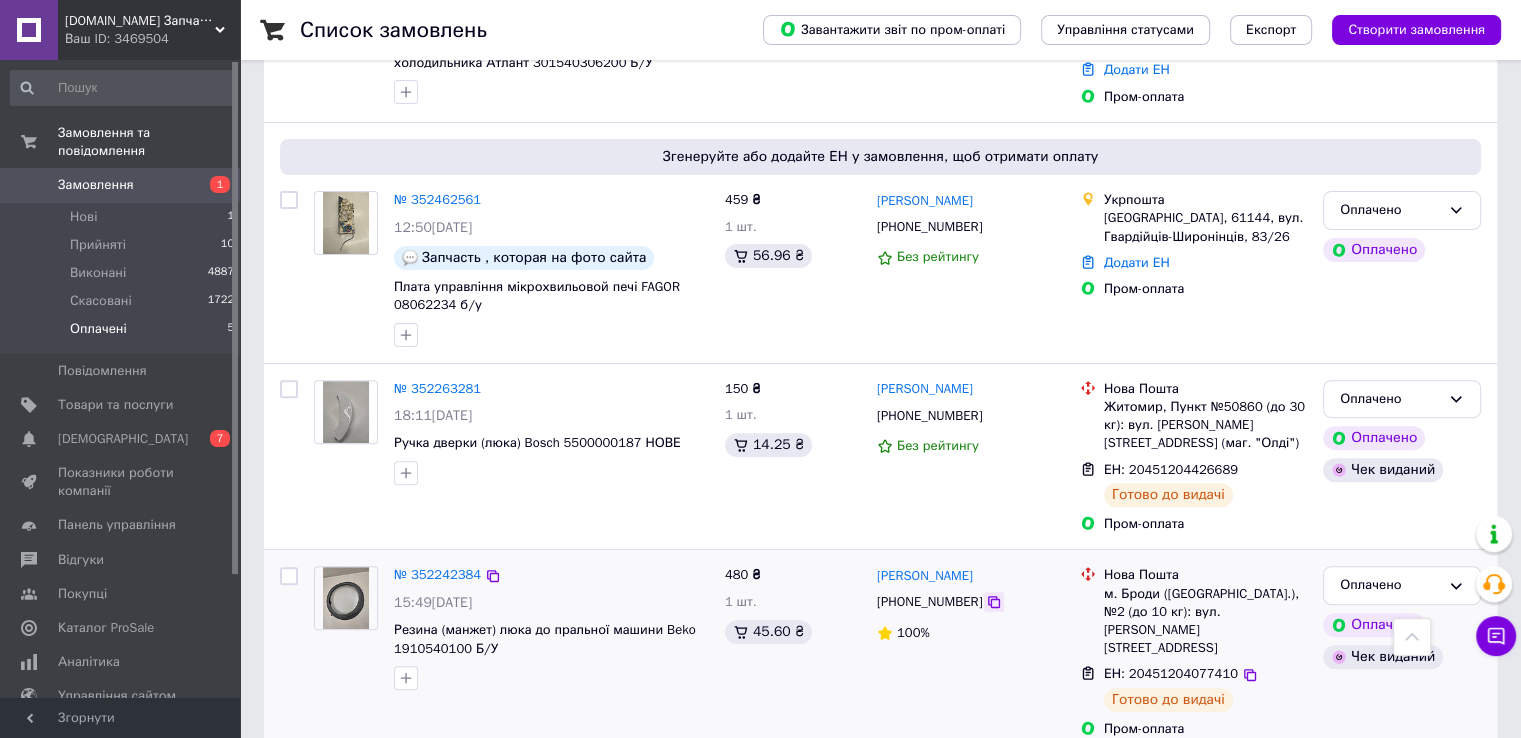 click 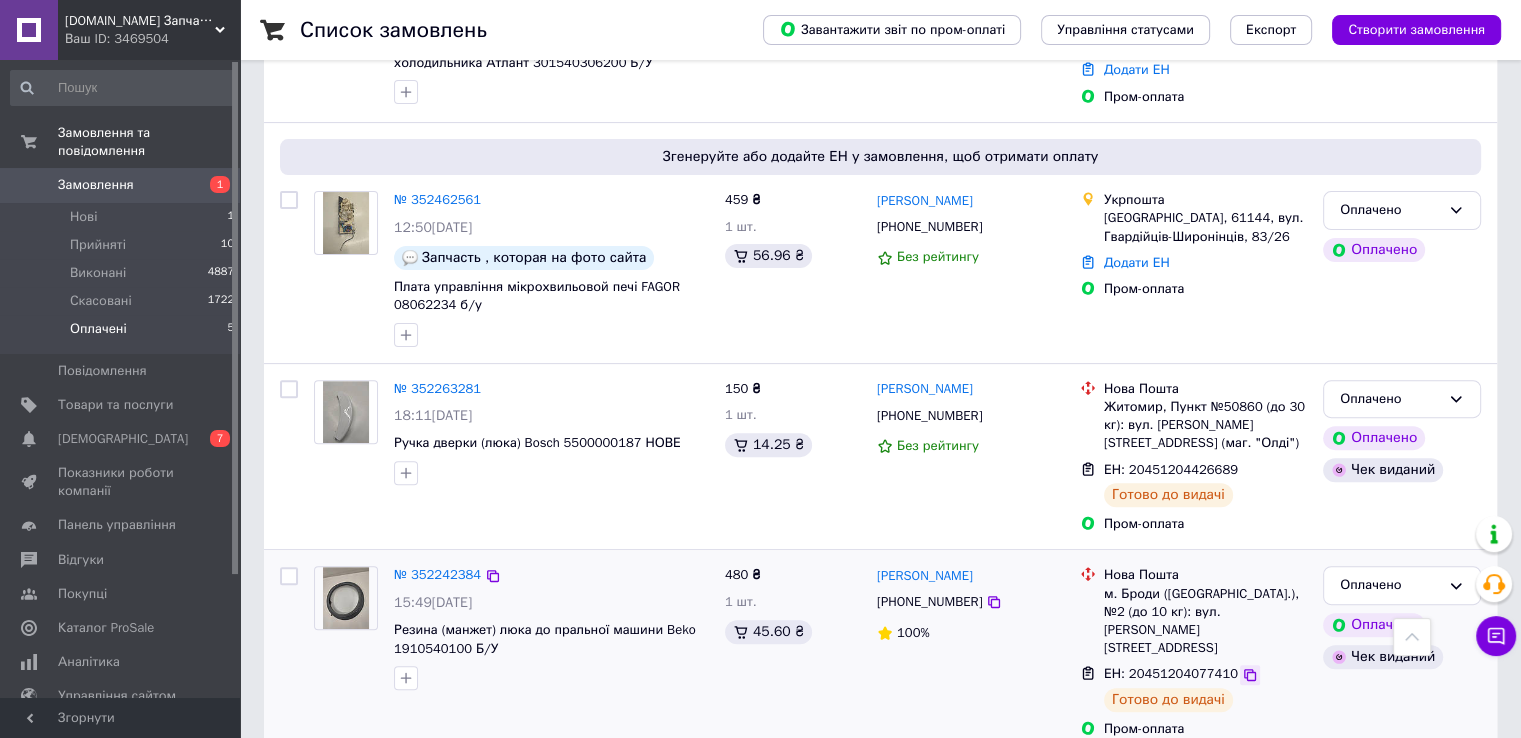 click 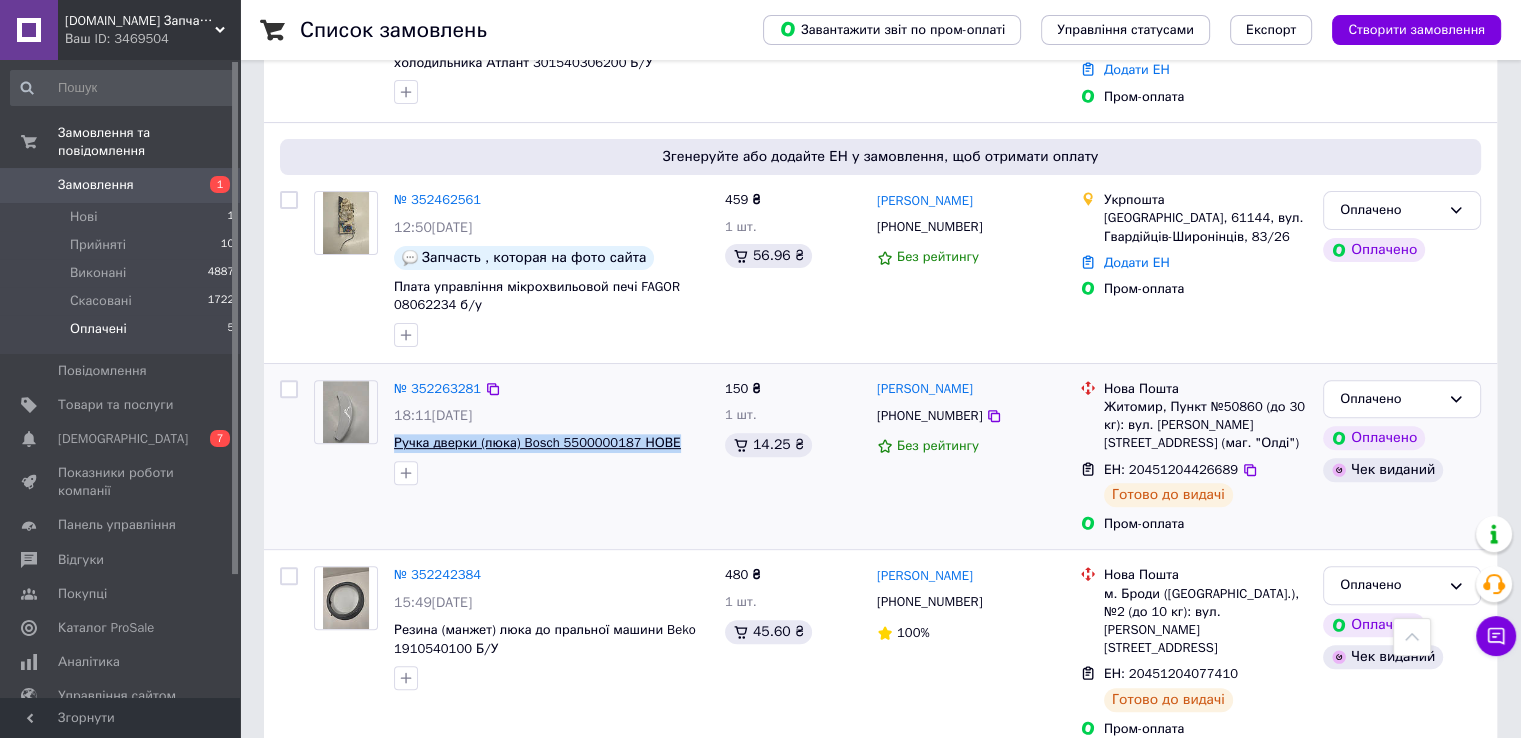 drag, startPoint x: 671, startPoint y: 447, endPoint x: 400, endPoint y: 434, distance: 271.3116 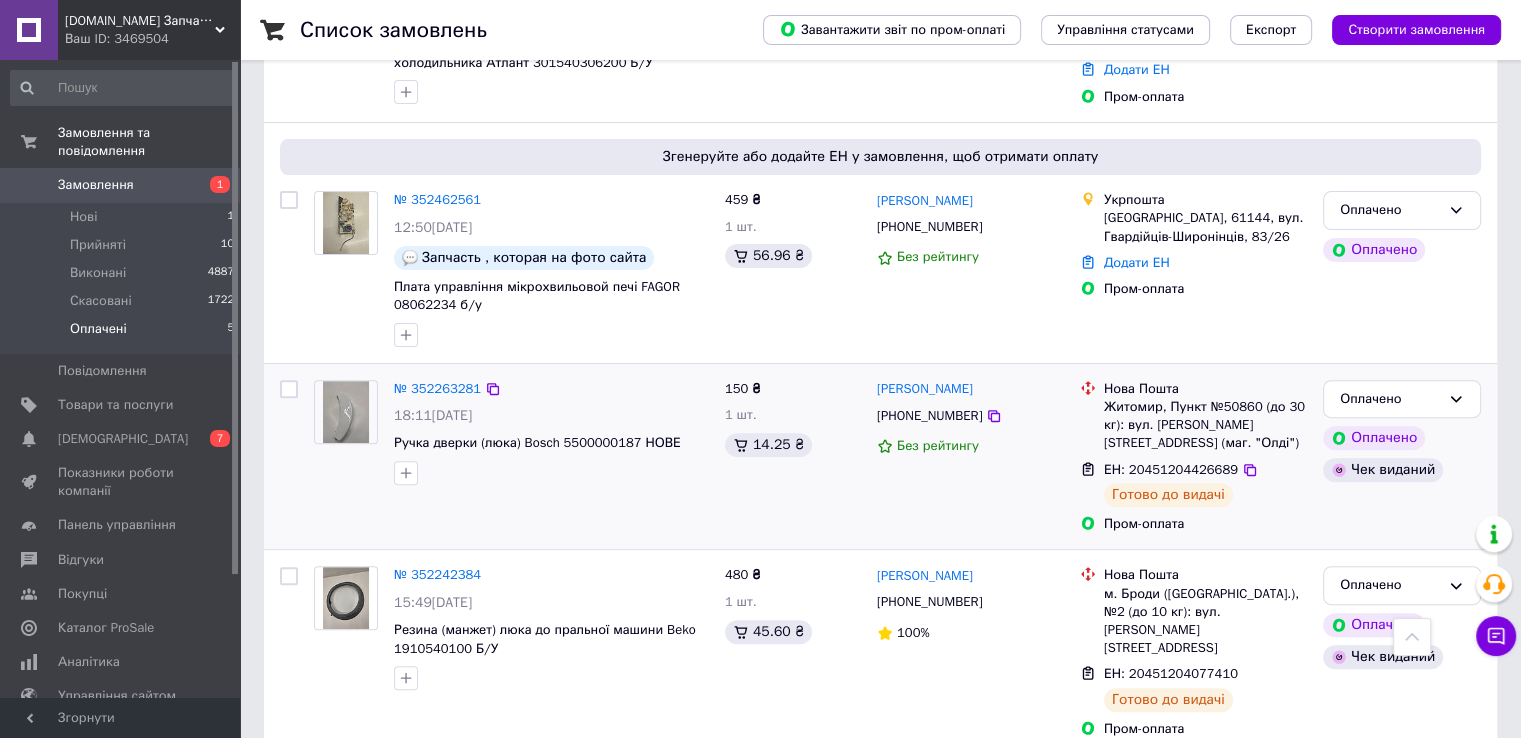 click at bounding box center (551, 473) 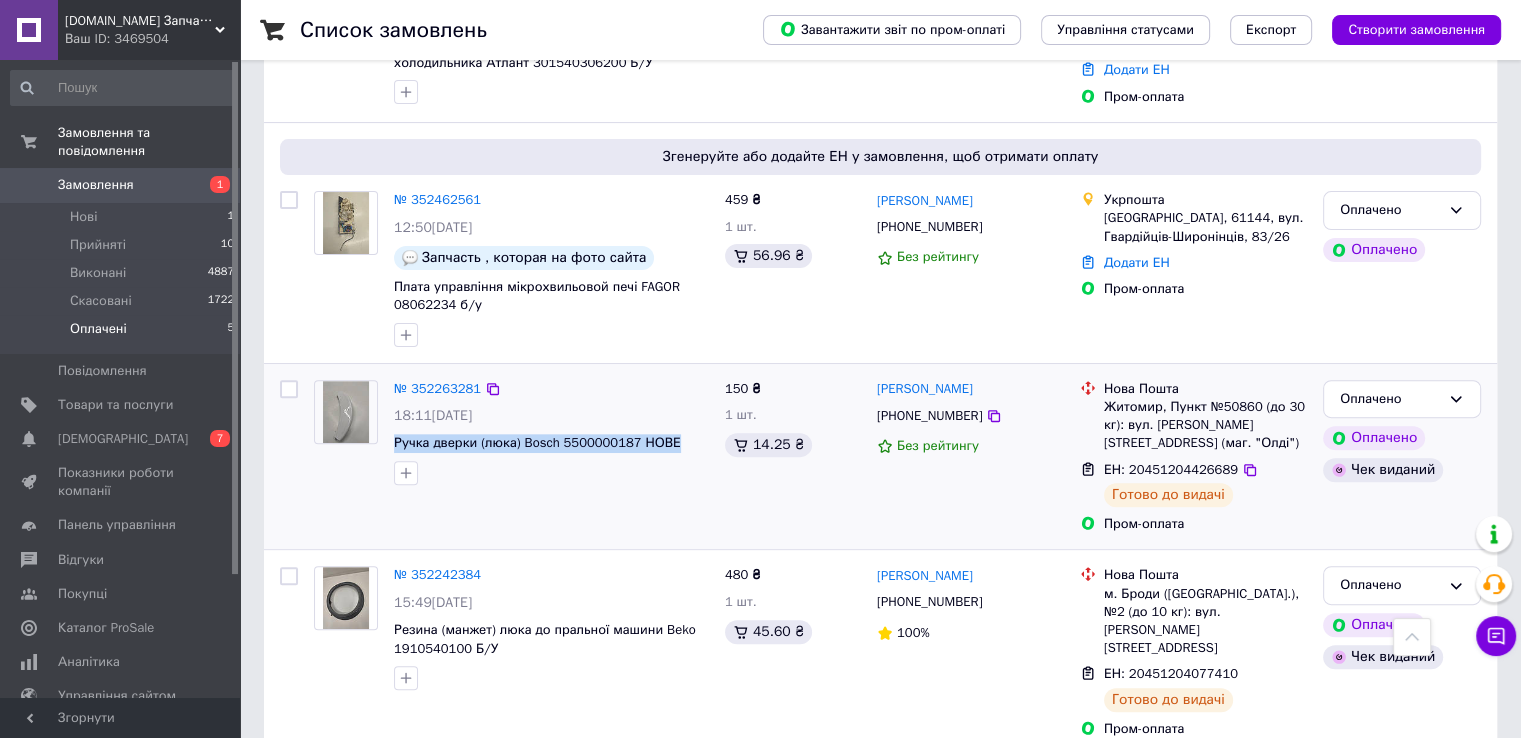 drag, startPoint x: 679, startPoint y: 445, endPoint x: 395, endPoint y: 445, distance: 284 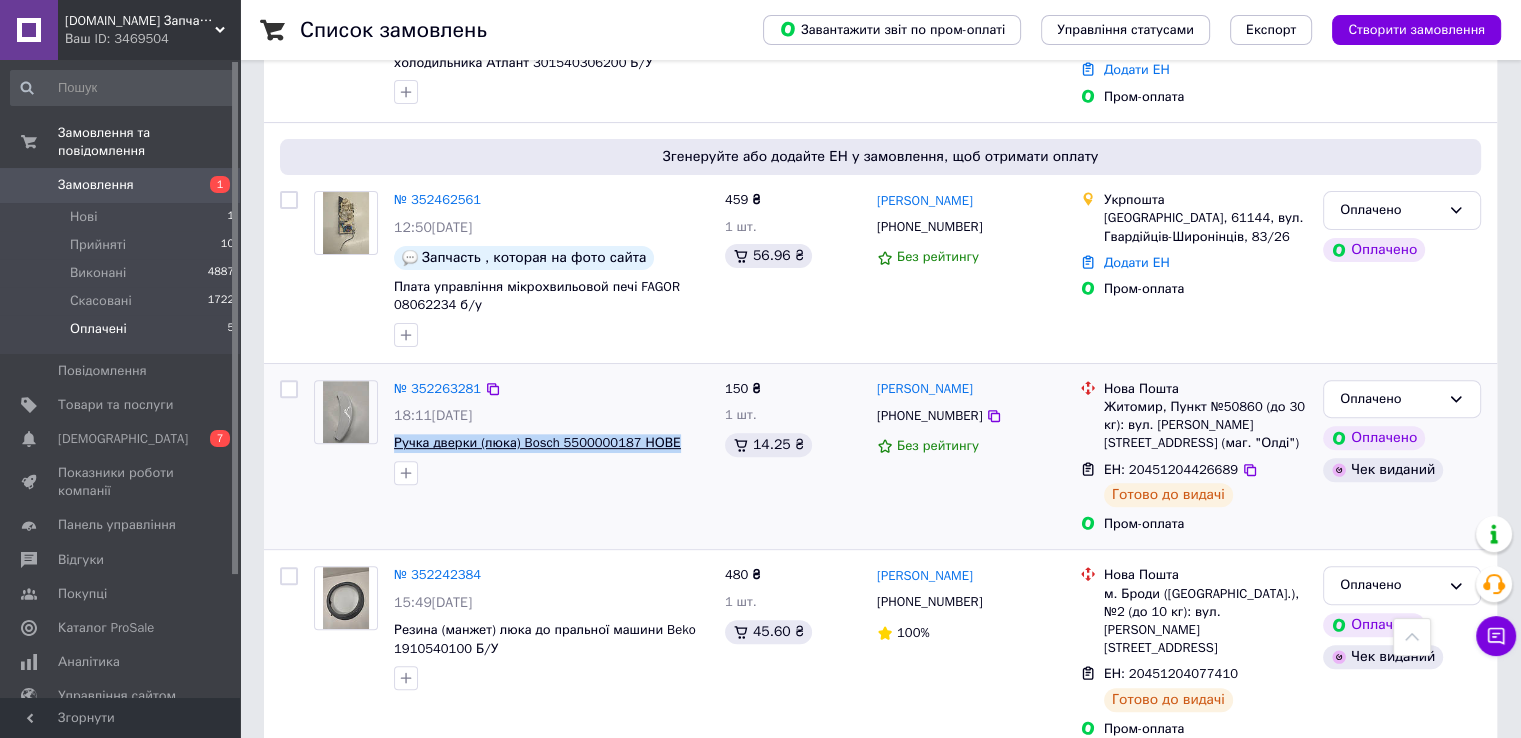 copy on "Ручка дверки (люка) Bosch 5500000187 НОВЕ" 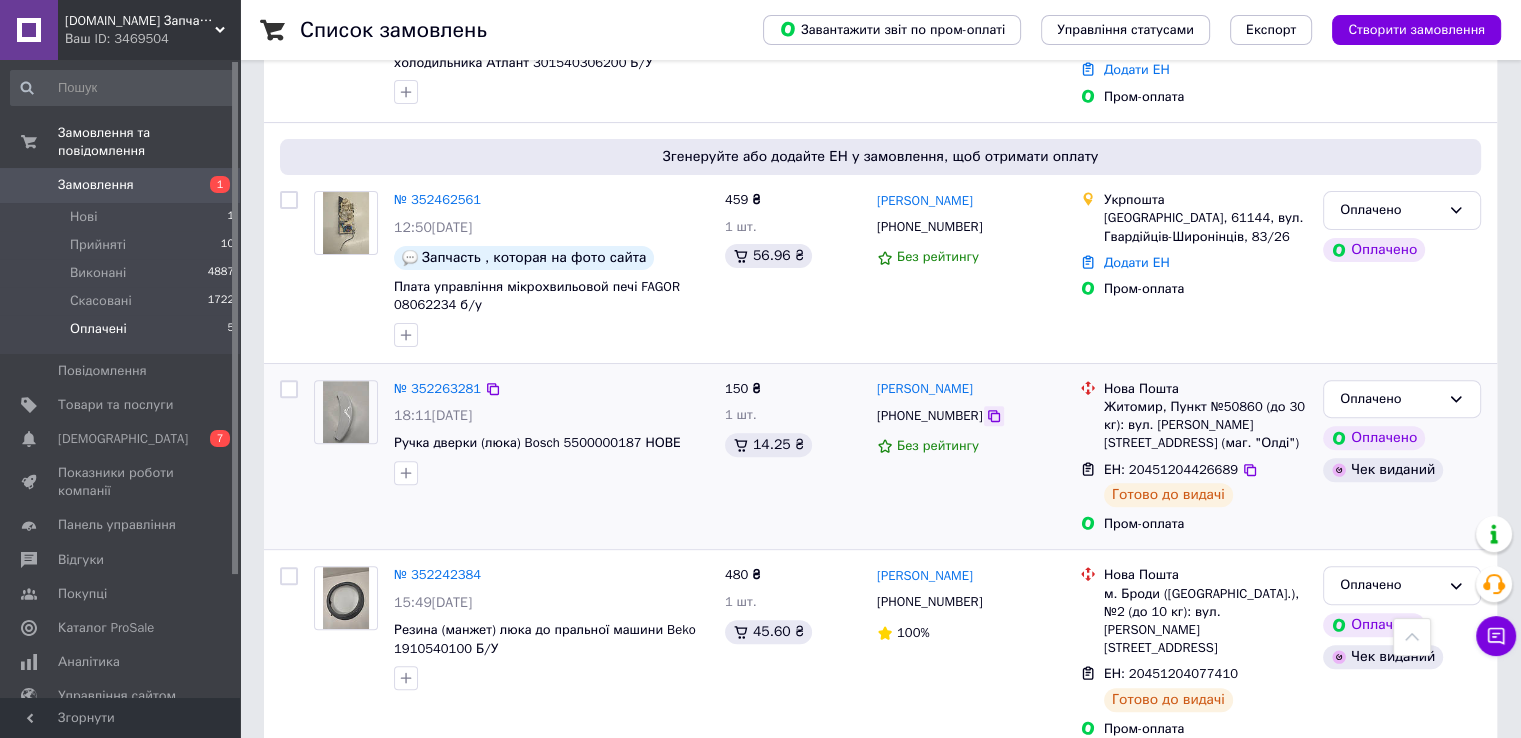 click 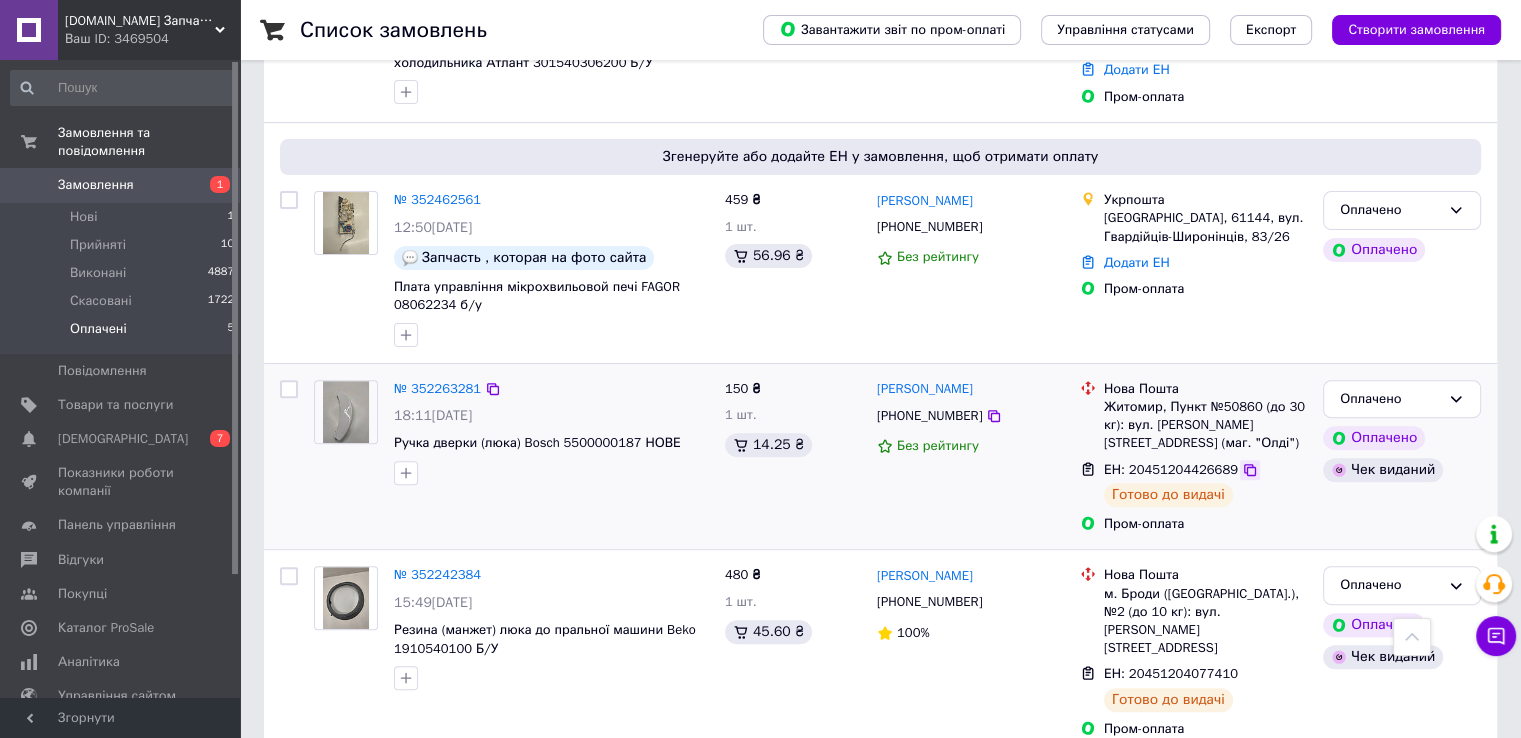 click 